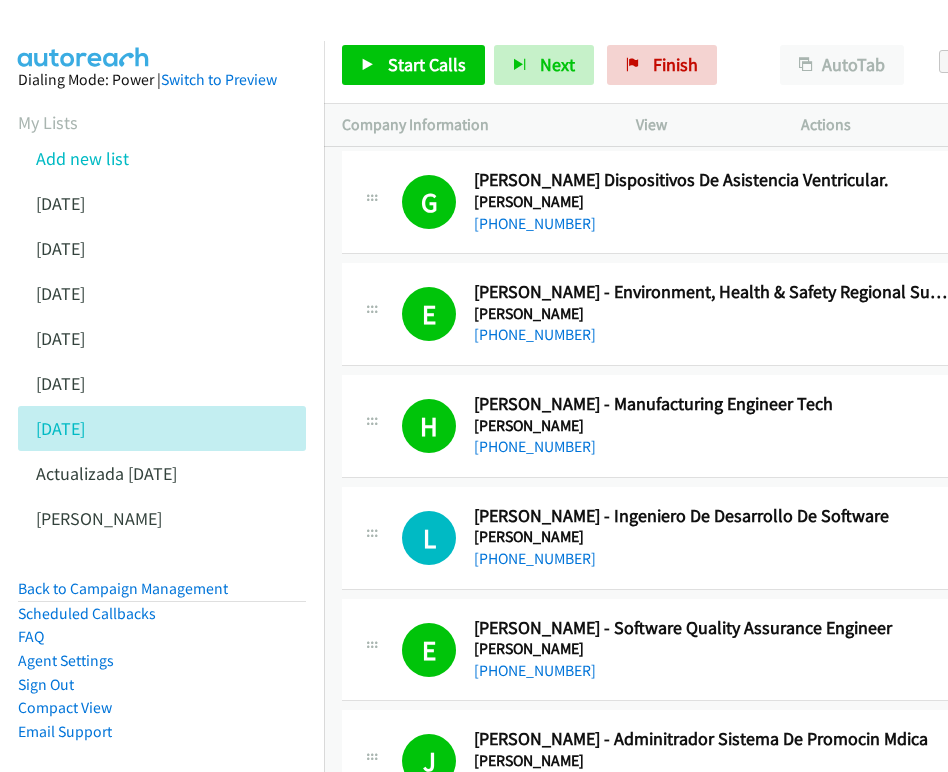 scroll, scrollTop: 0, scrollLeft: 0, axis: both 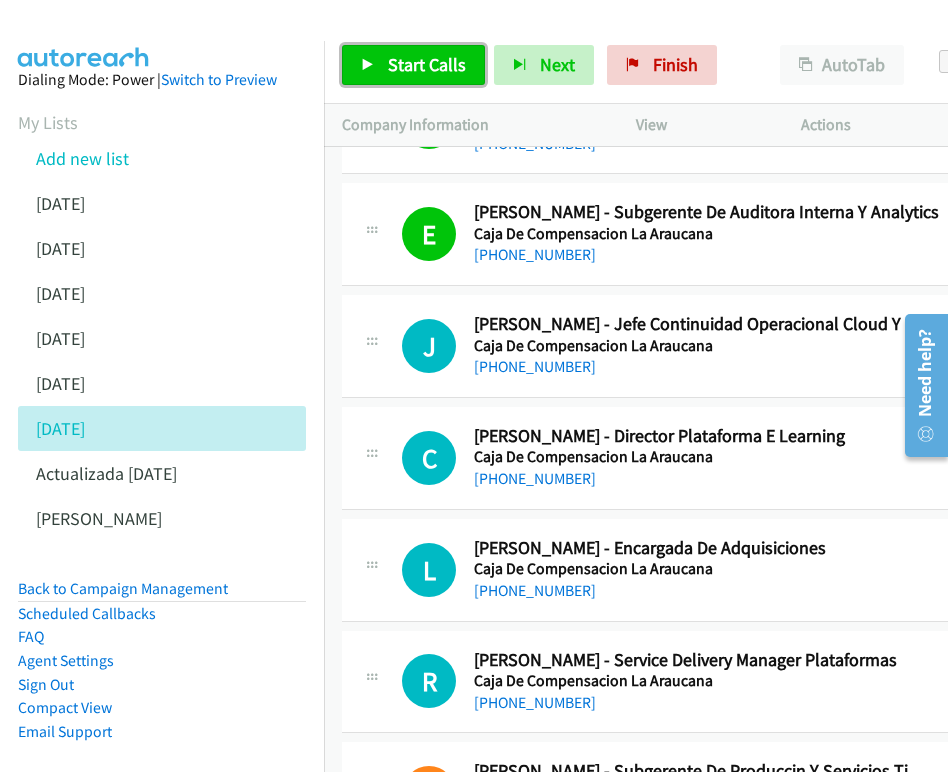 click on "Start Calls" at bounding box center [427, 64] 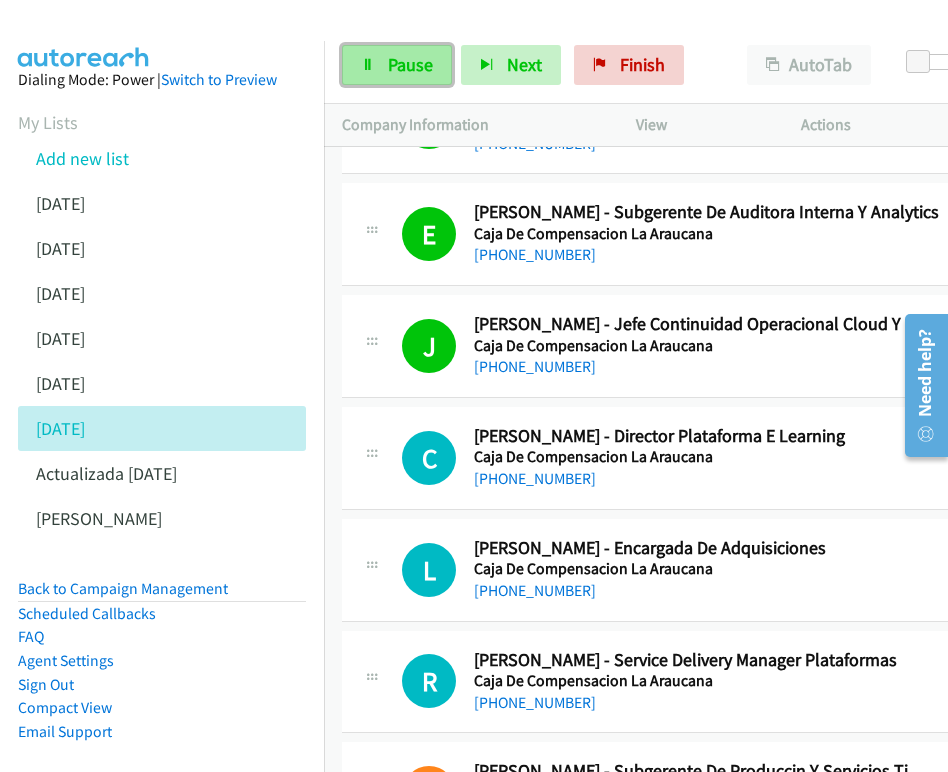 click on "Pause" at bounding box center [410, 64] 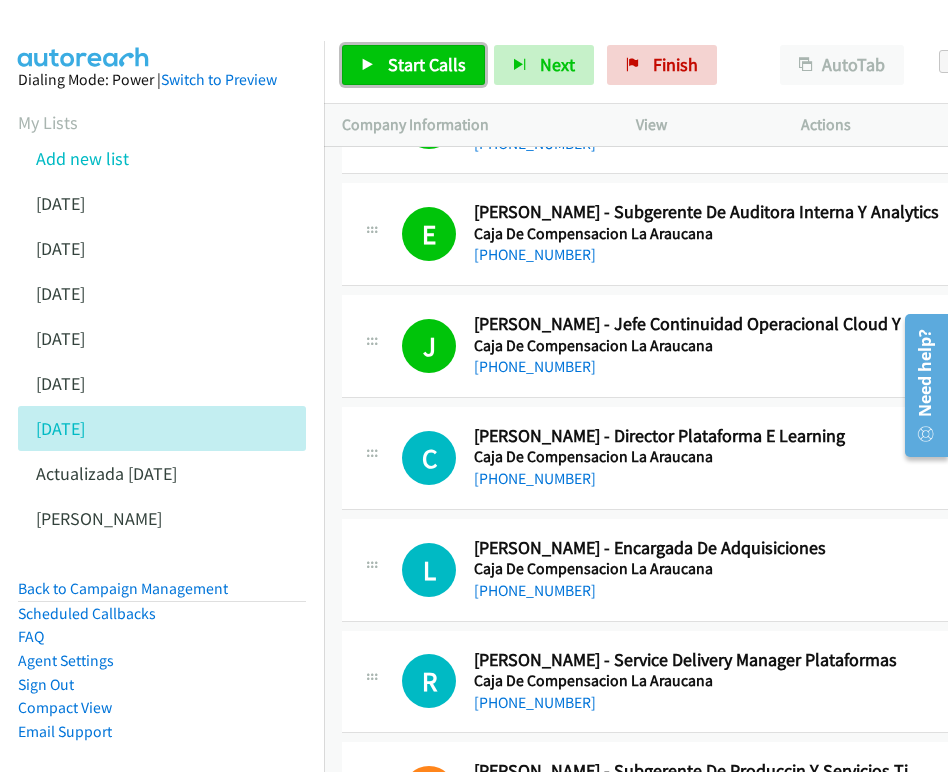 click on "Start Calls" at bounding box center (427, 64) 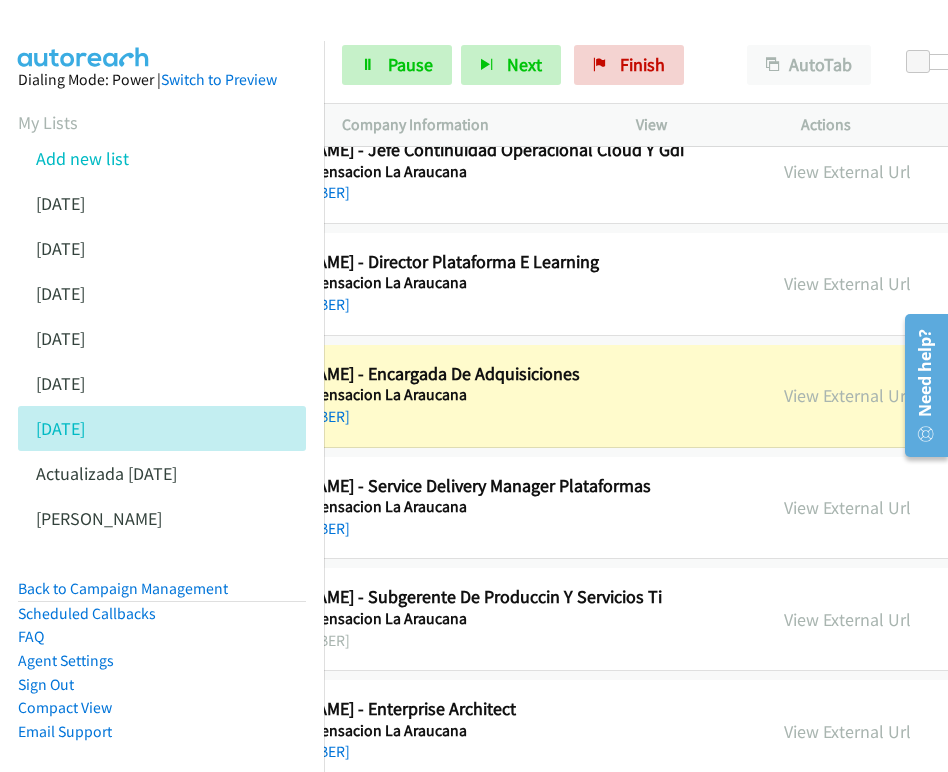 scroll, scrollTop: 15125, scrollLeft: 403, axis: both 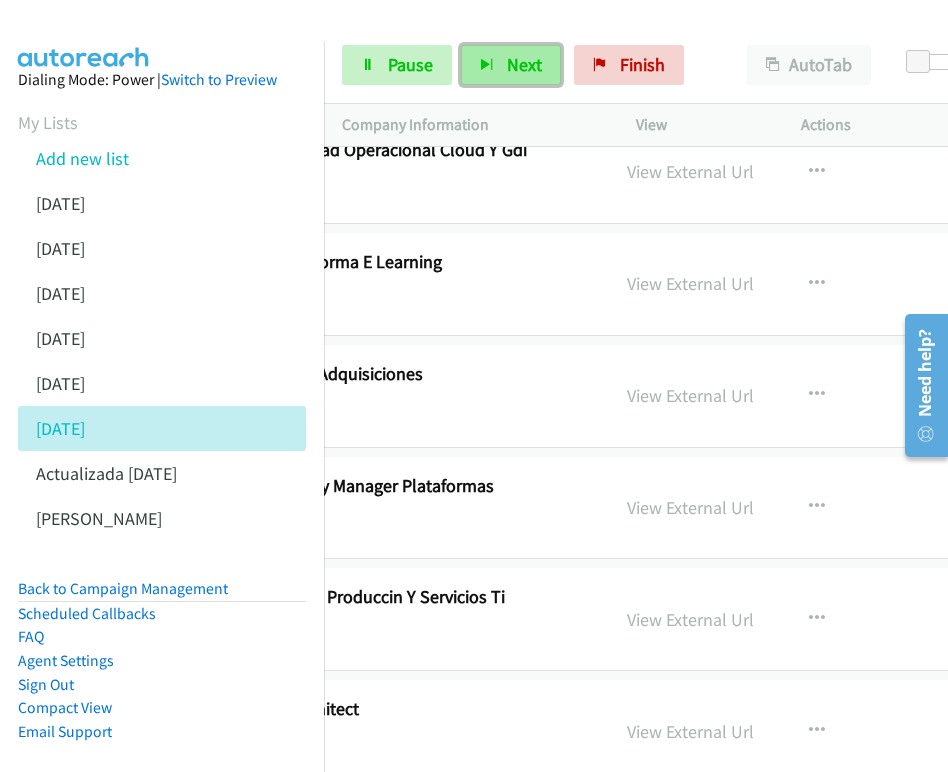 click on "Next" at bounding box center [511, 65] 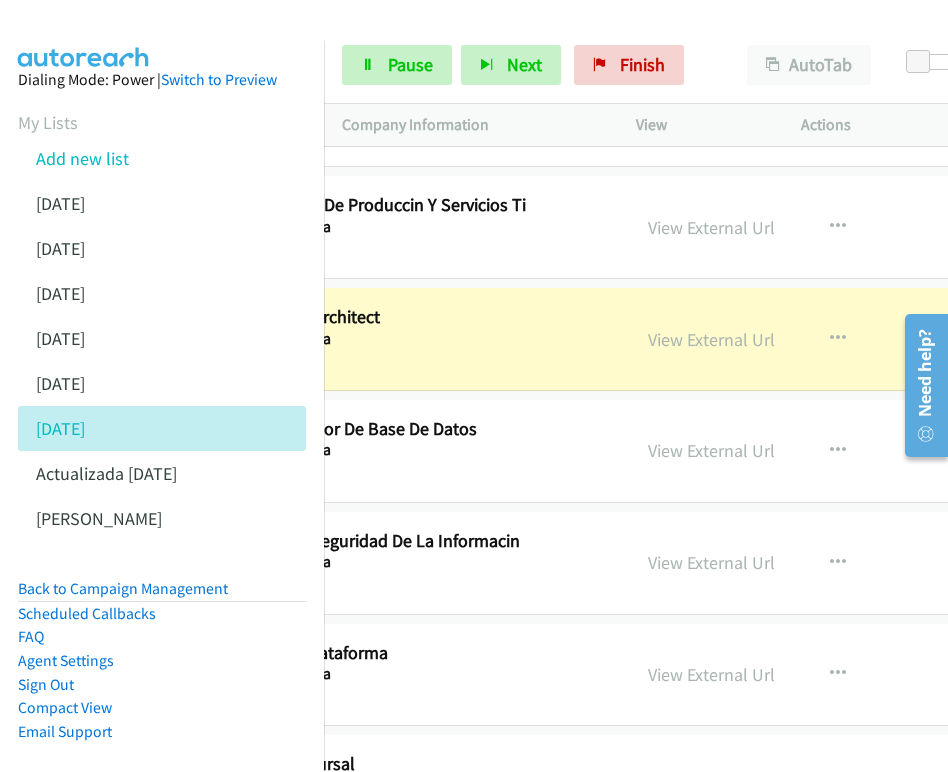 scroll, scrollTop: 15517, scrollLeft: 395, axis: both 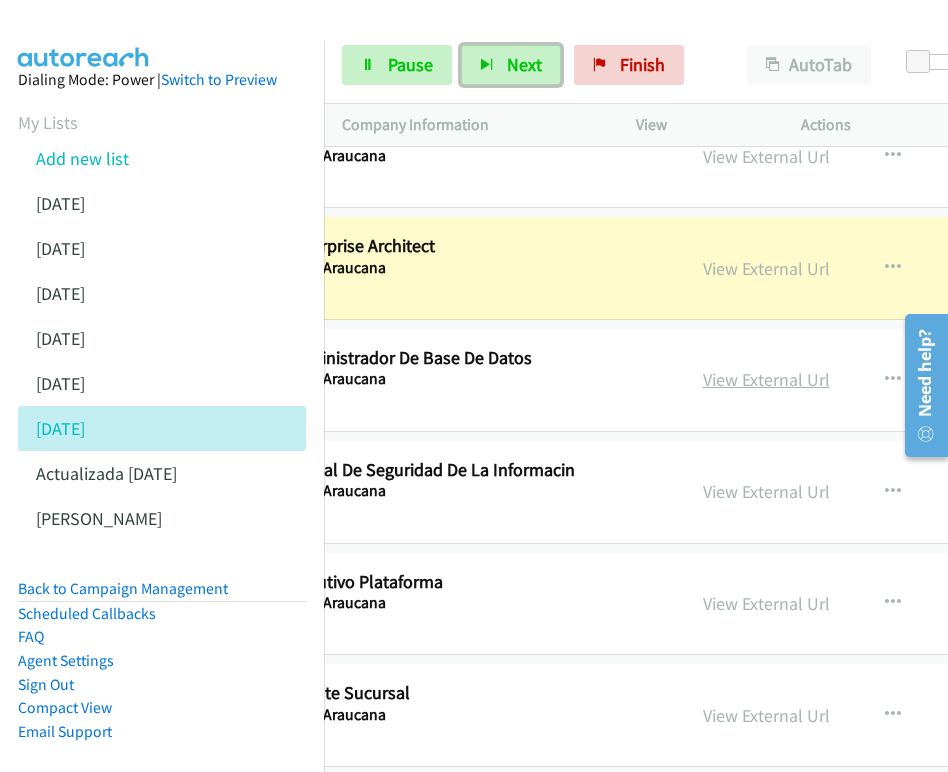 click on "View External Url" at bounding box center (766, 379) 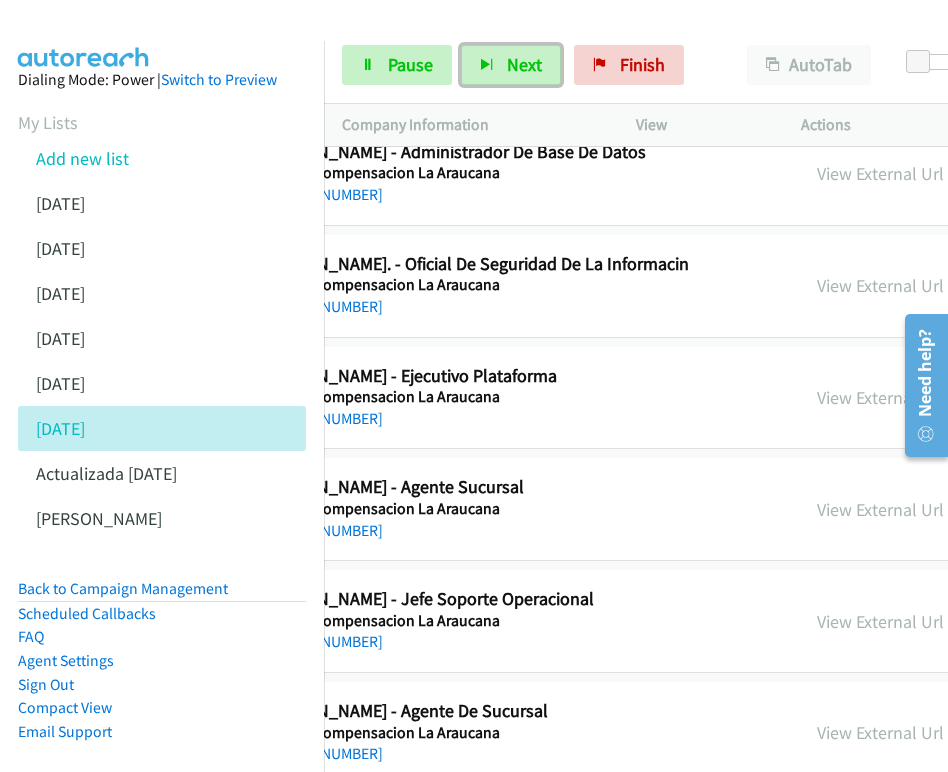 scroll, scrollTop: 15794, scrollLeft: 332, axis: both 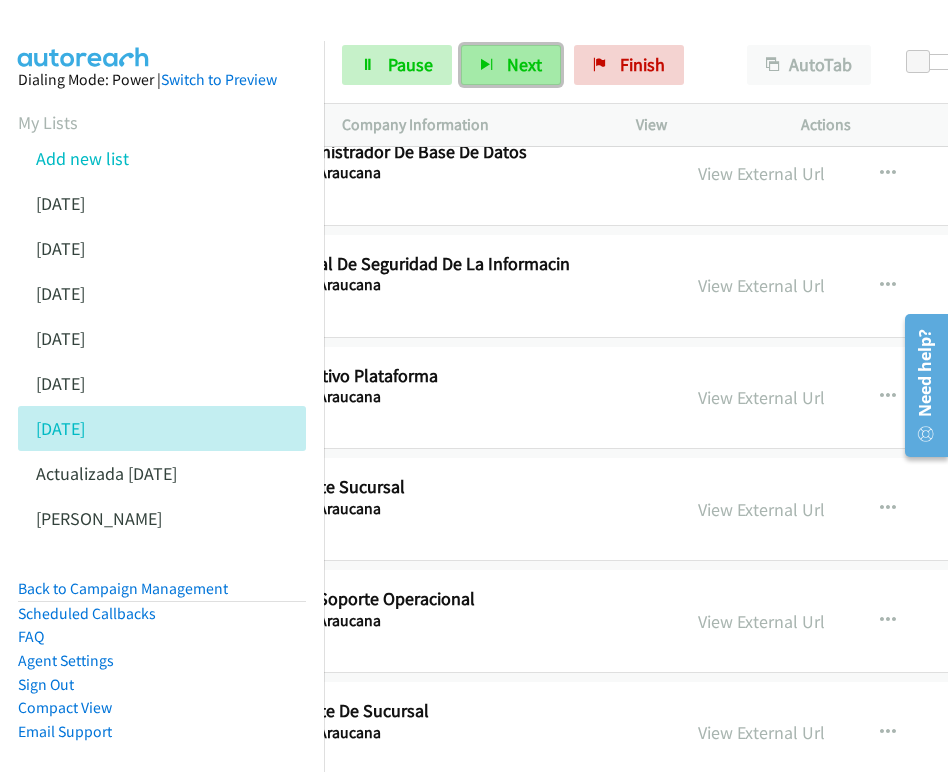 click on "Next" at bounding box center (511, 65) 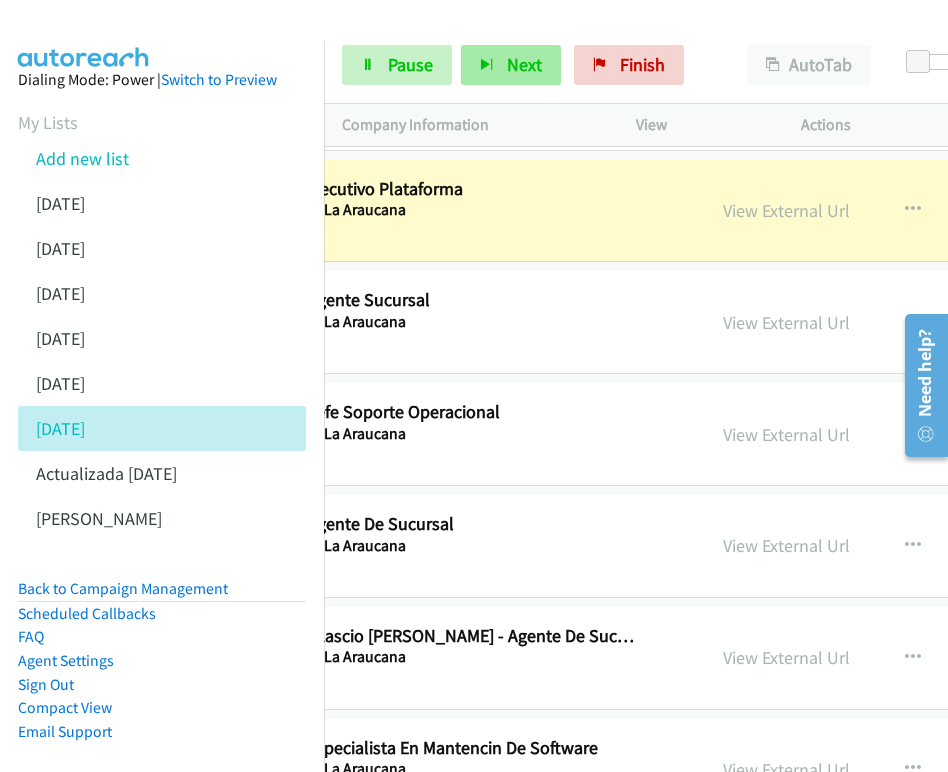 scroll, scrollTop: 15981, scrollLeft: 332, axis: both 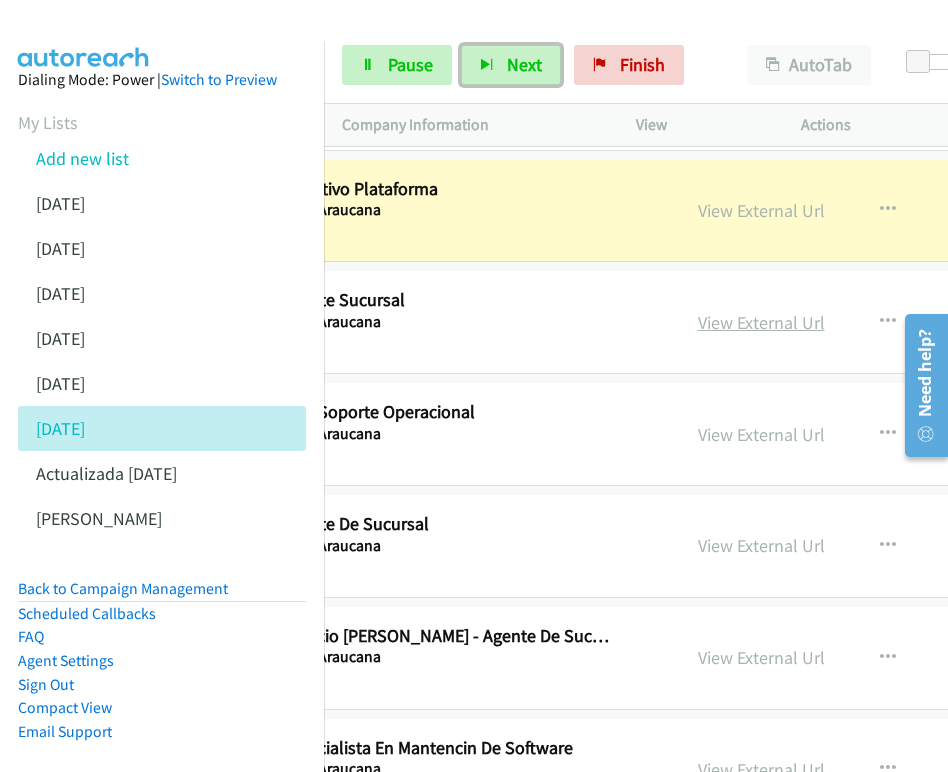 click on "View External Url" at bounding box center (761, 322) 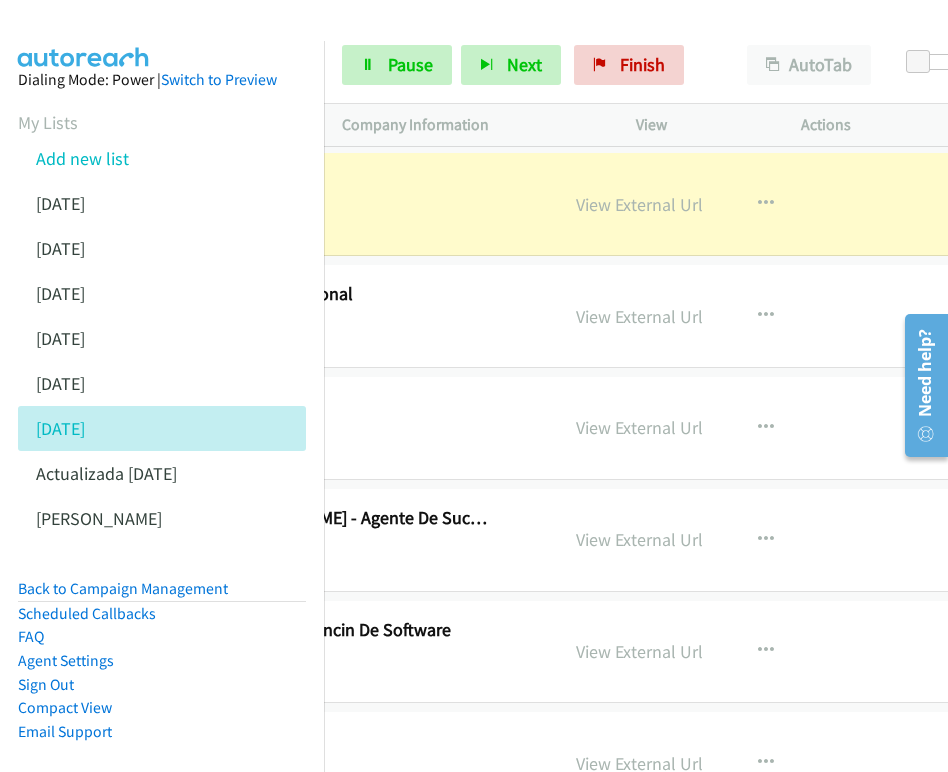 scroll, scrollTop: 16099, scrollLeft: 473, axis: both 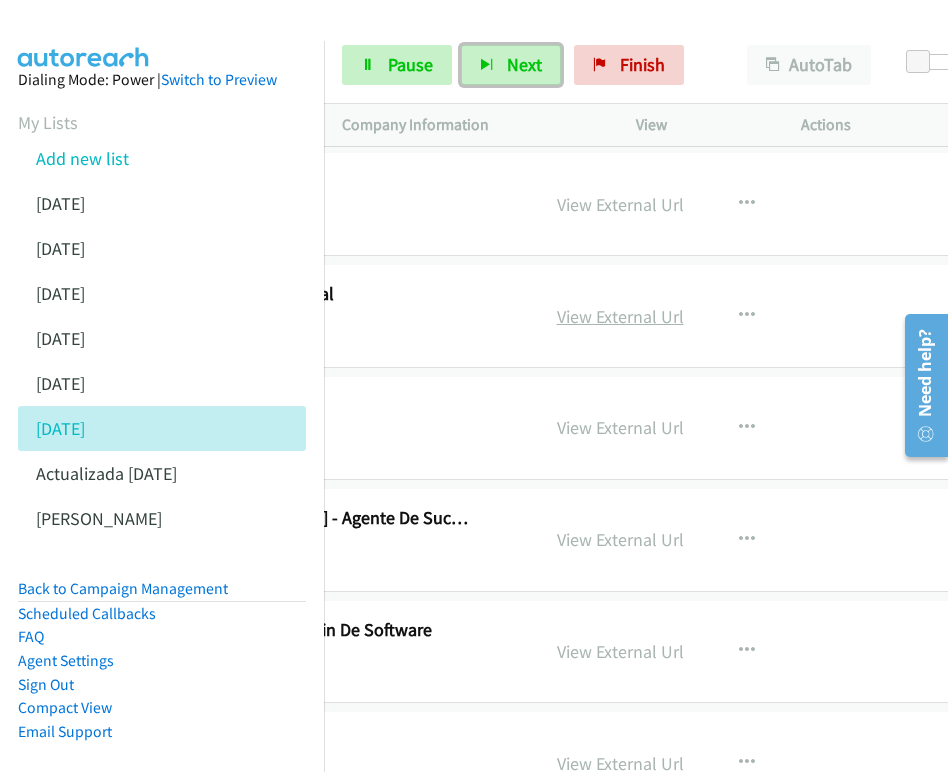 click on "View External Url" at bounding box center (620, 316) 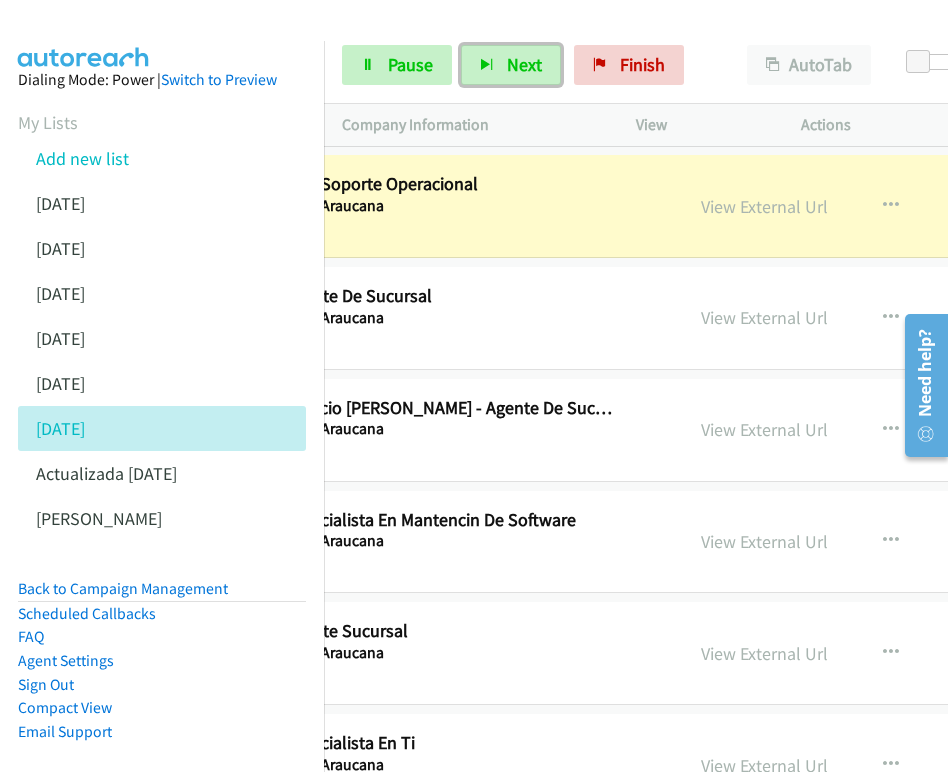scroll, scrollTop: 16209, scrollLeft: 386, axis: both 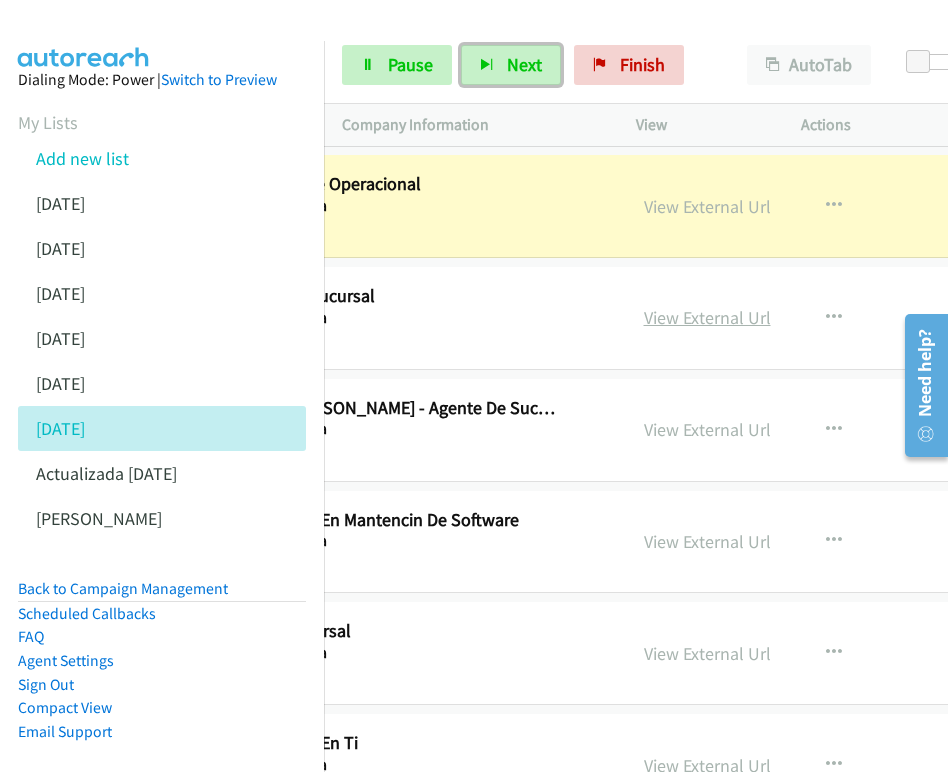 click on "View External Url" at bounding box center [707, 317] 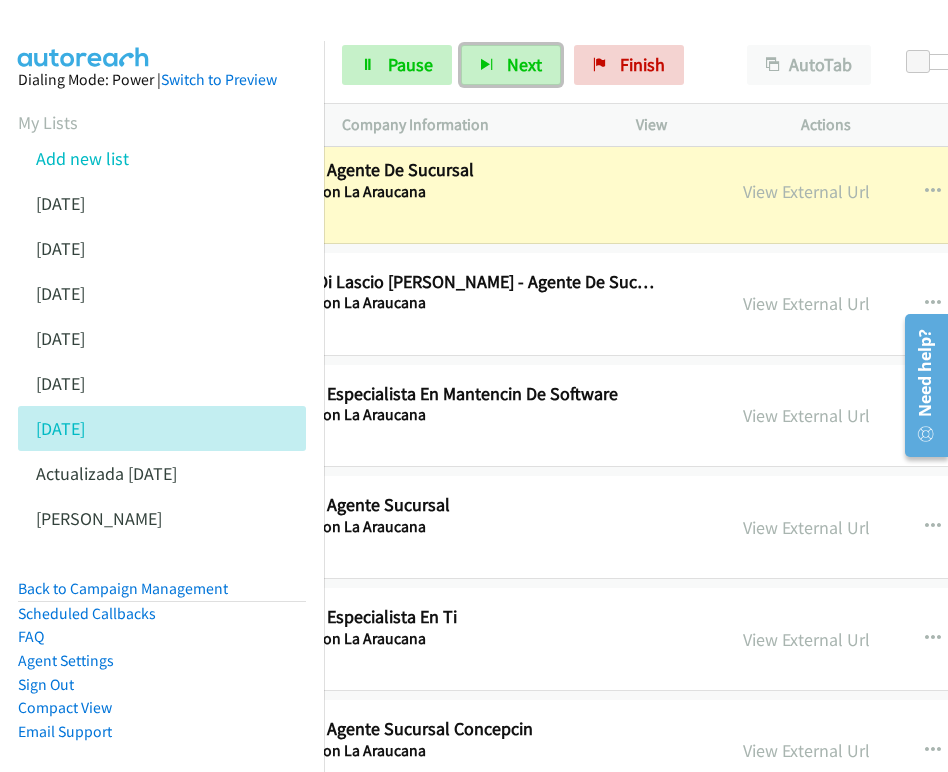 scroll, scrollTop: 16335, scrollLeft: 307, axis: both 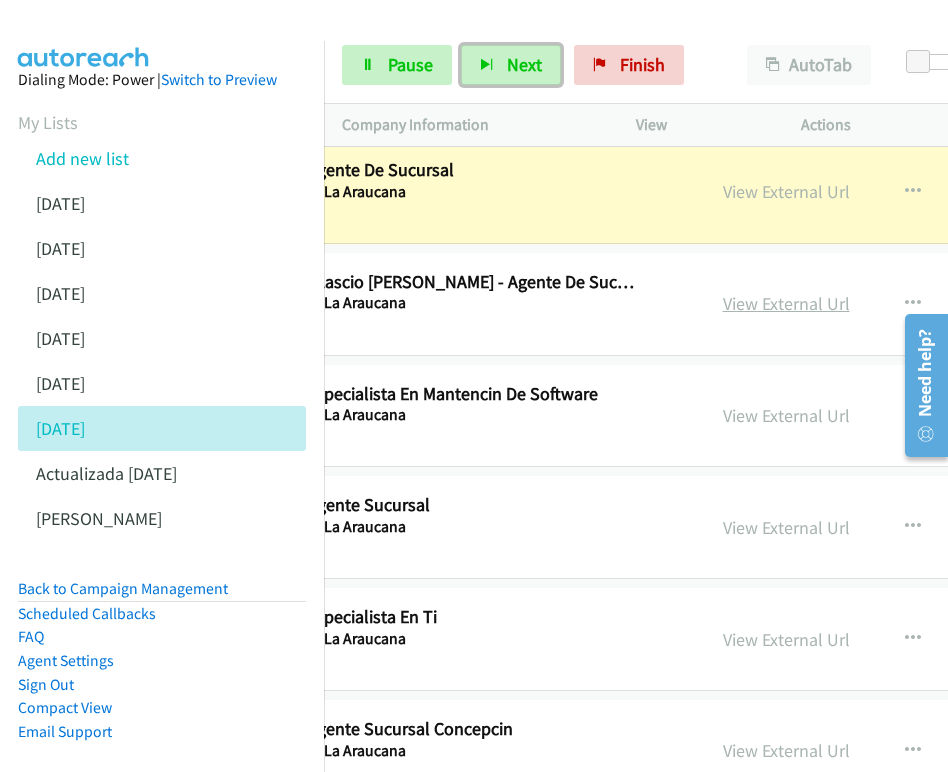 click on "View External Url" at bounding box center (786, 303) 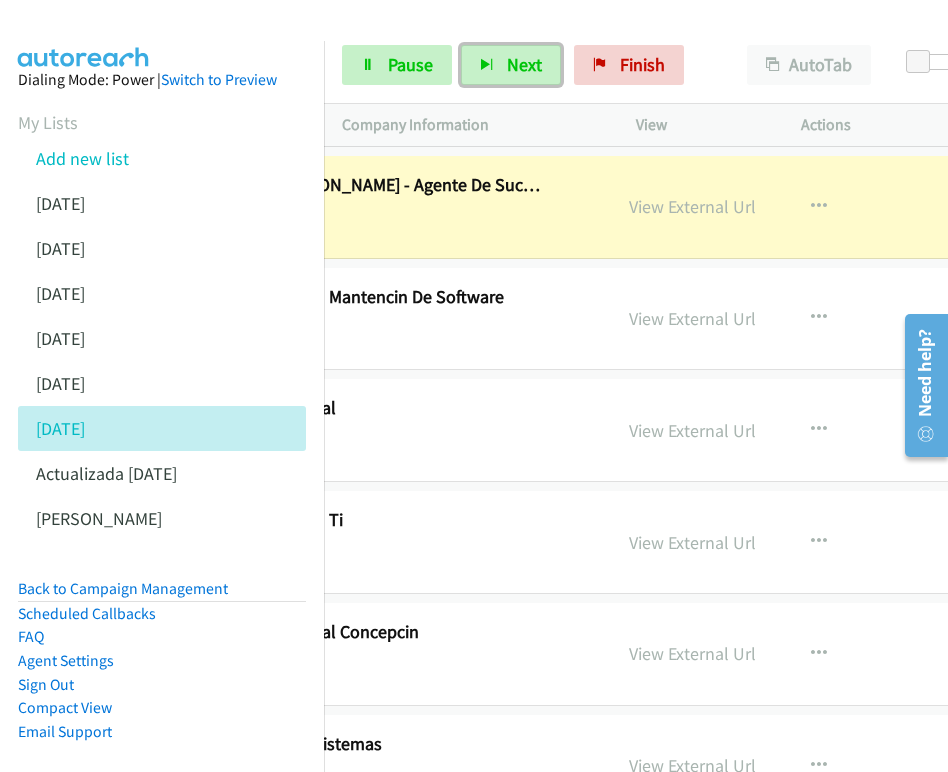 scroll, scrollTop: 16432, scrollLeft: 431, axis: both 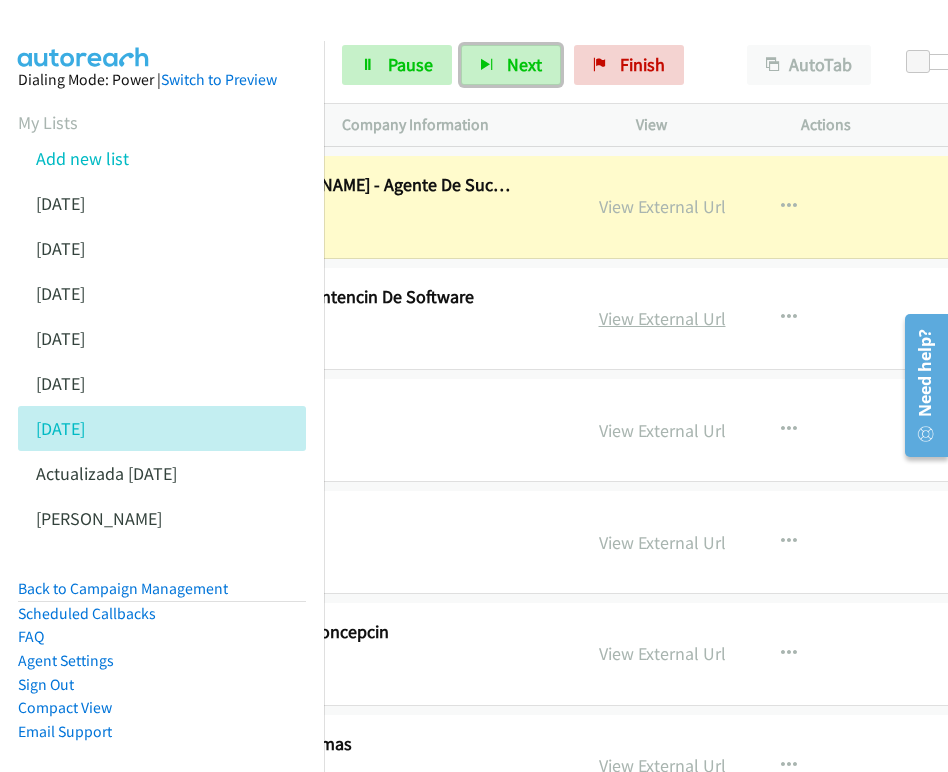 click on "View External Url" at bounding box center (662, 318) 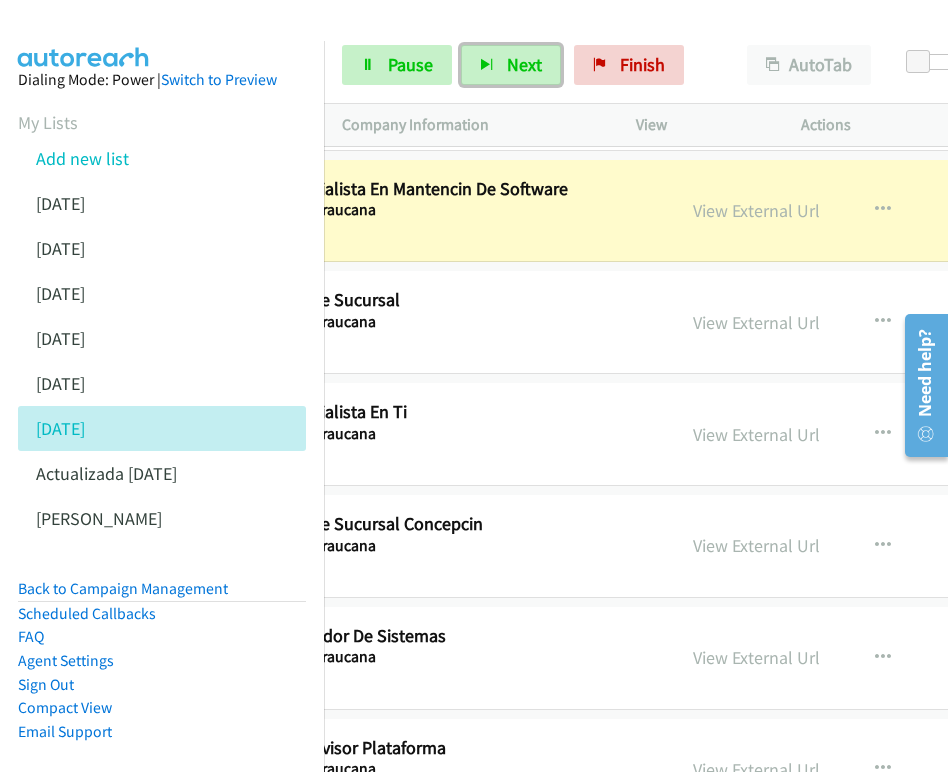 scroll, scrollTop: 16540, scrollLeft: 392, axis: both 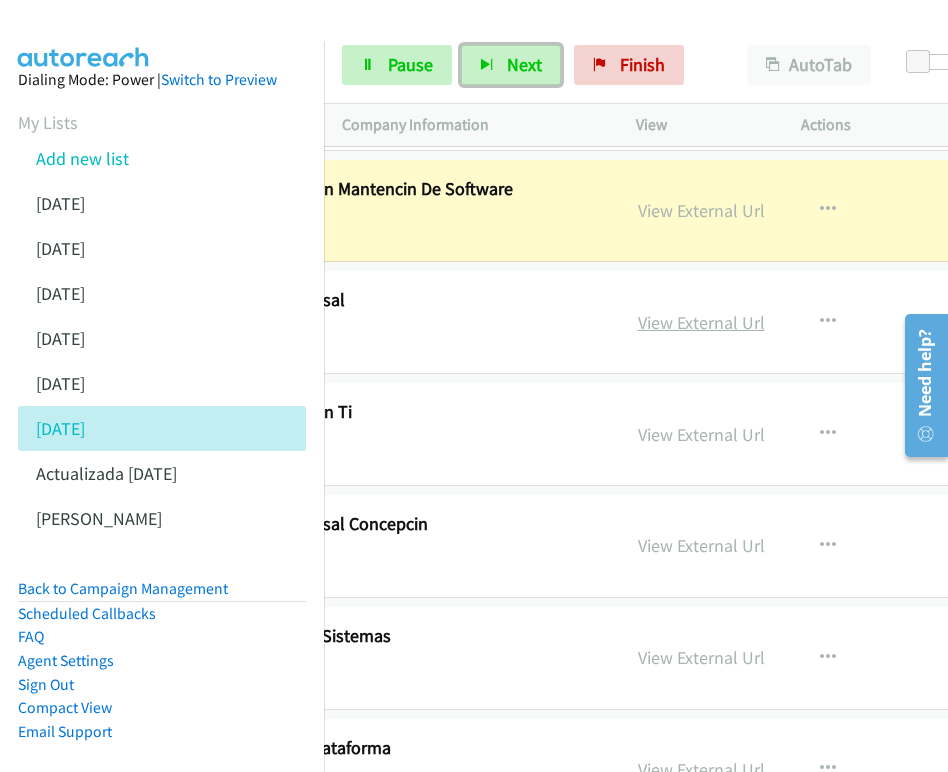 click on "View External Url" at bounding box center (701, 322) 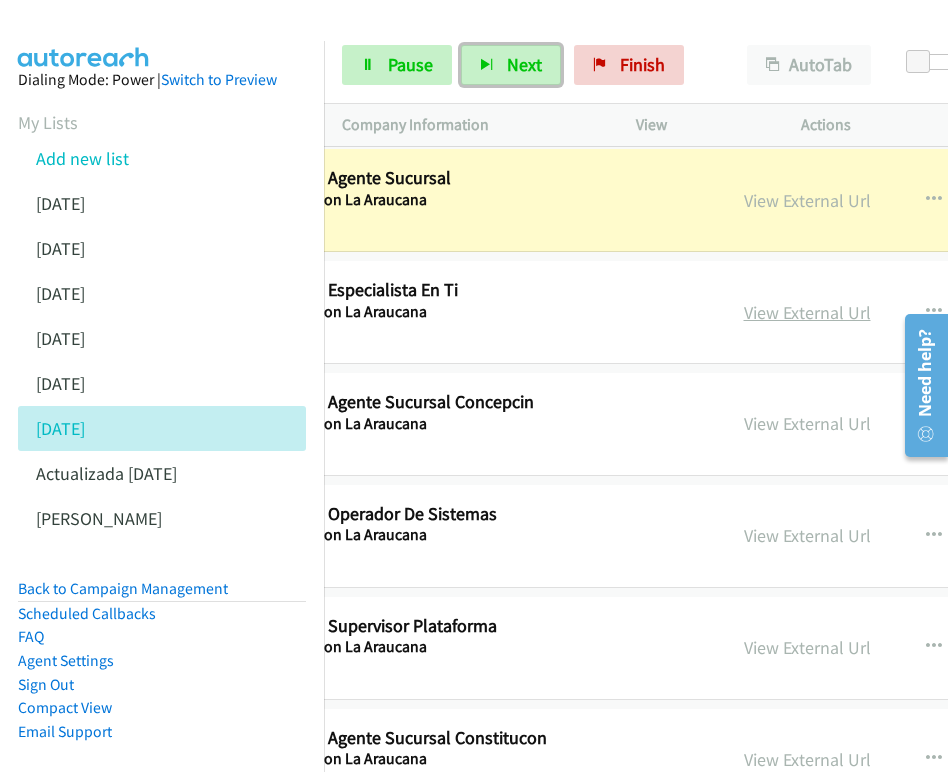 scroll, scrollTop: 16662, scrollLeft: 415, axis: both 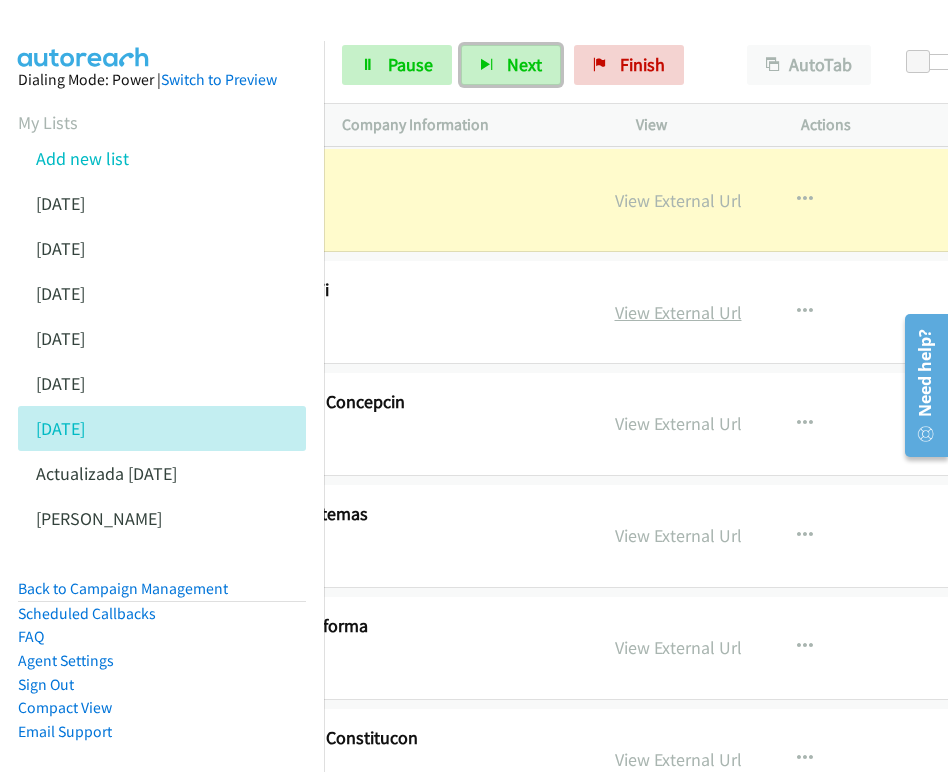 click on "View External Url" at bounding box center (678, 312) 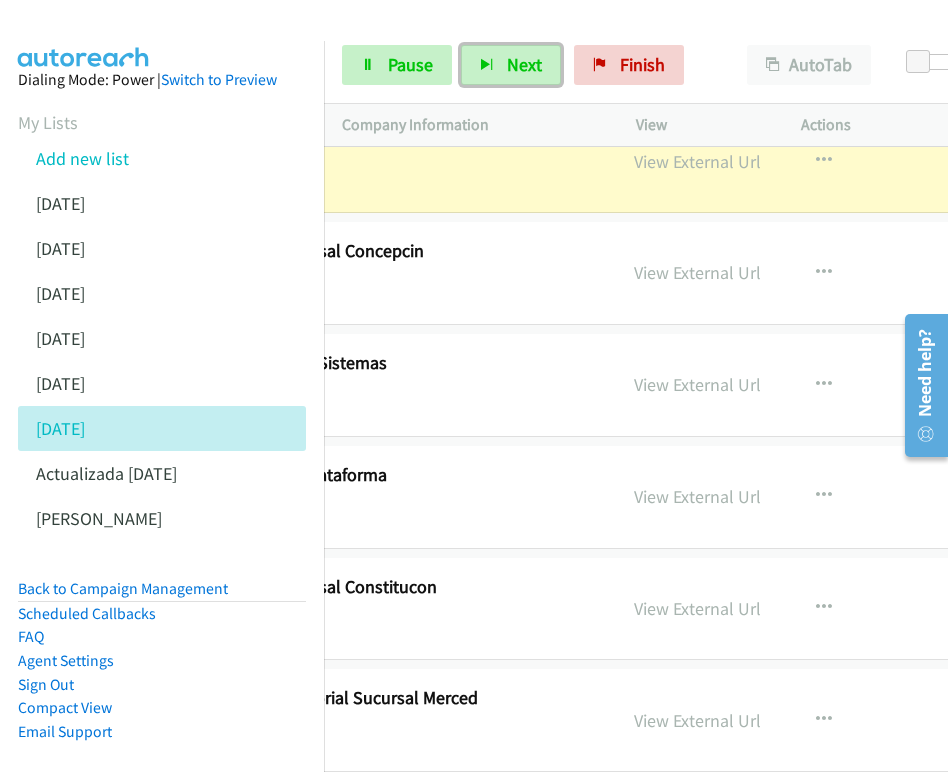 scroll, scrollTop: 16813, scrollLeft: 424, axis: both 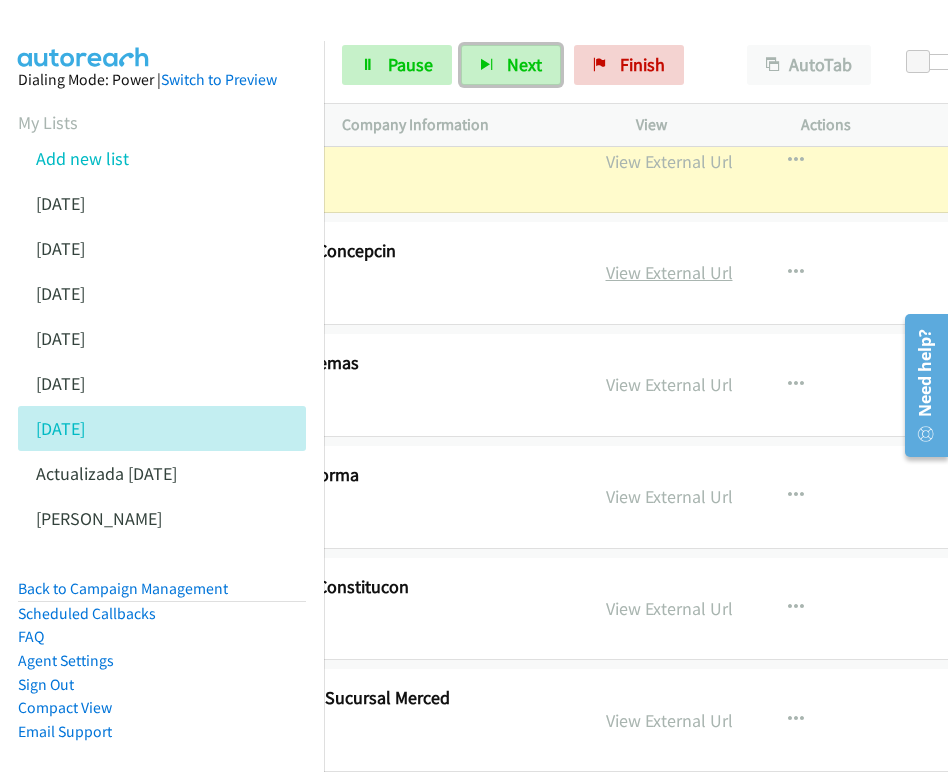 click on "View External Url" at bounding box center [669, 272] 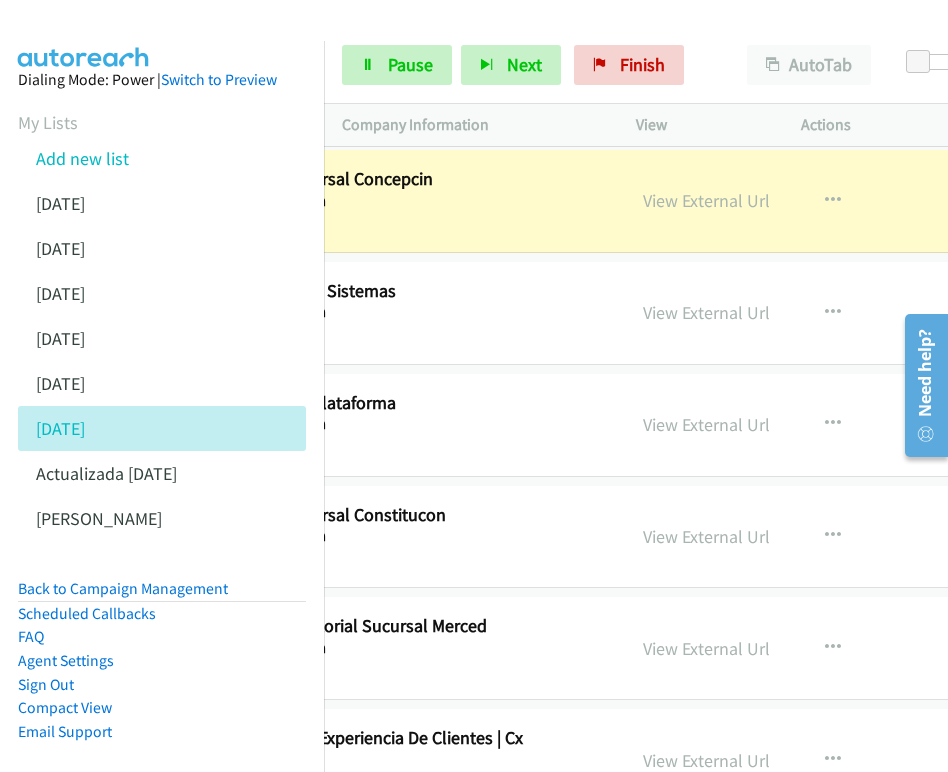 scroll, scrollTop: 16885, scrollLeft: 399, axis: both 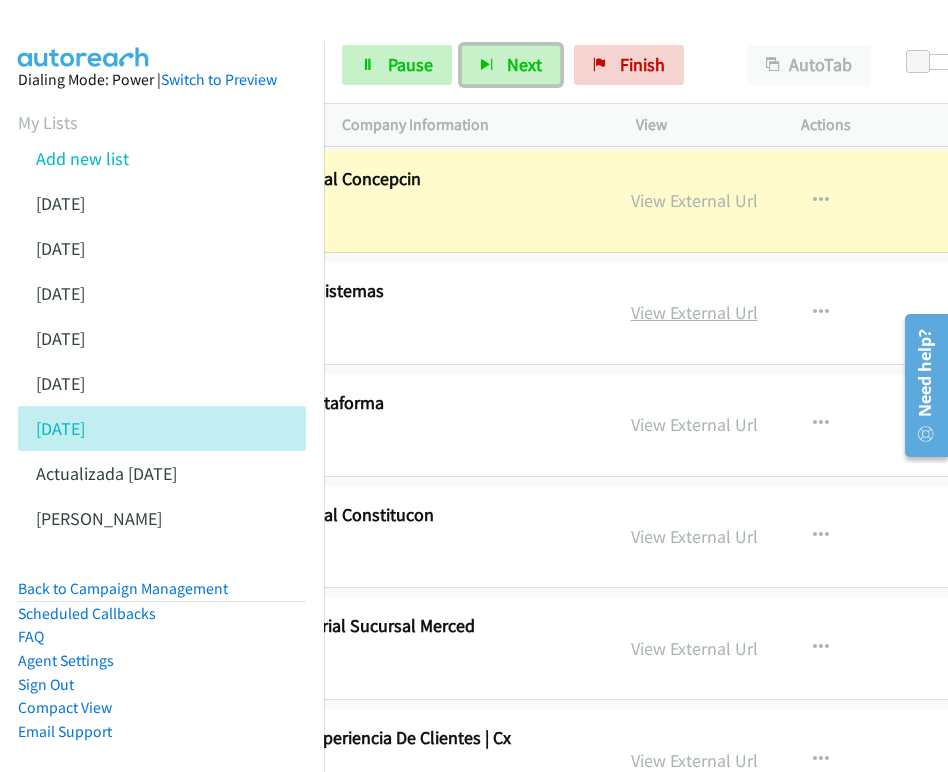 click on "View External Url" at bounding box center (694, 312) 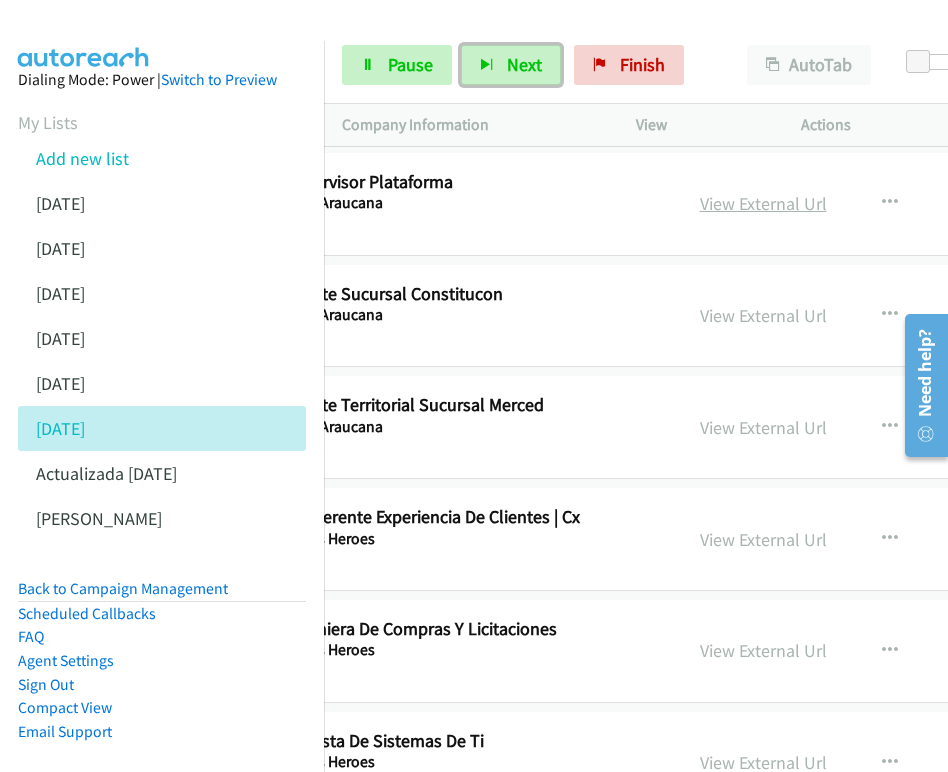 scroll, scrollTop: 17106, scrollLeft: 279, axis: both 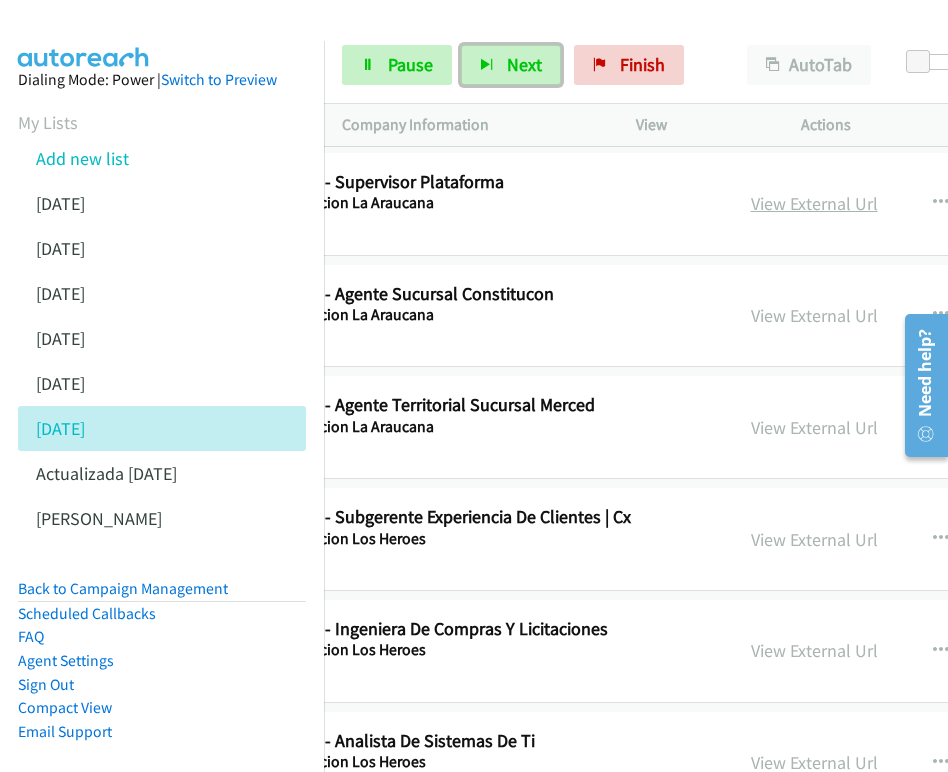 click on "View External Url" at bounding box center [814, 203] 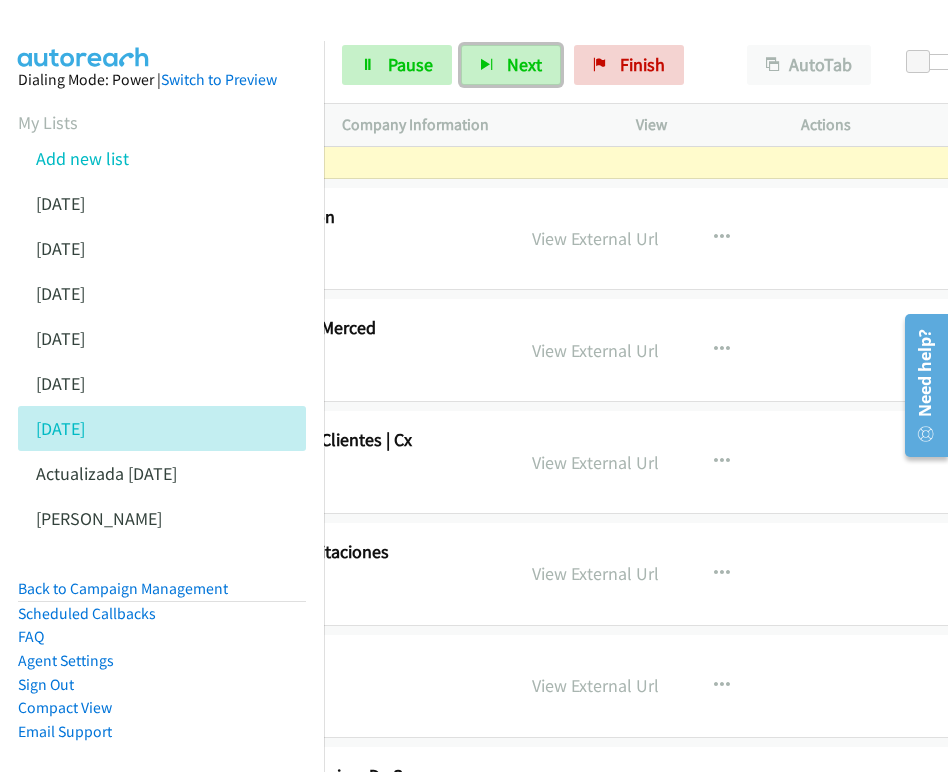scroll, scrollTop: 17183, scrollLeft: 513, axis: both 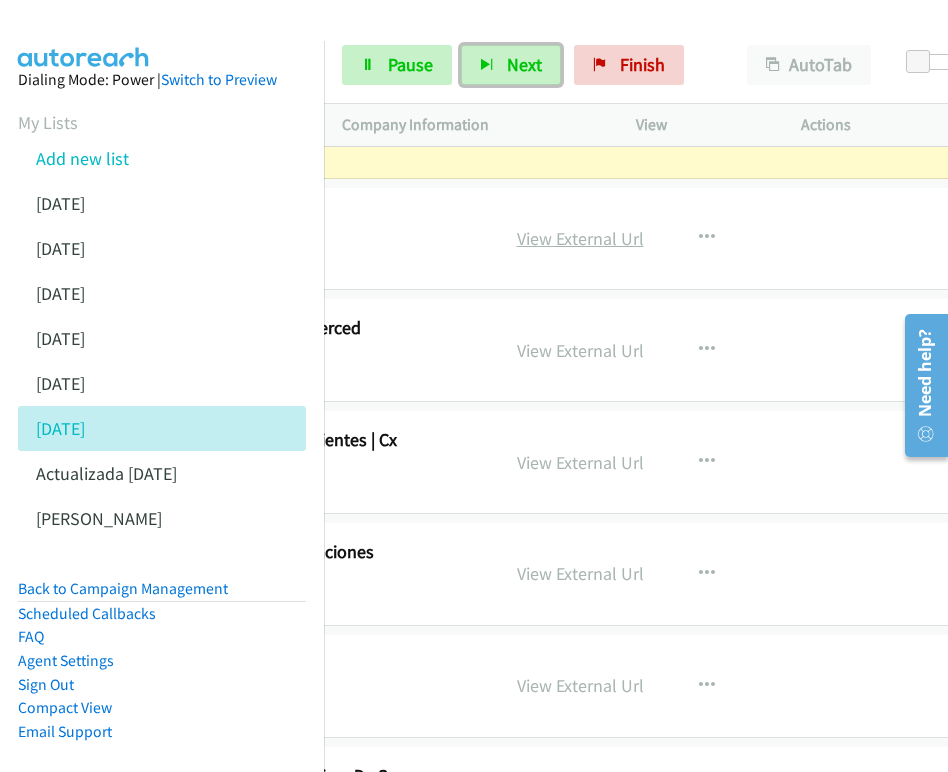 click on "View External Url" at bounding box center (580, 238) 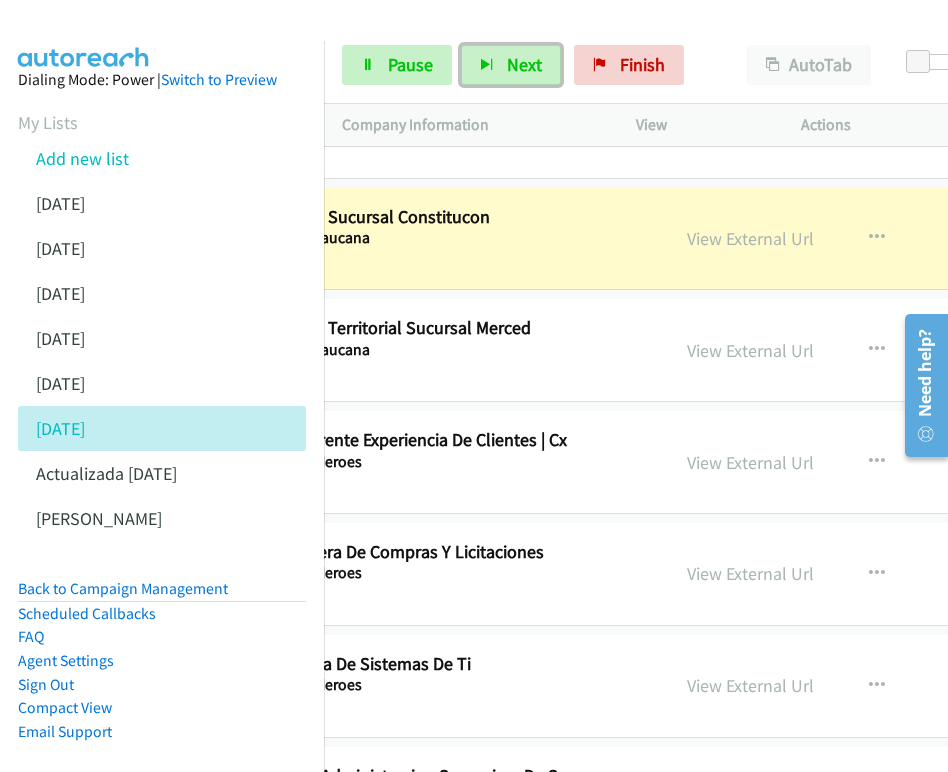 scroll, scrollTop: 17183, scrollLeft: 502, axis: both 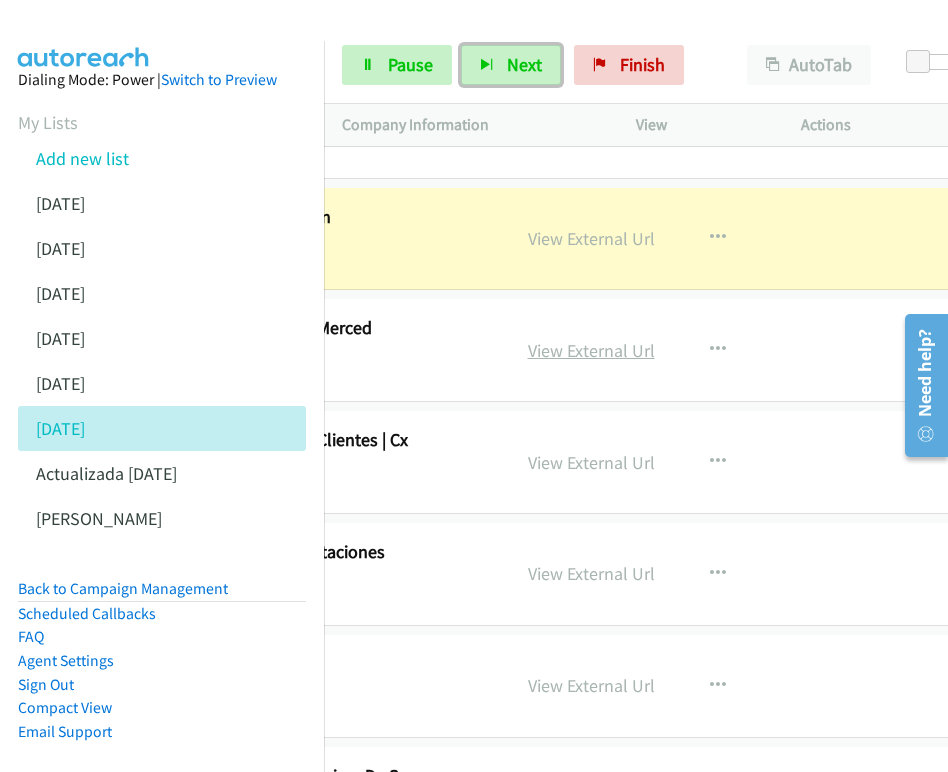 click on "View External Url" at bounding box center [591, 350] 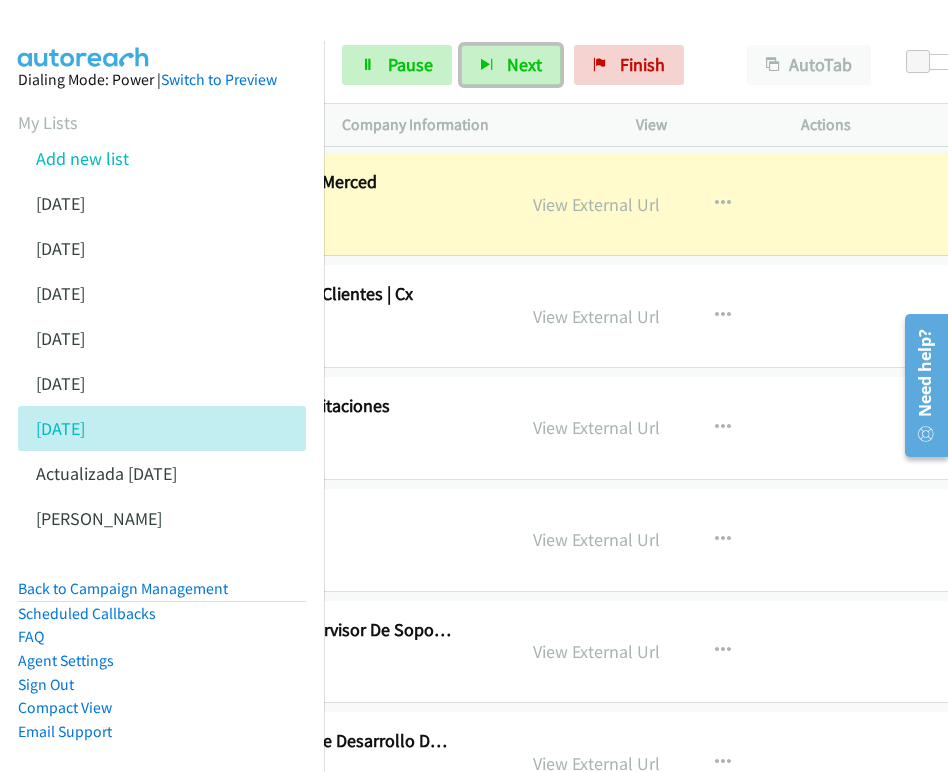 scroll, scrollTop: 17329, scrollLeft: 533, axis: both 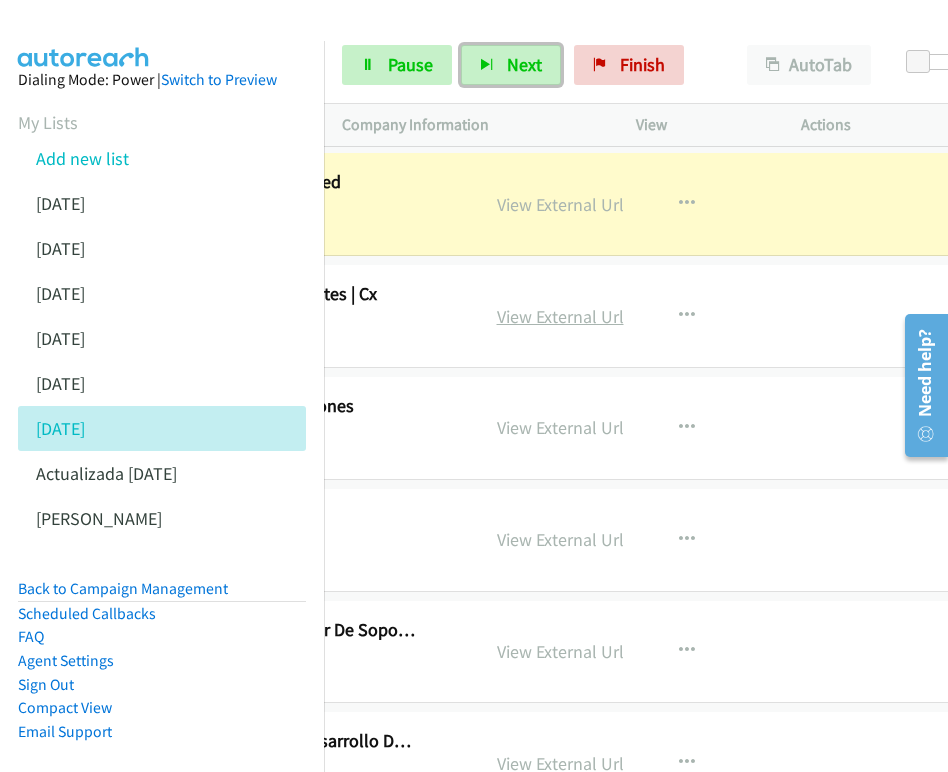 click on "View External Url" at bounding box center (560, 316) 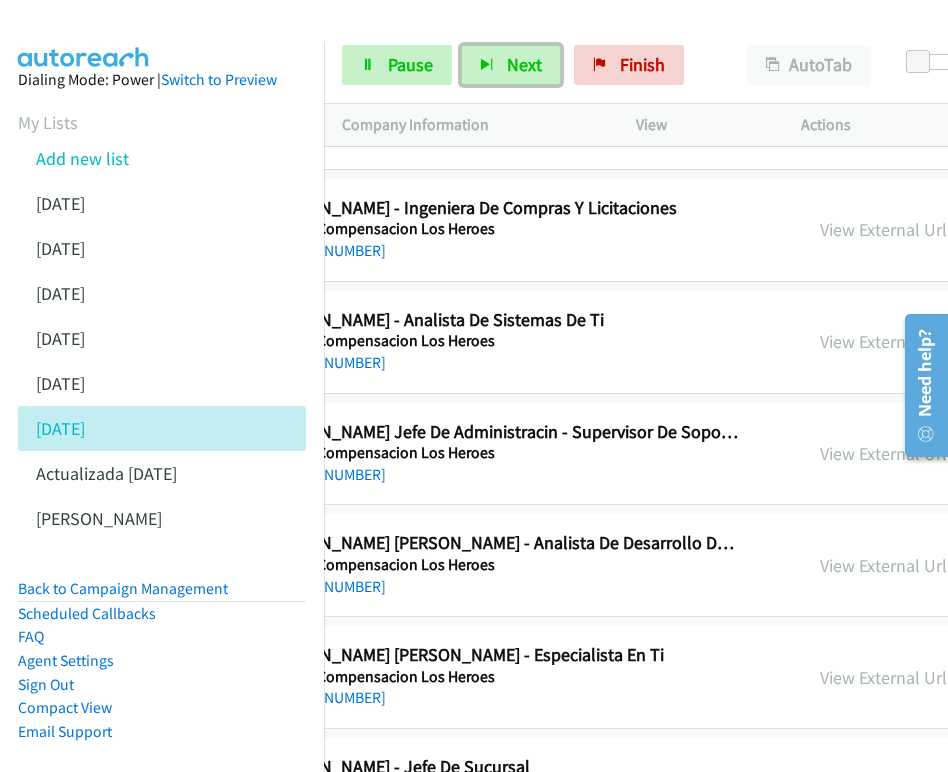 scroll, scrollTop: 17527, scrollLeft: 209, axis: both 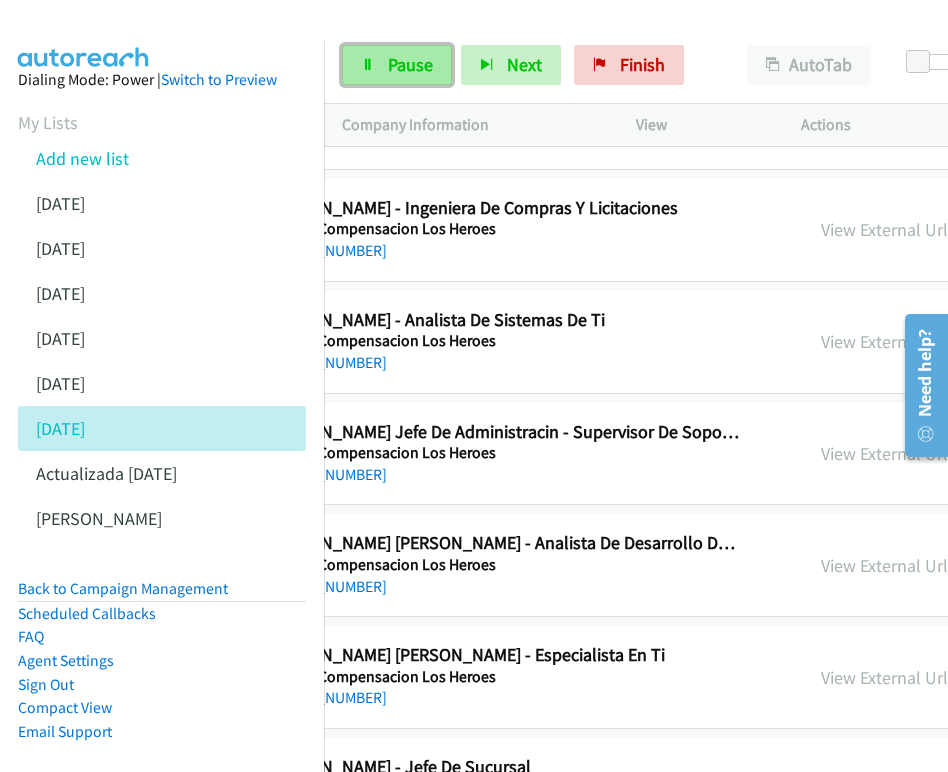 click on "Pause" at bounding box center (397, 65) 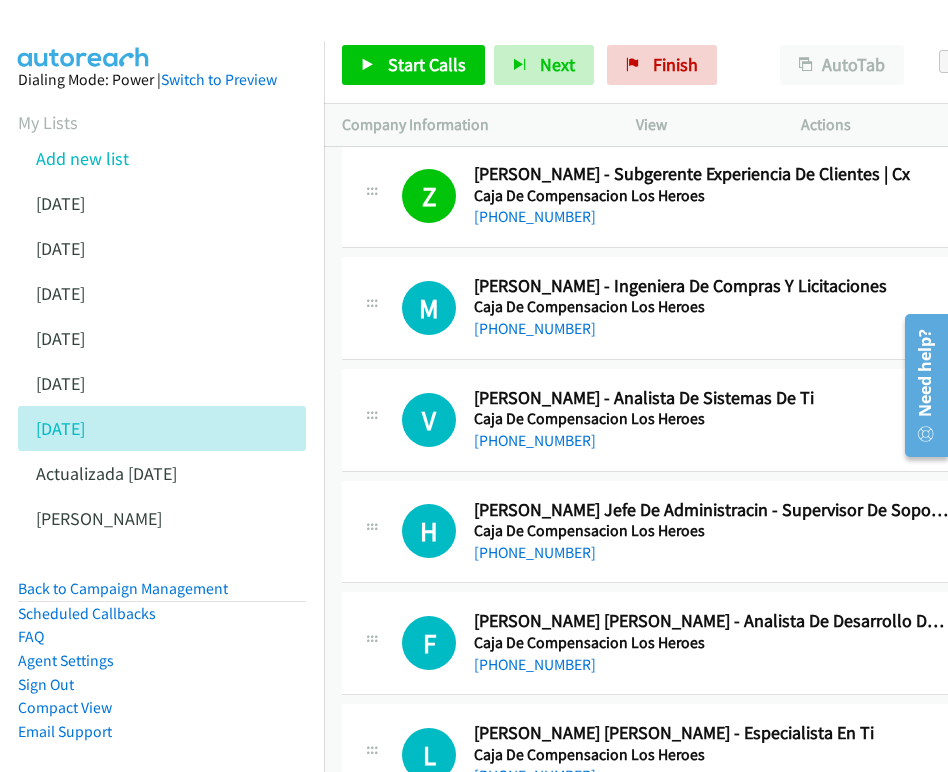 scroll, scrollTop: 17514, scrollLeft: 0, axis: vertical 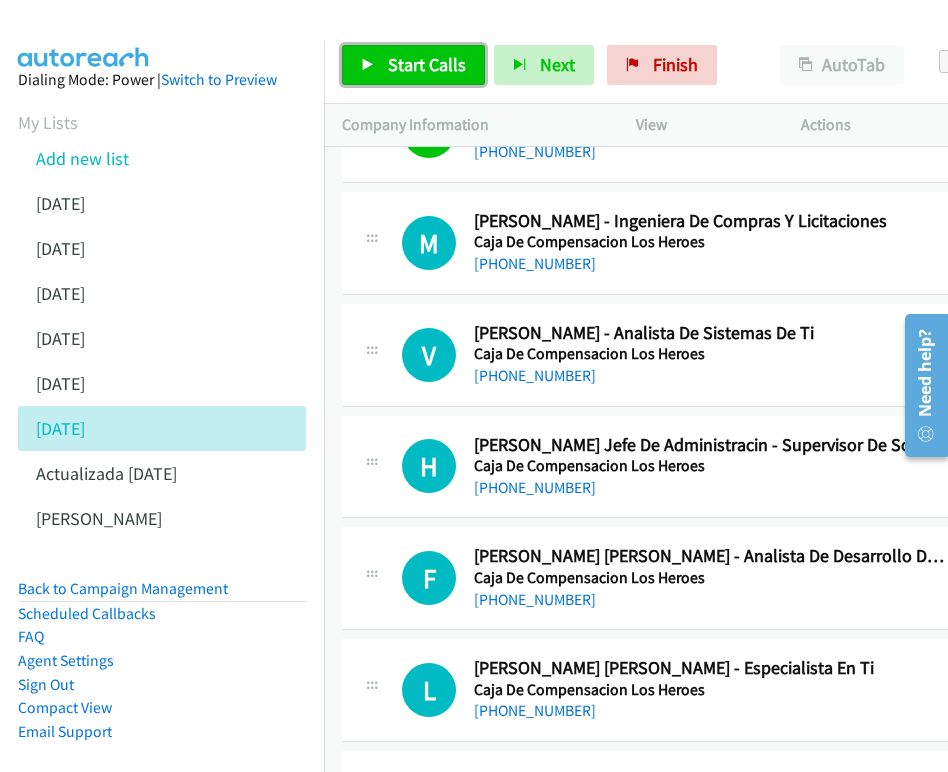 click on "Start Calls" at bounding box center (413, 65) 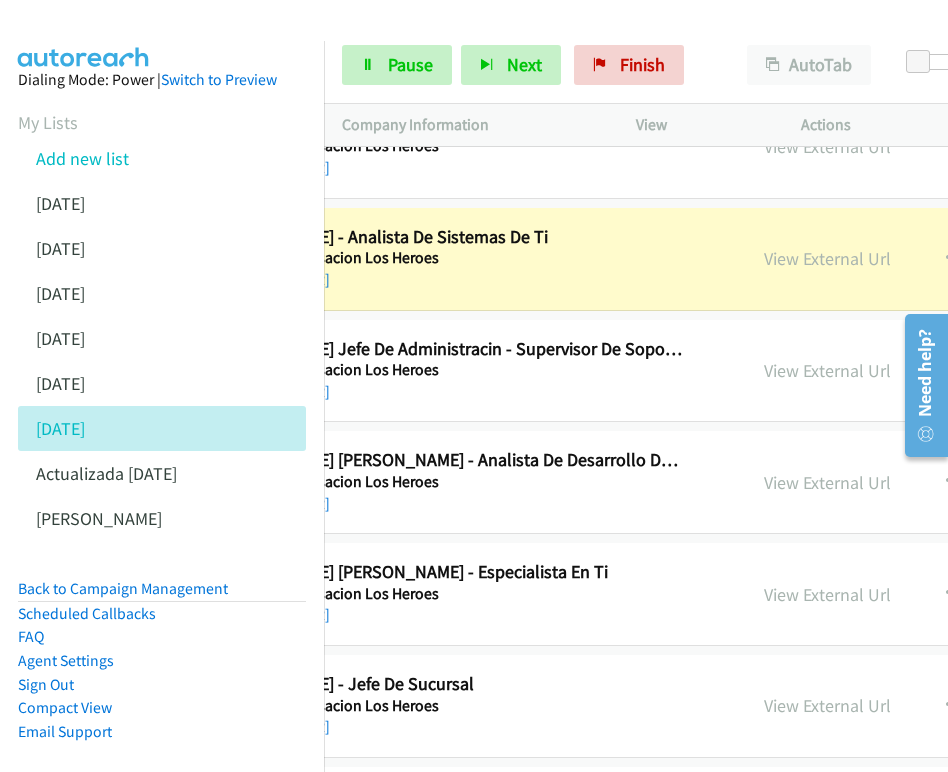 scroll, scrollTop: 17610, scrollLeft: 335, axis: both 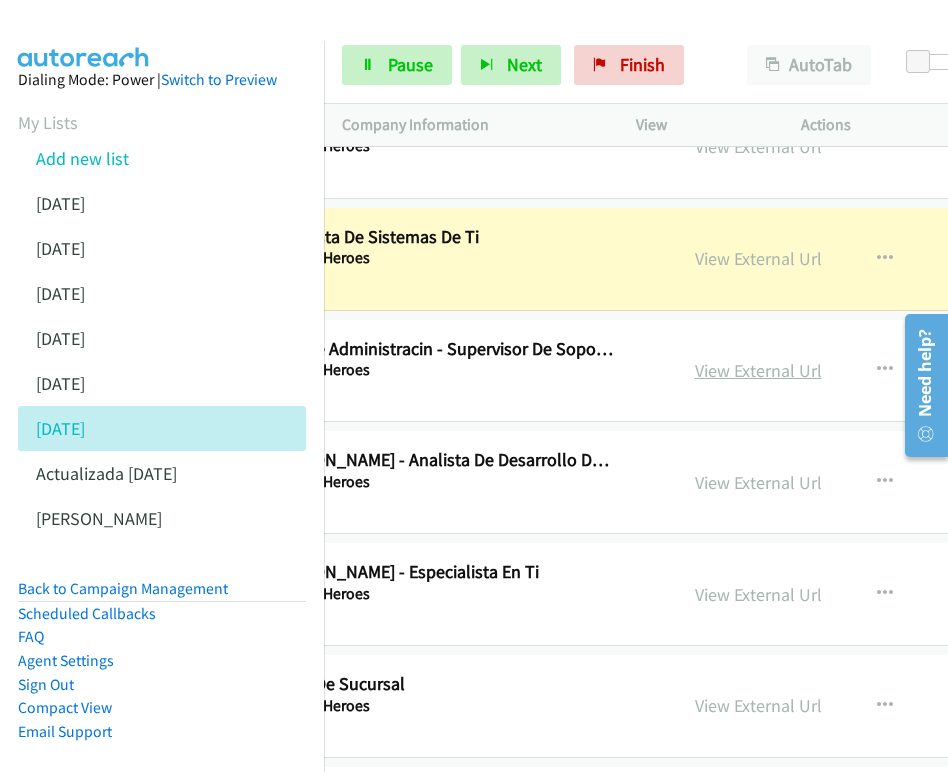 click on "View External Url" at bounding box center (758, 370) 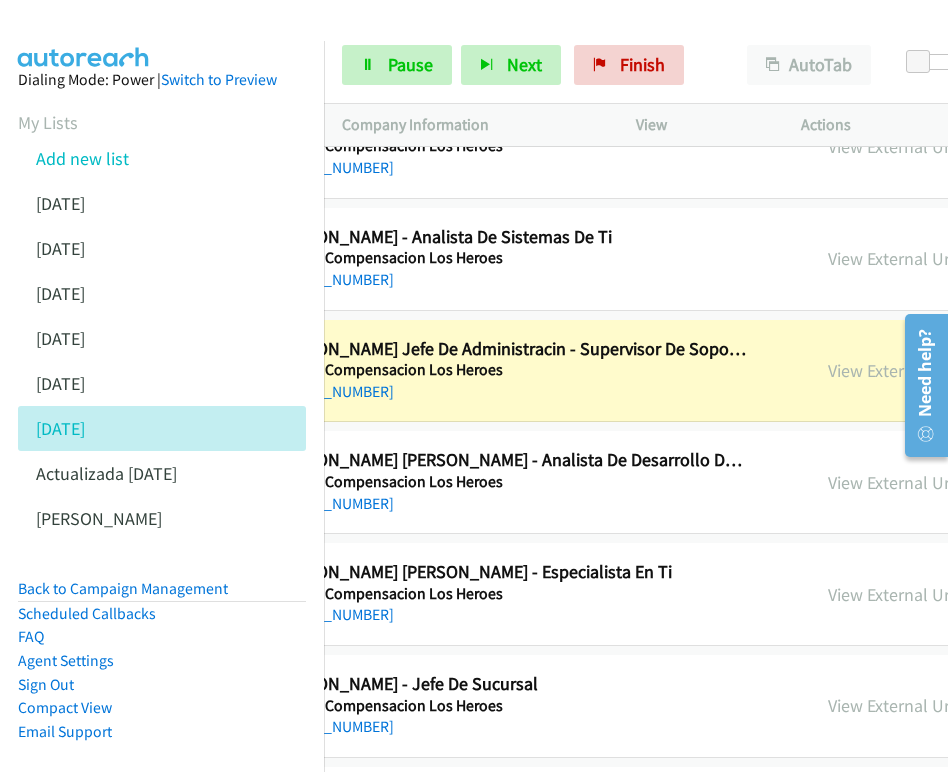 scroll, scrollTop: 17610, scrollLeft: 416, axis: both 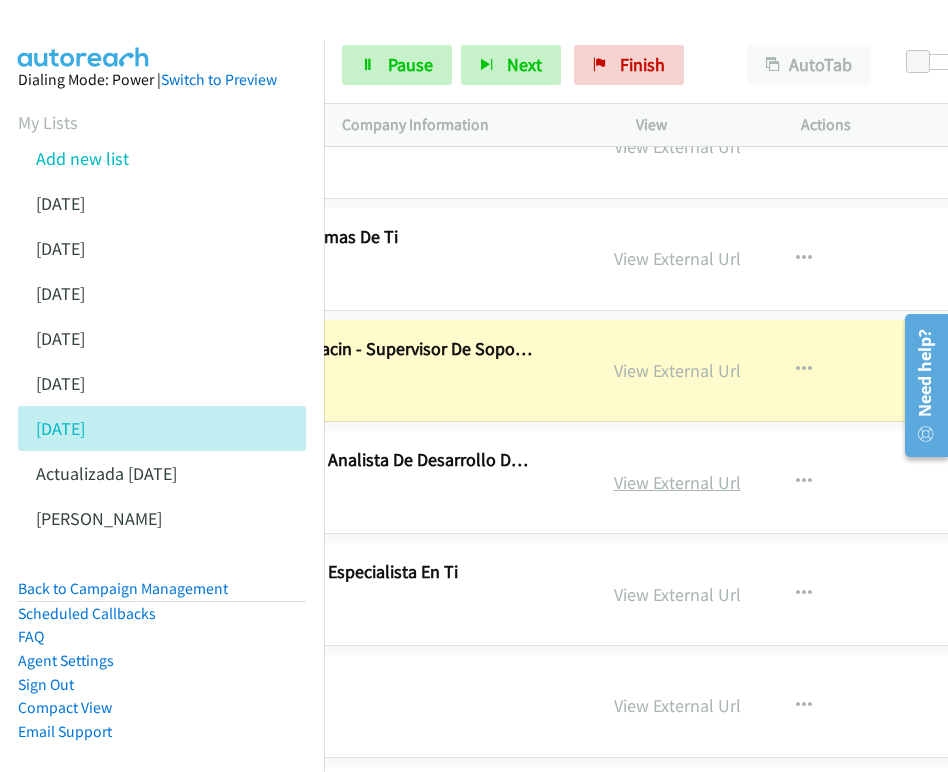 click on "View External Url" at bounding box center [677, 482] 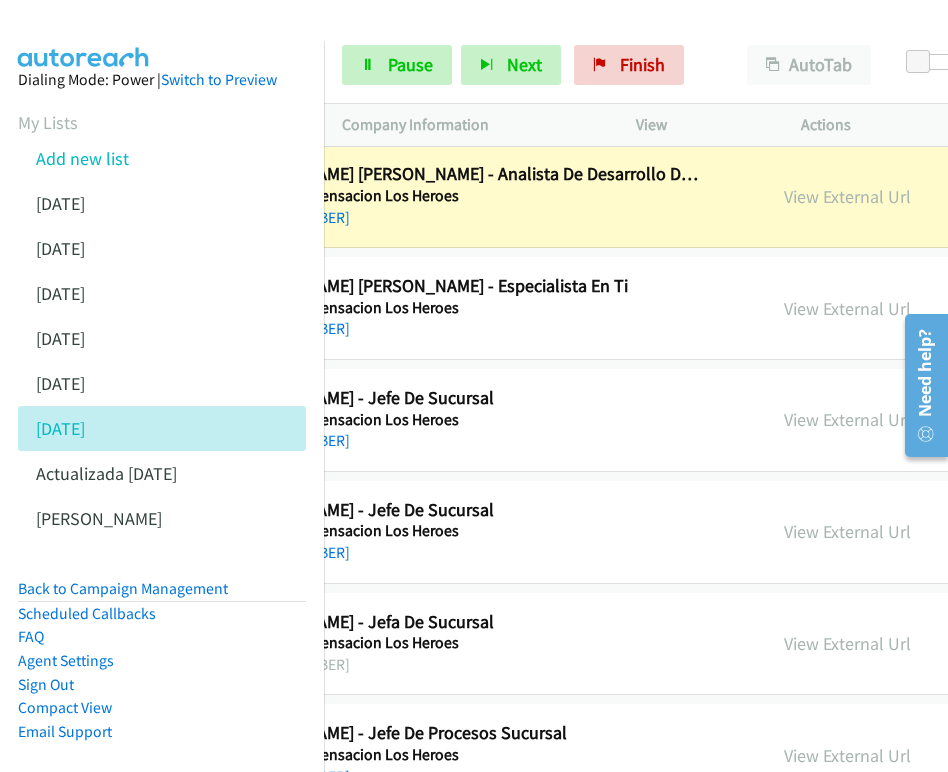 scroll, scrollTop: 17896, scrollLeft: 336, axis: both 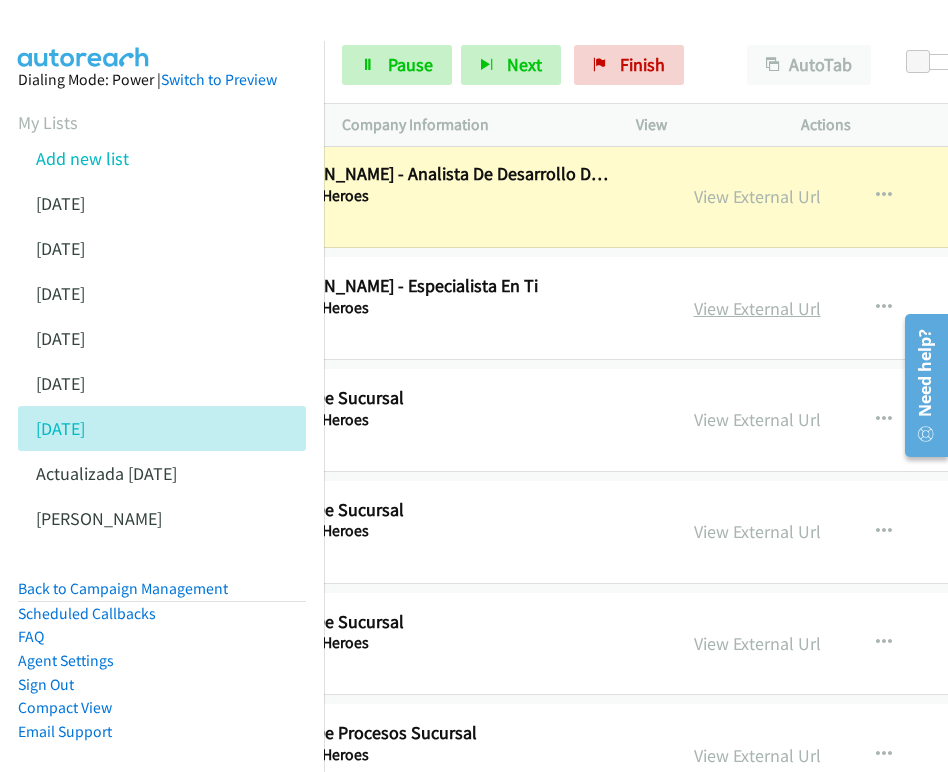 click on "View External Url" at bounding box center (757, 308) 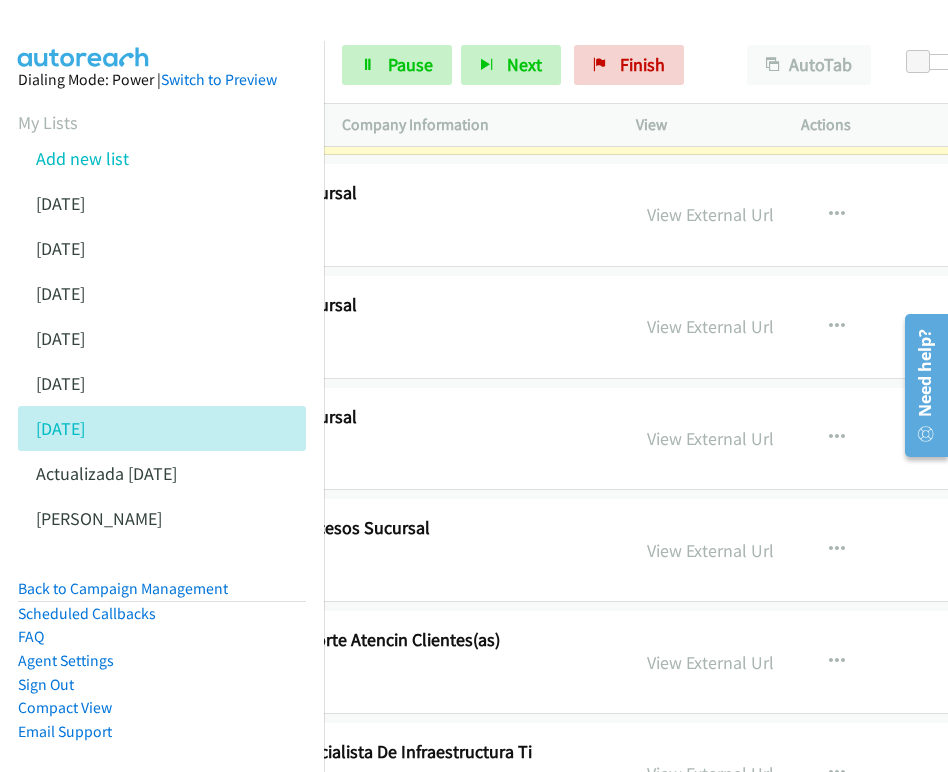 scroll, scrollTop: 18101, scrollLeft: 426, axis: both 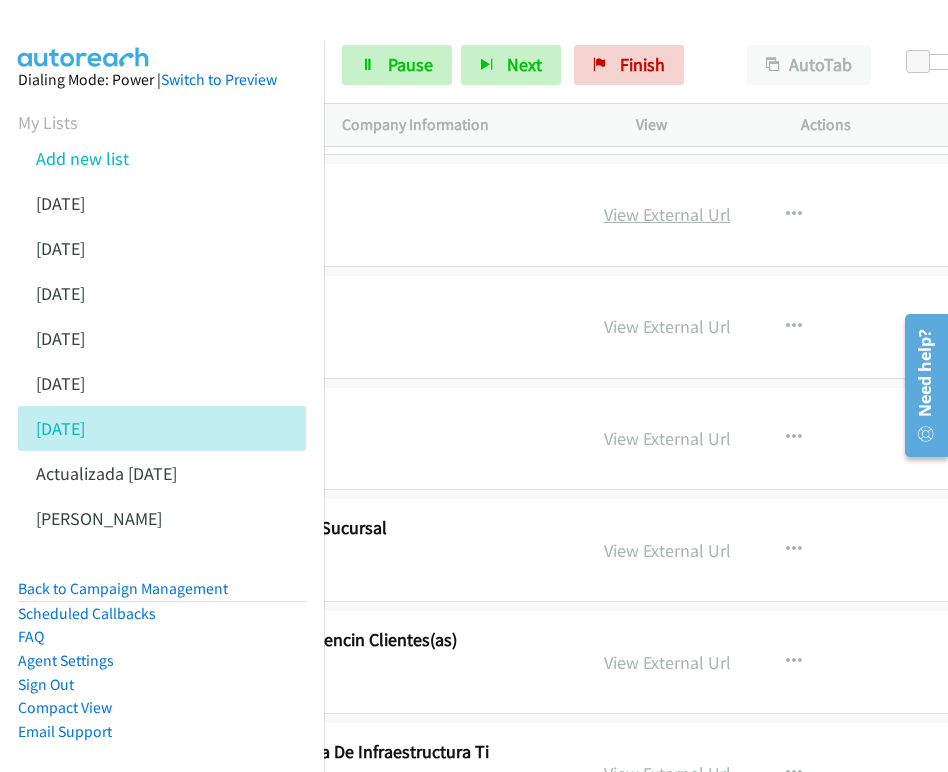 click on "View External Url" at bounding box center (667, 214) 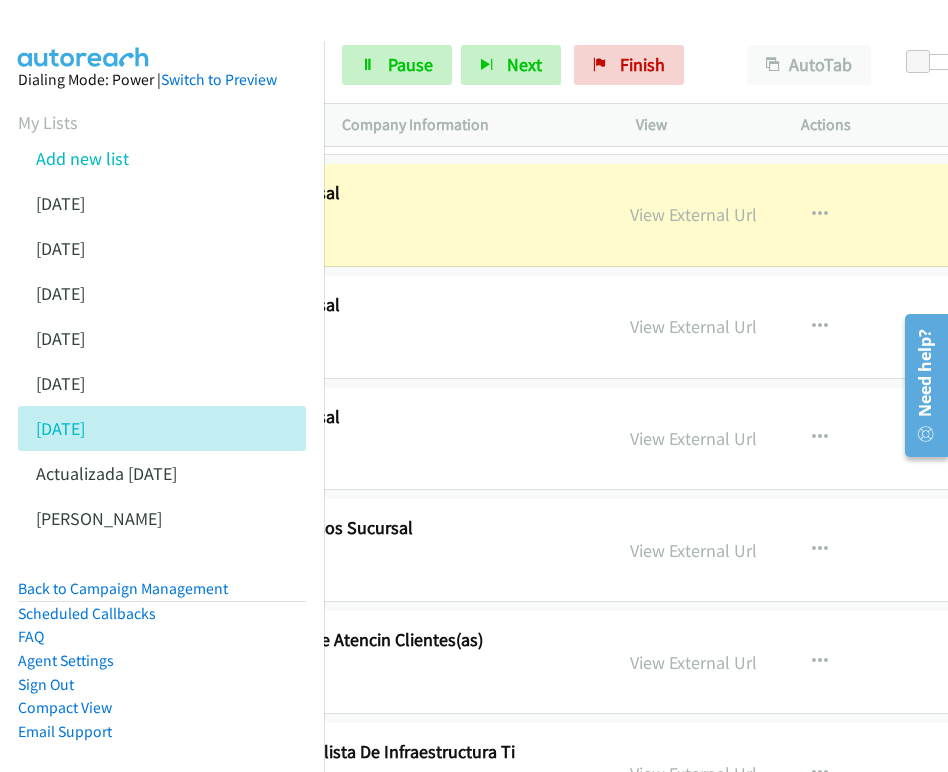 scroll, scrollTop: 18101, scrollLeft: 413, axis: both 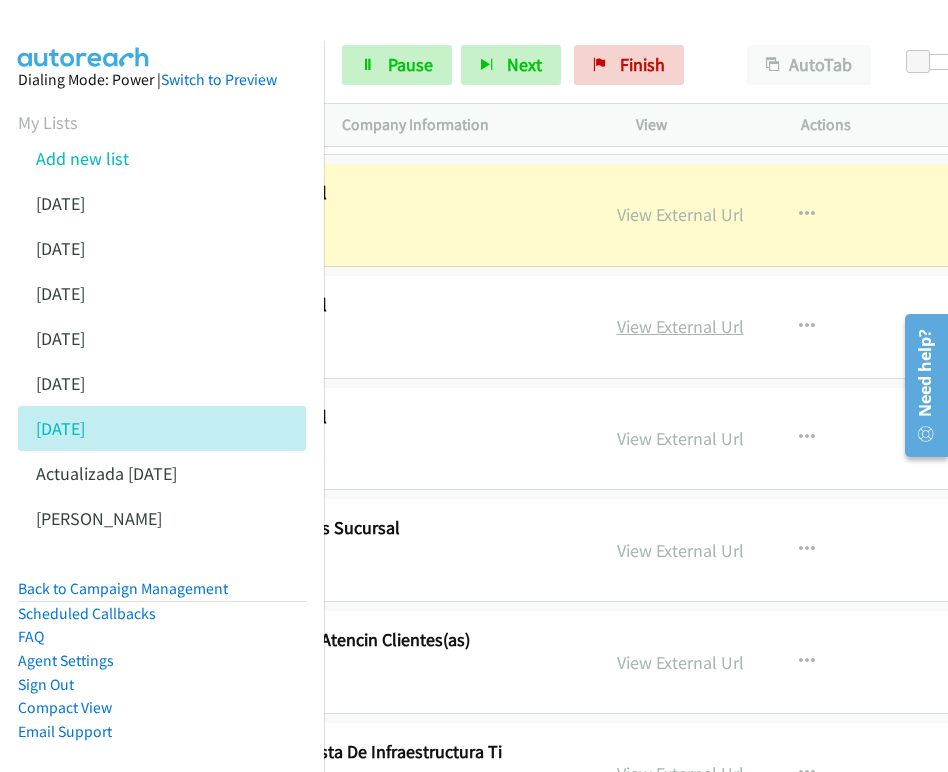 click on "View External Url" at bounding box center [680, 326] 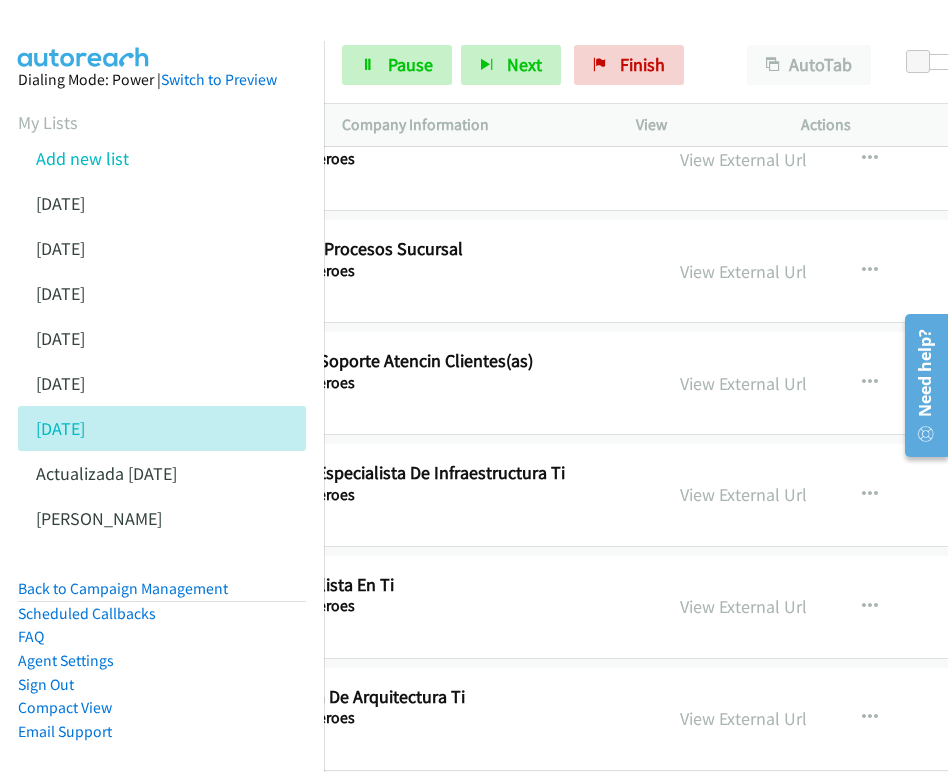 scroll, scrollTop: 18380, scrollLeft: 497, axis: both 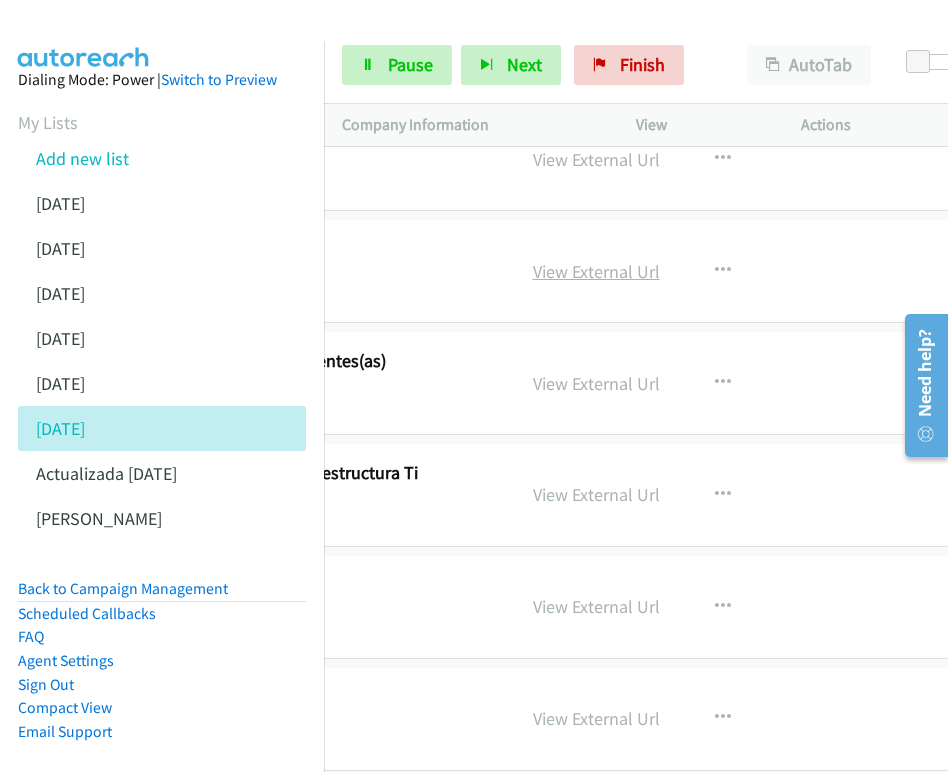 click on "View External Url" at bounding box center (596, 271) 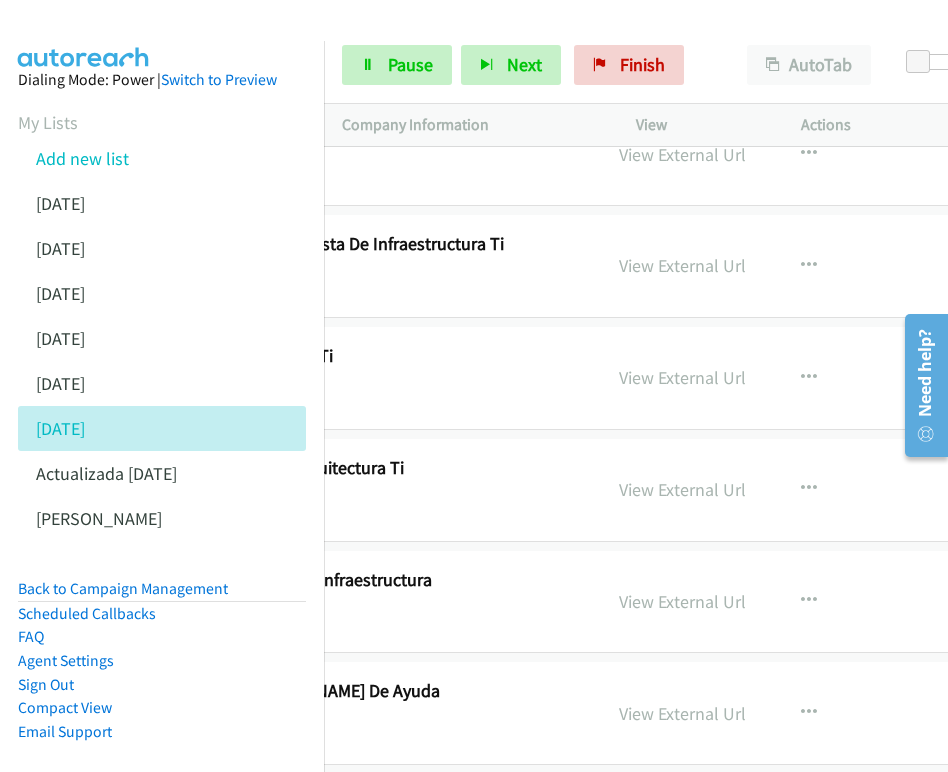 scroll, scrollTop: 18609, scrollLeft: 446, axis: both 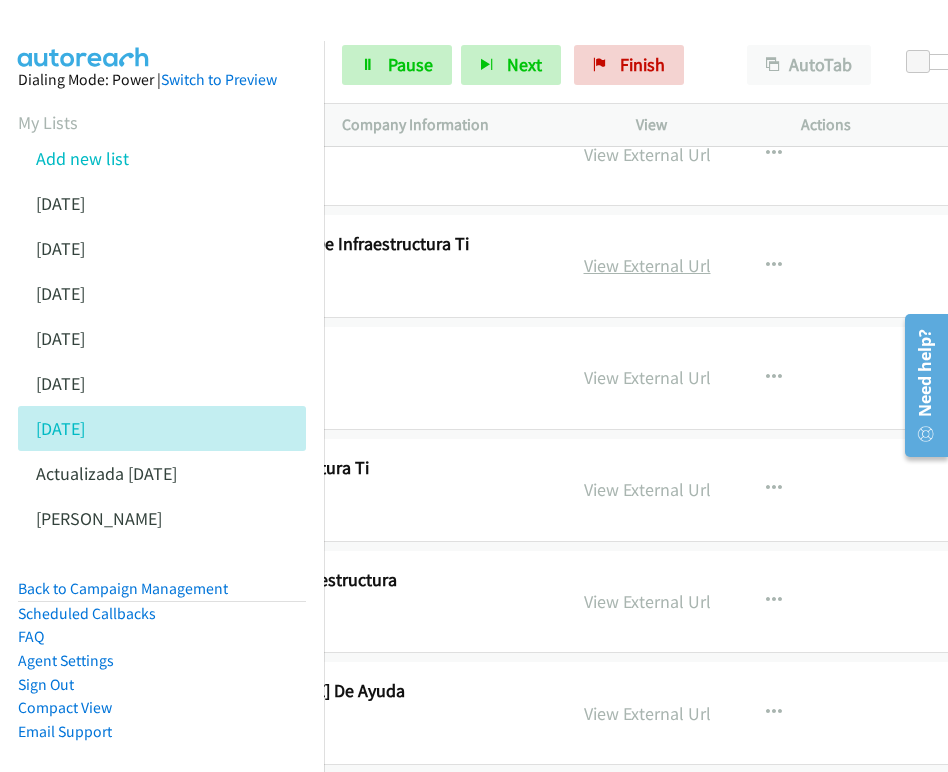 click on "View External Url" at bounding box center (647, 265) 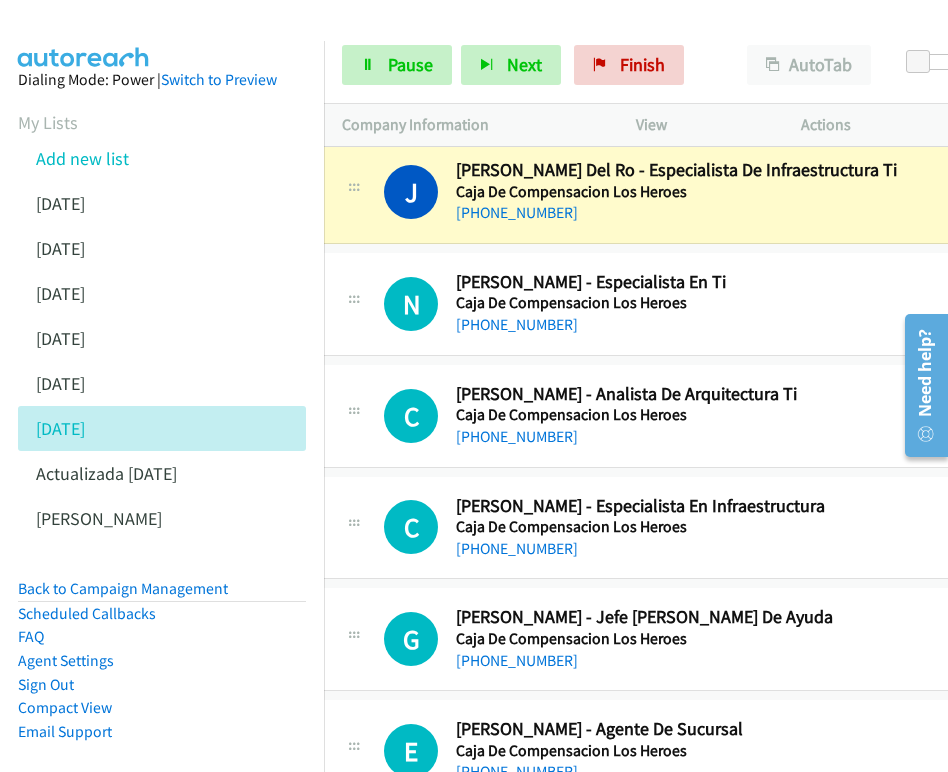 scroll, scrollTop: 18683, scrollLeft: 19, axis: both 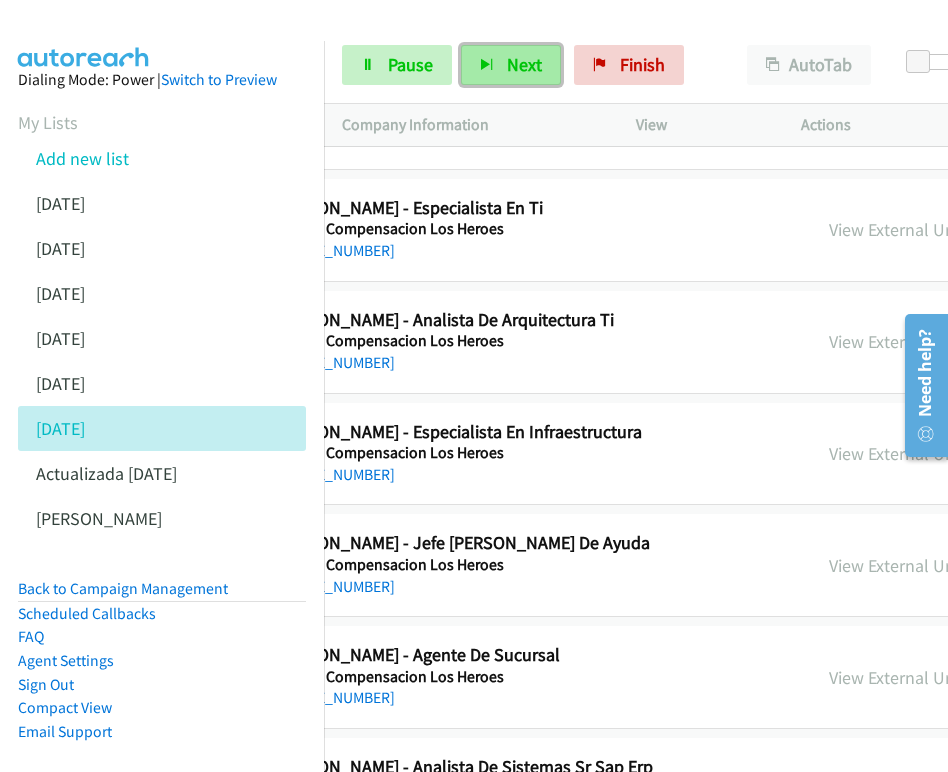 click on "Next" at bounding box center [524, 64] 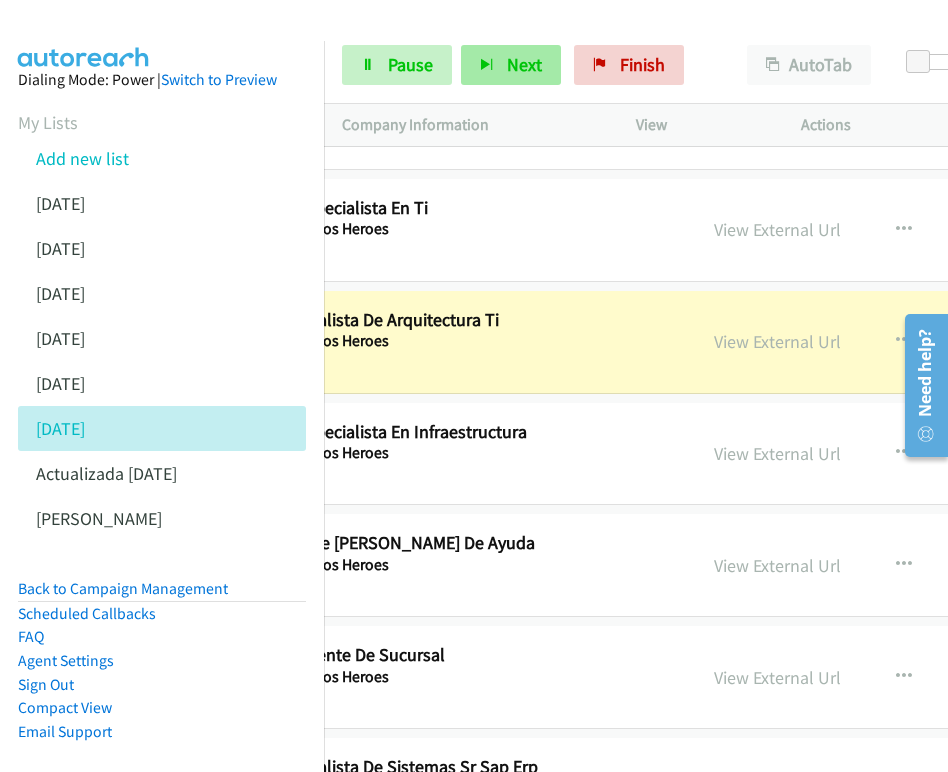 scroll, scrollTop: 18757, scrollLeft: 330, axis: both 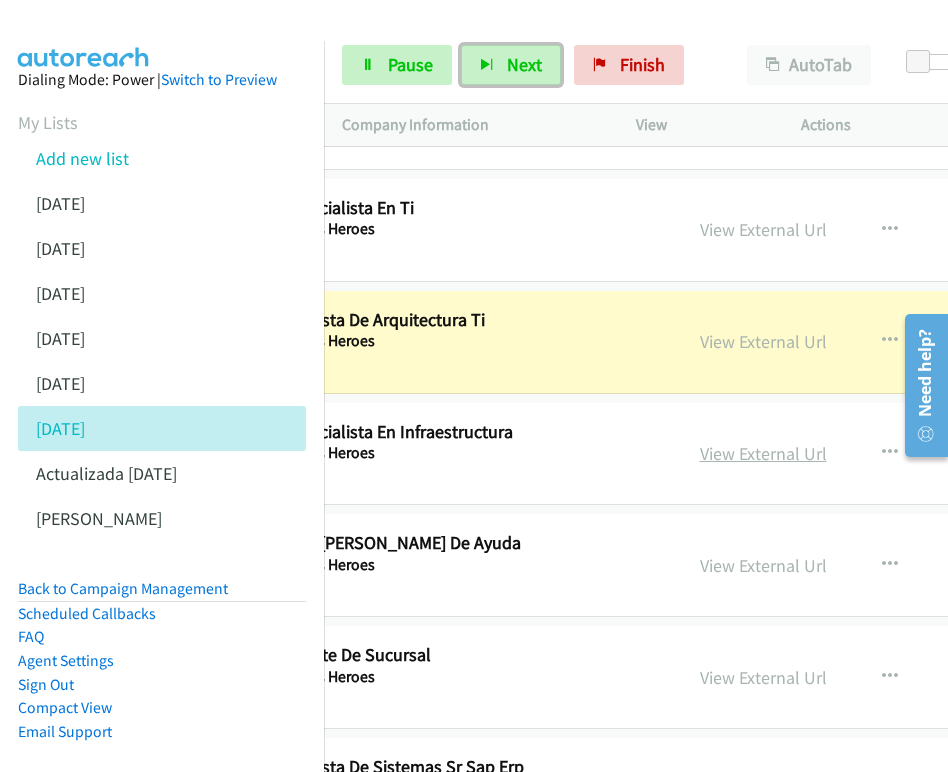 click on "View External Url" at bounding box center (763, 453) 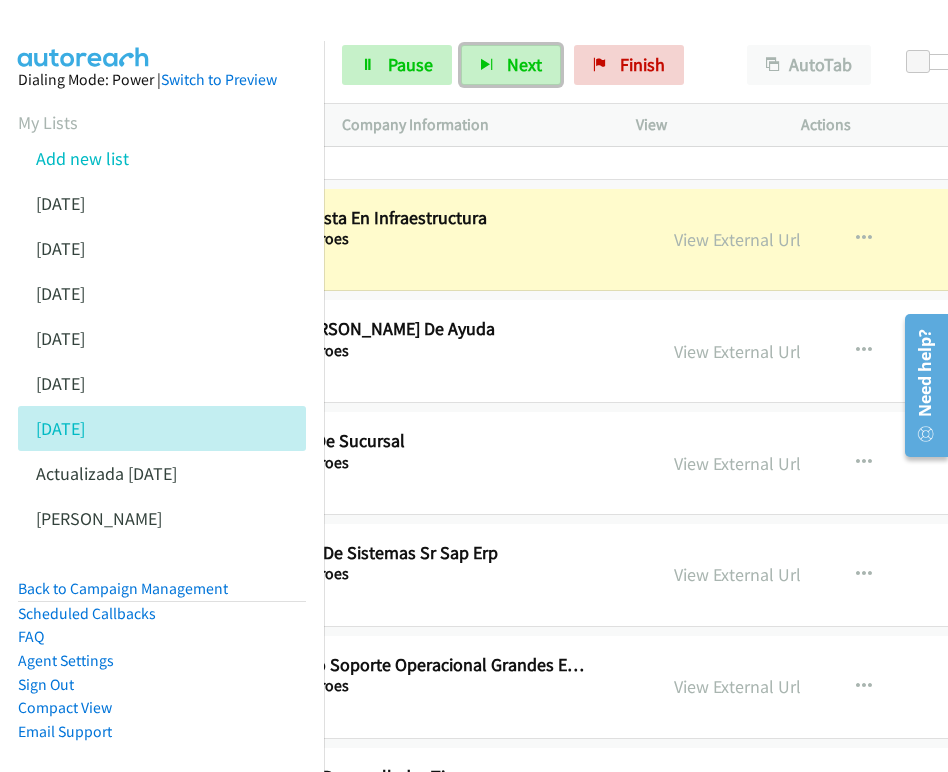 scroll, scrollTop: 18971, scrollLeft: 513, axis: both 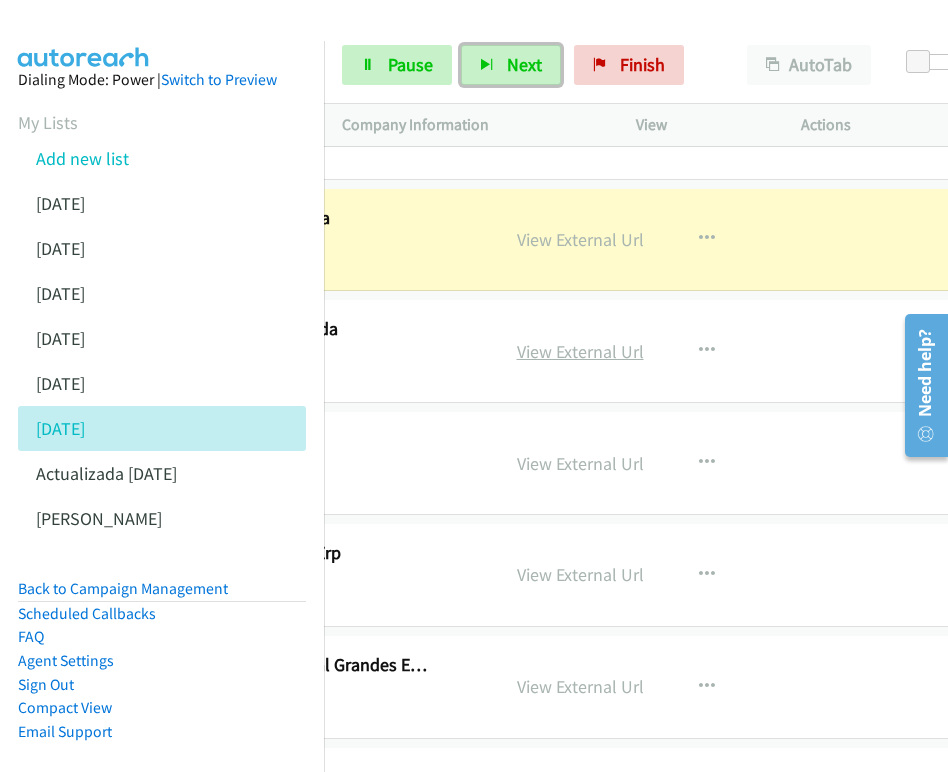 click on "View External Url" at bounding box center (580, 351) 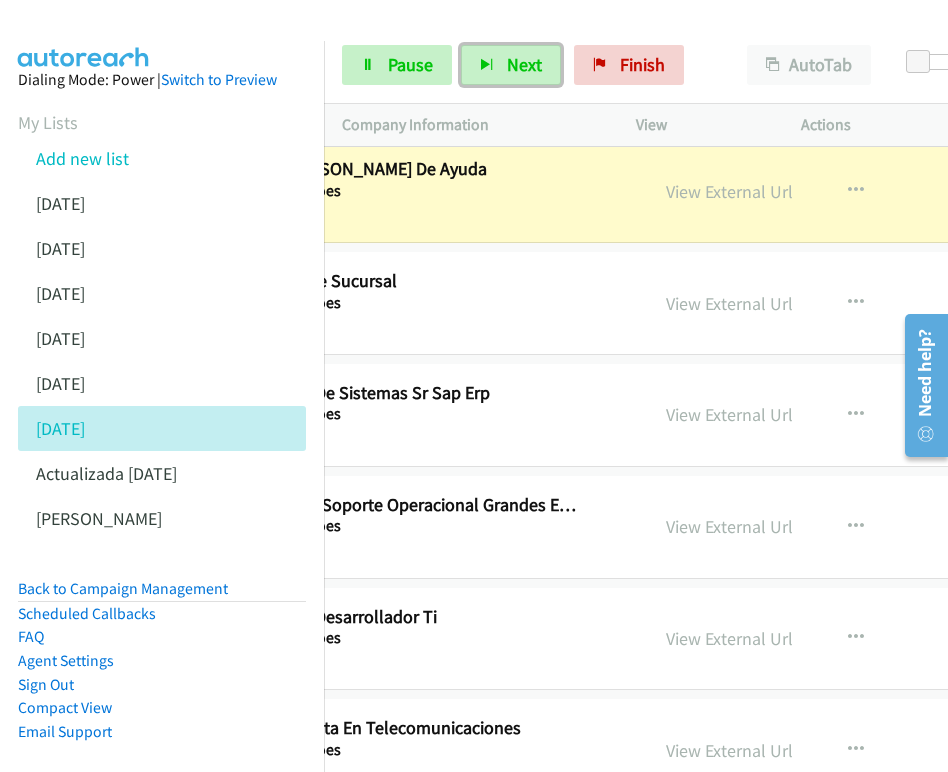 scroll, scrollTop: 19131, scrollLeft: 368, axis: both 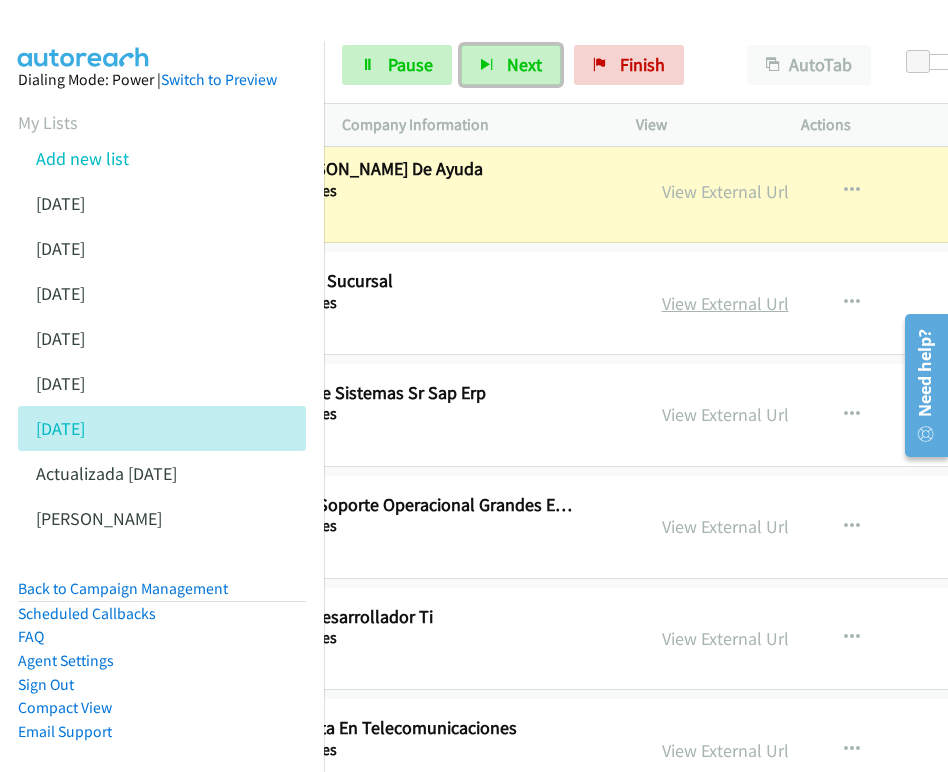 click on "View External Url" at bounding box center [725, 303] 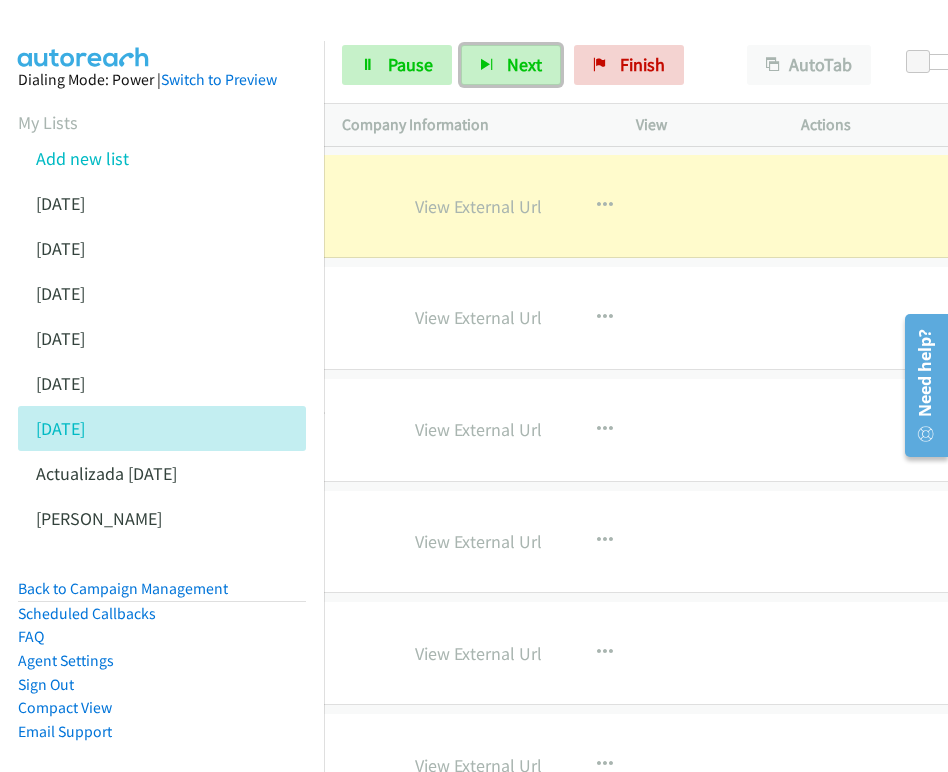 scroll, scrollTop: 19228, scrollLeft: 654, axis: both 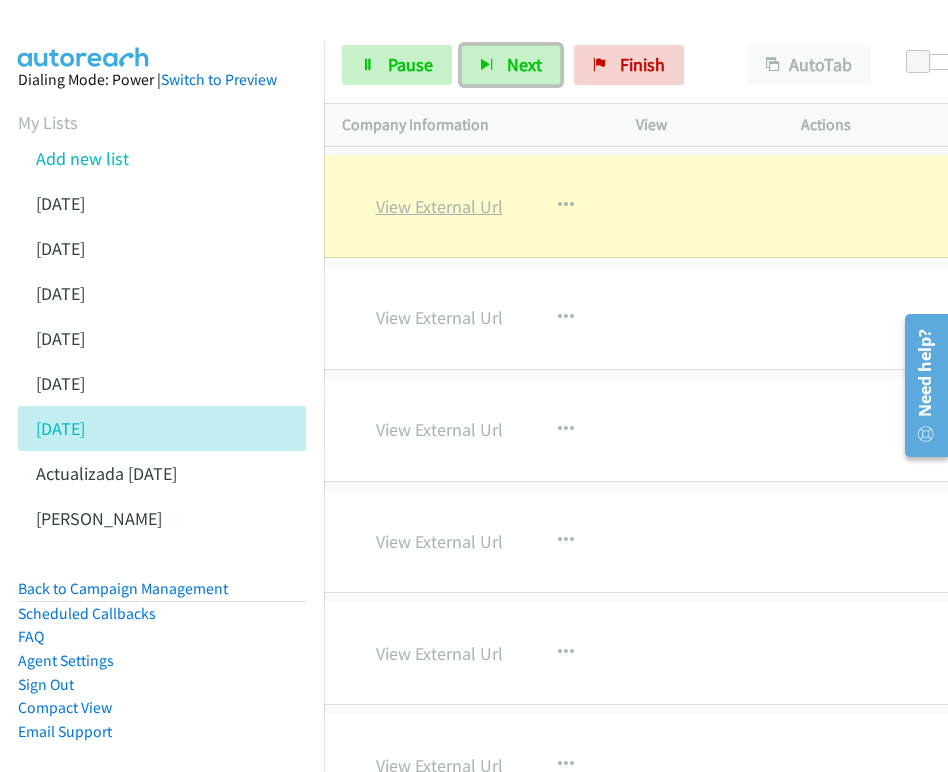 click on "View External Url" at bounding box center (439, 206) 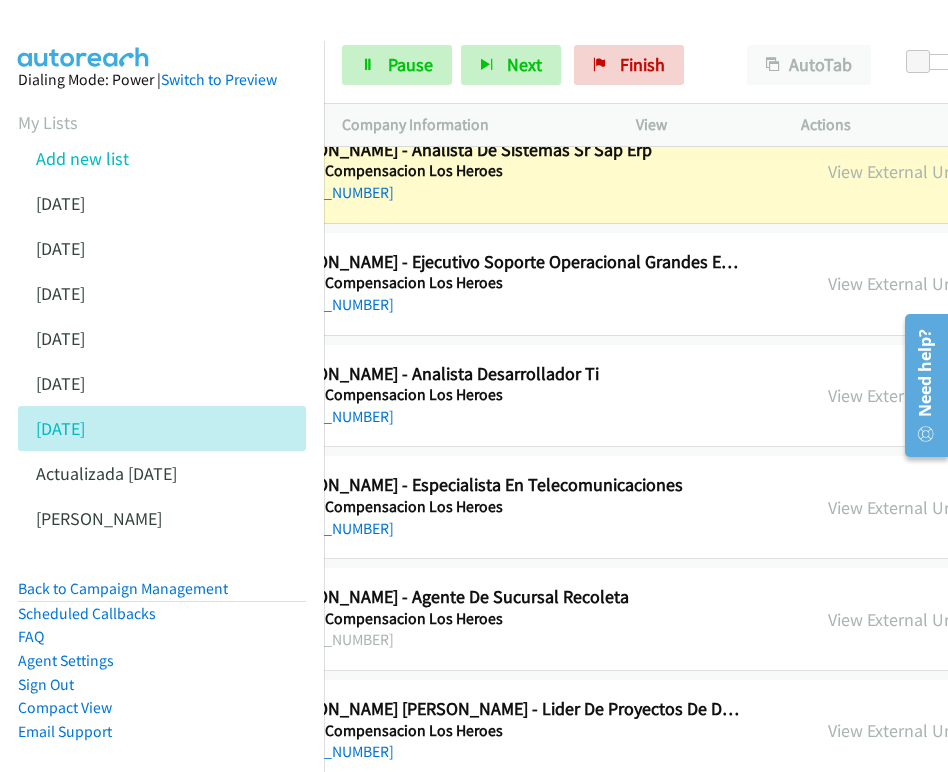 scroll, scrollTop: 19374, scrollLeft: 240, axis: both 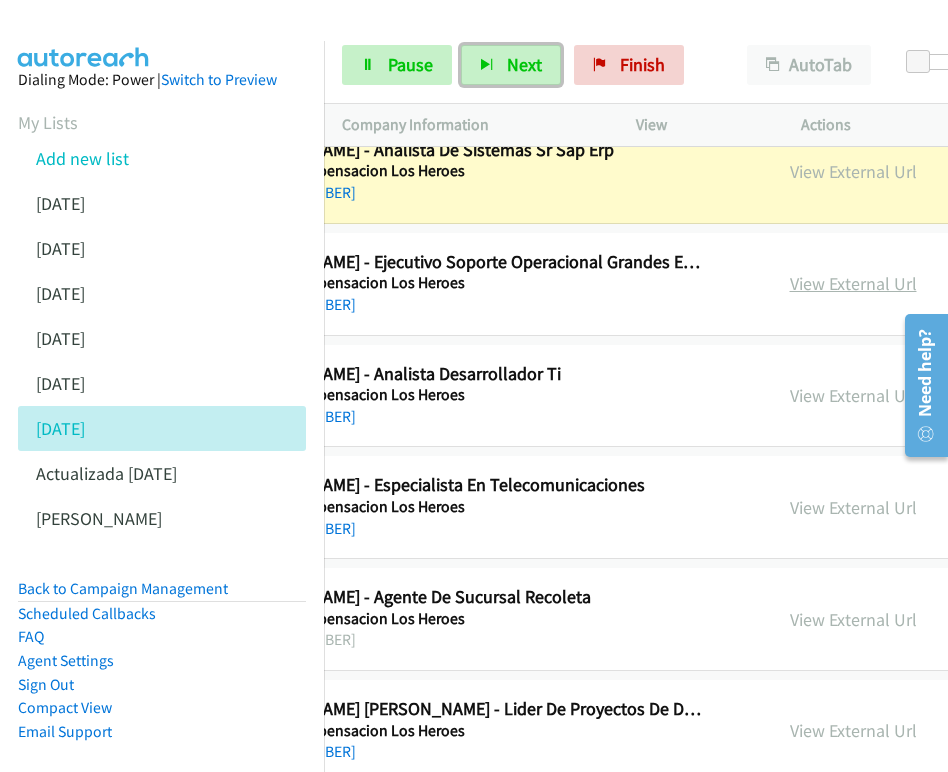 click on "View External Url" at bounding box center (853, 283) 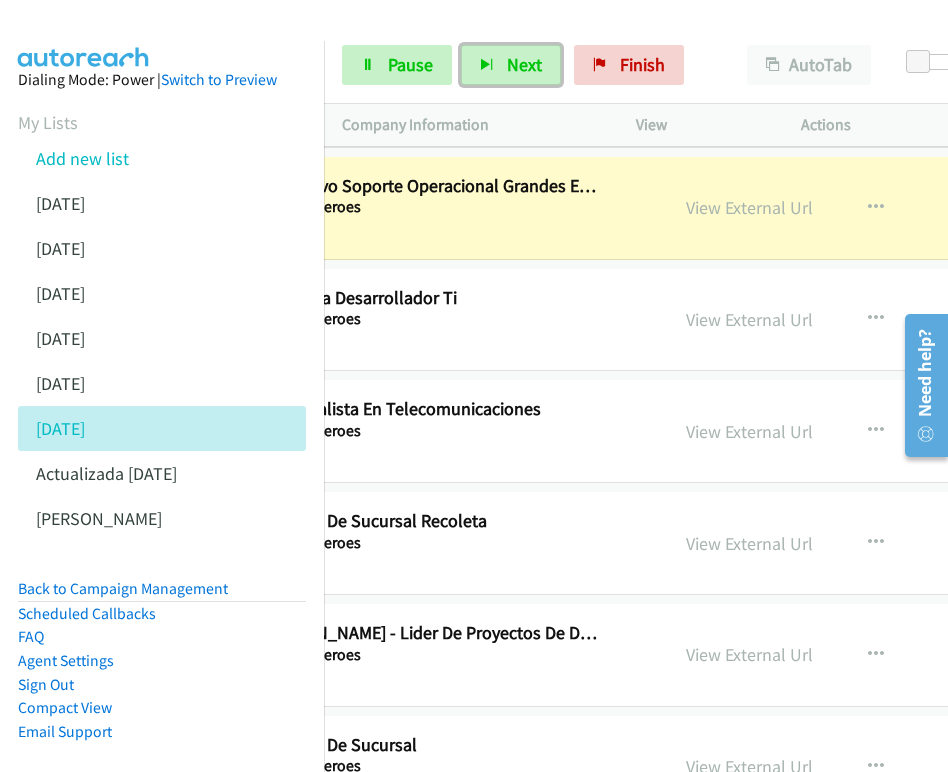 scroll, scrollTop: 19450, scrollLeft: 349, axis: both 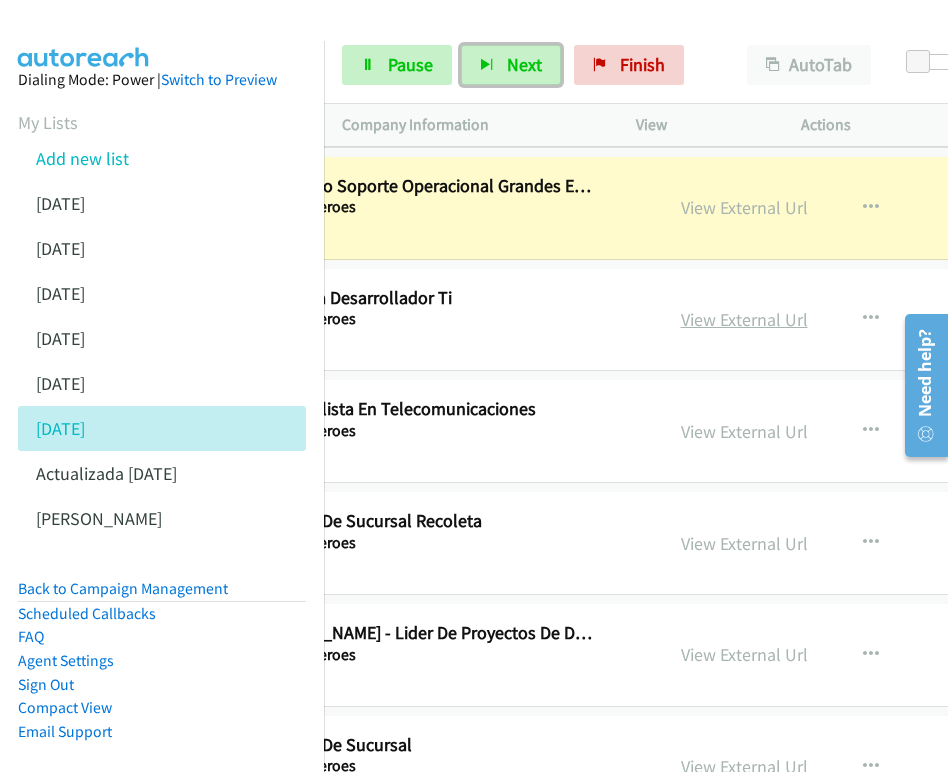 click on "View External Url" at bounding box center [744, 319] 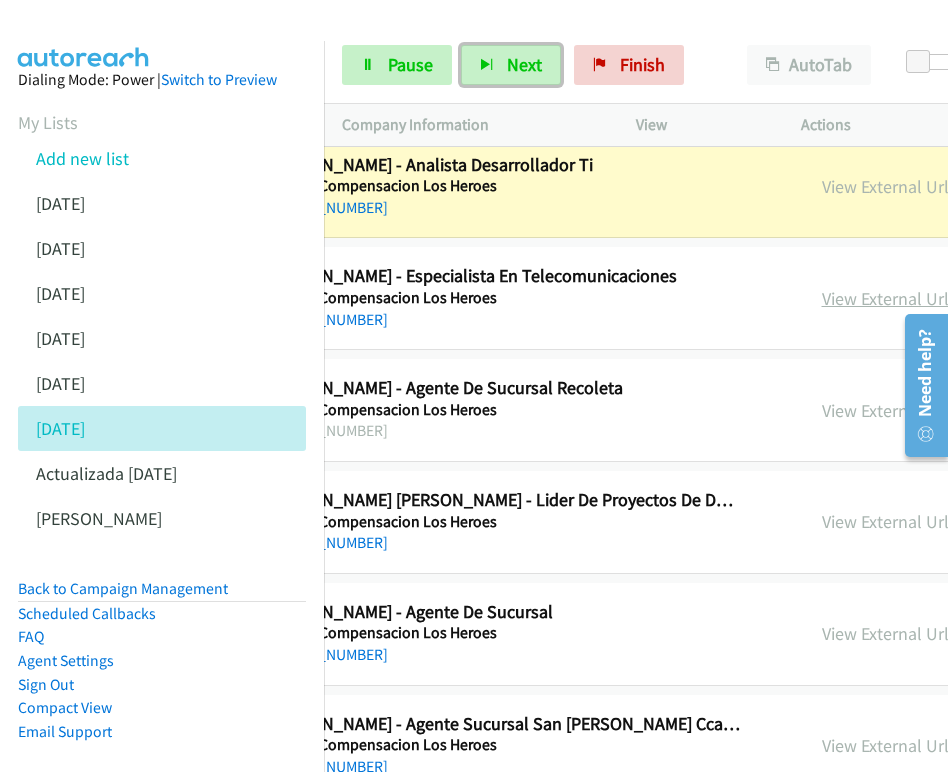 scroll, scrollTop: 19583, scrollLeft: 519, axis: both 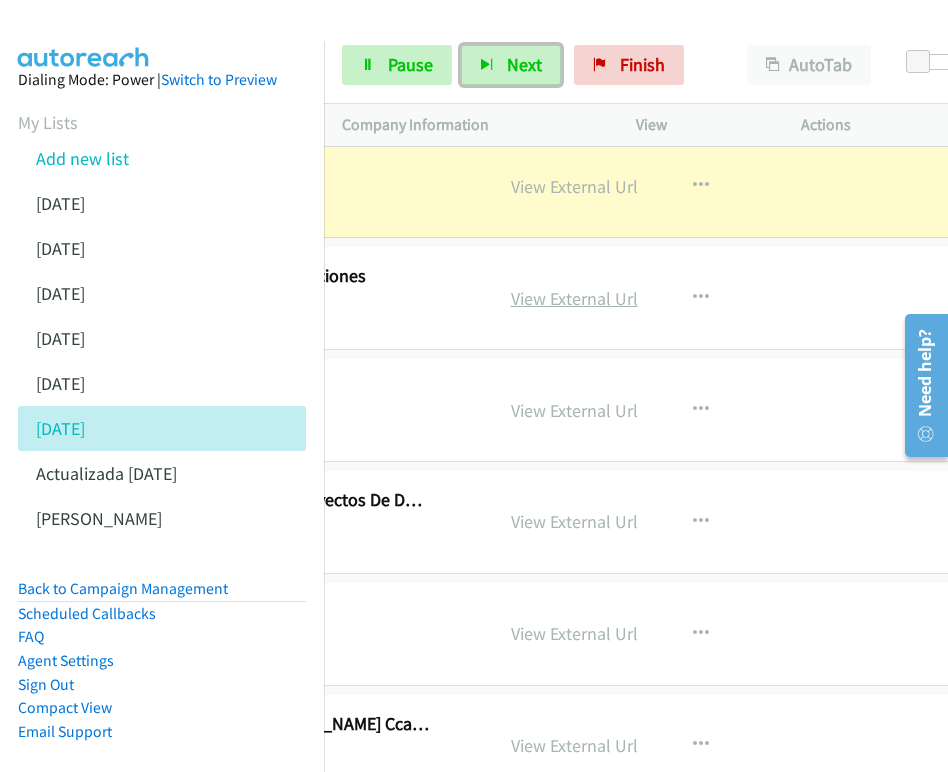 click on "View External Url" at bounding box center (574, 298) 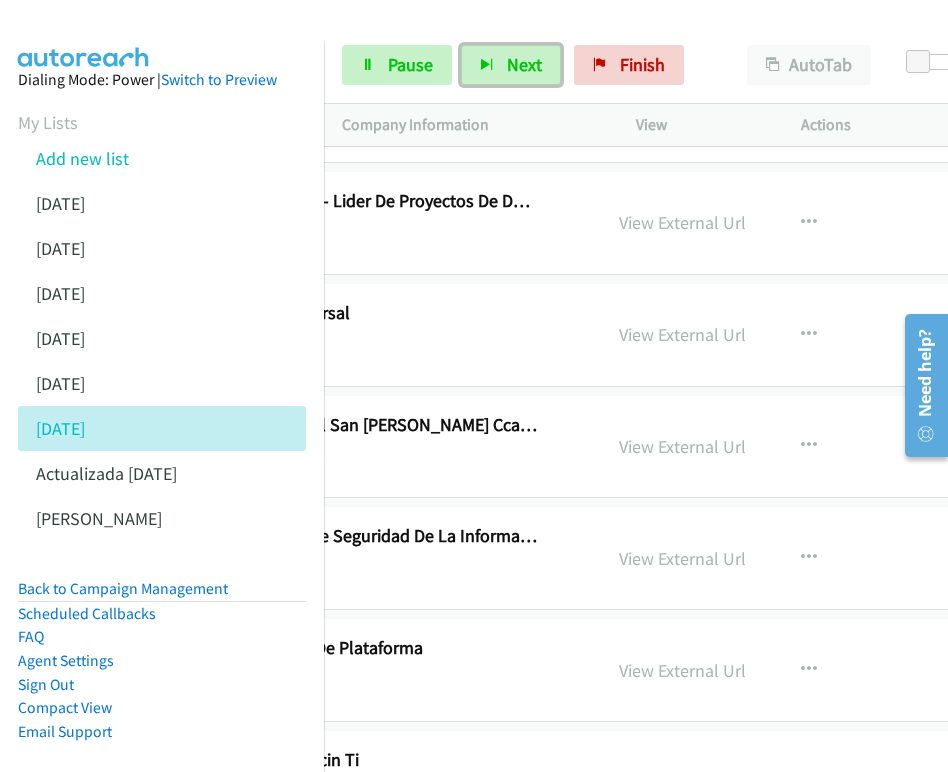 scroll, scrollTop: 19882, scrollLeft: 563, axis: both 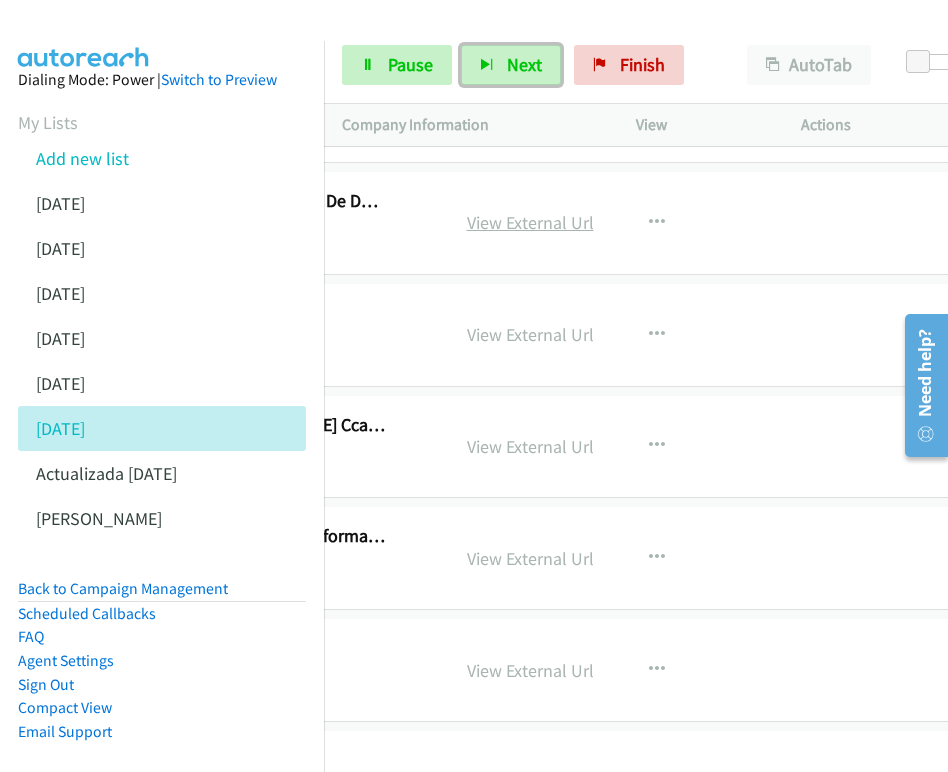 click on "View External Url" at bounding box center [530, 222] 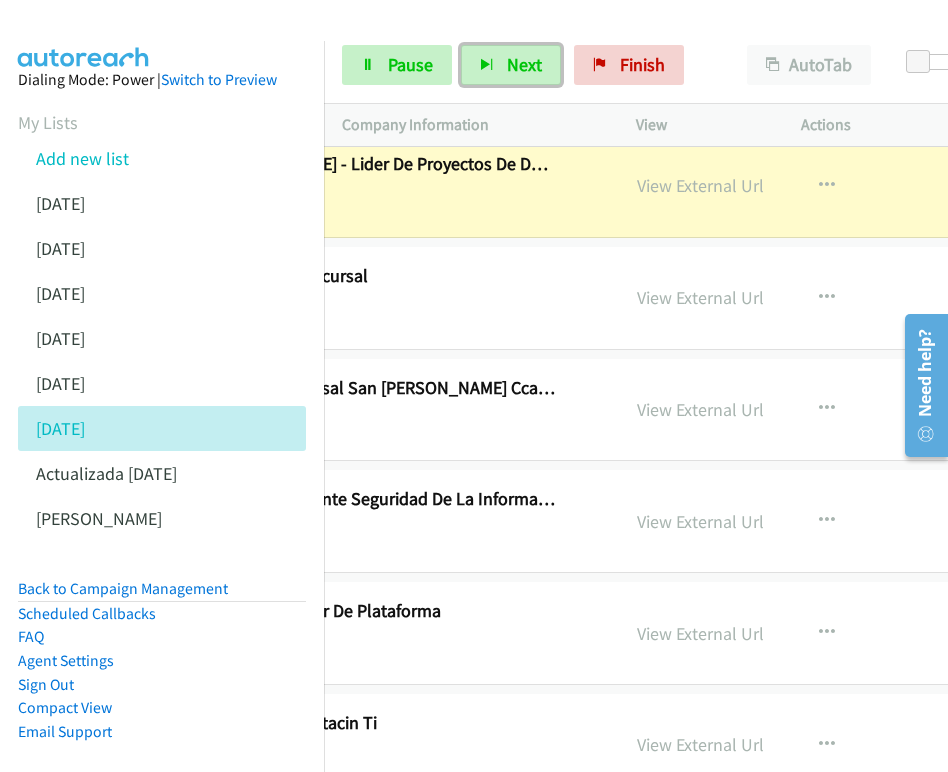 scroll, scrollTop: 19919, scrollLeft: 431, axis: both 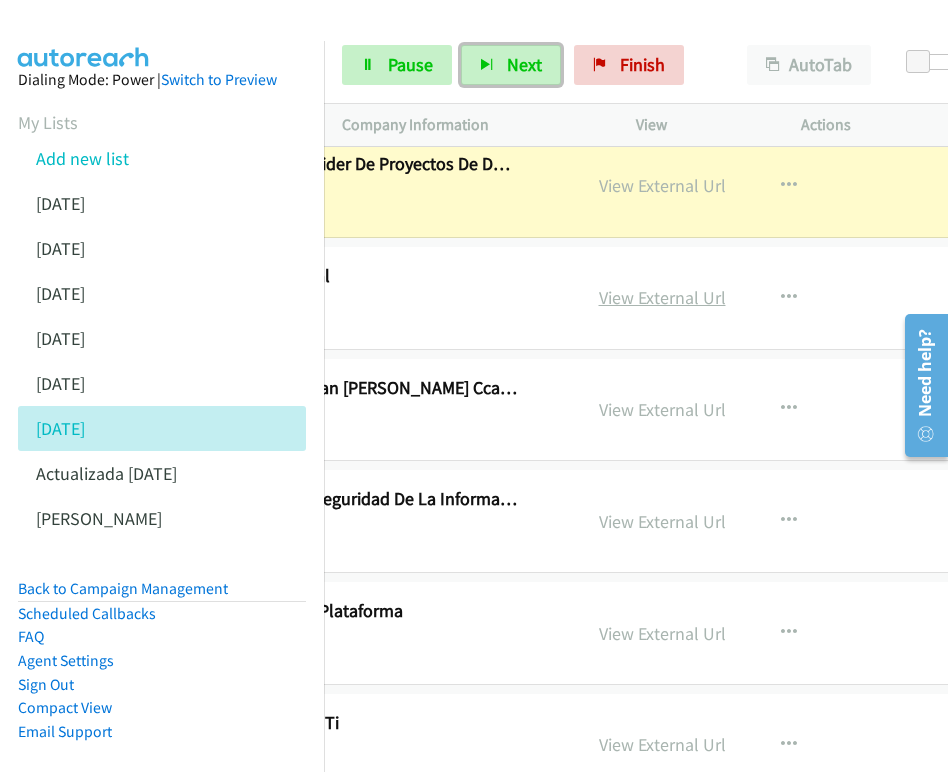 click on "View External Url" at bounding box center (662, 297) 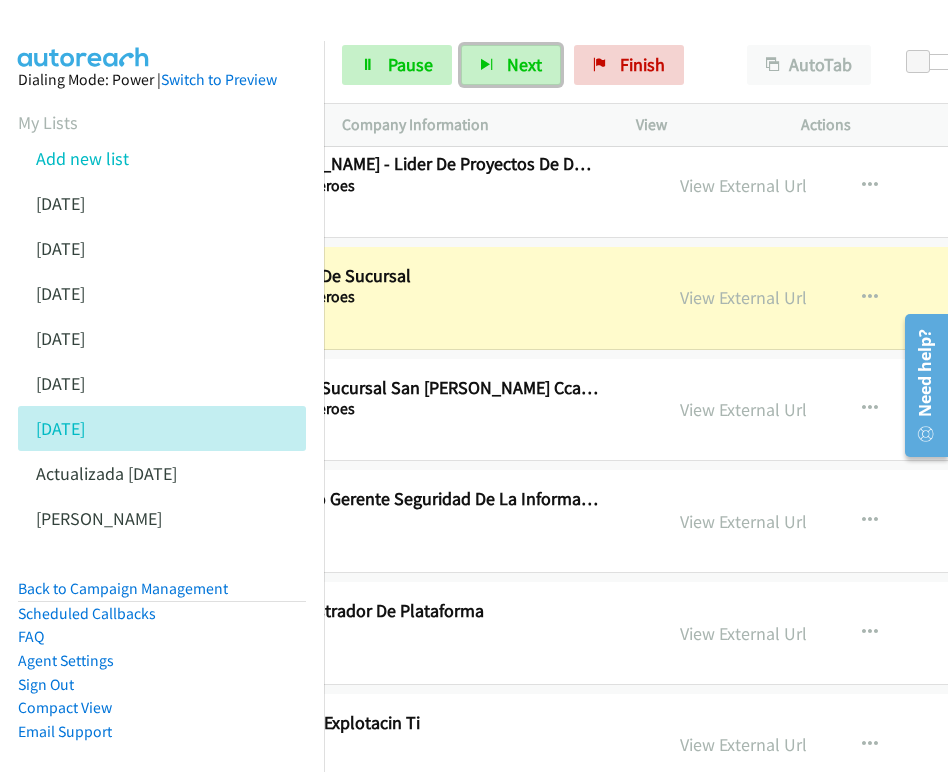 scroll, scrollTop: 19919, scrollLeft: 389, axis: both 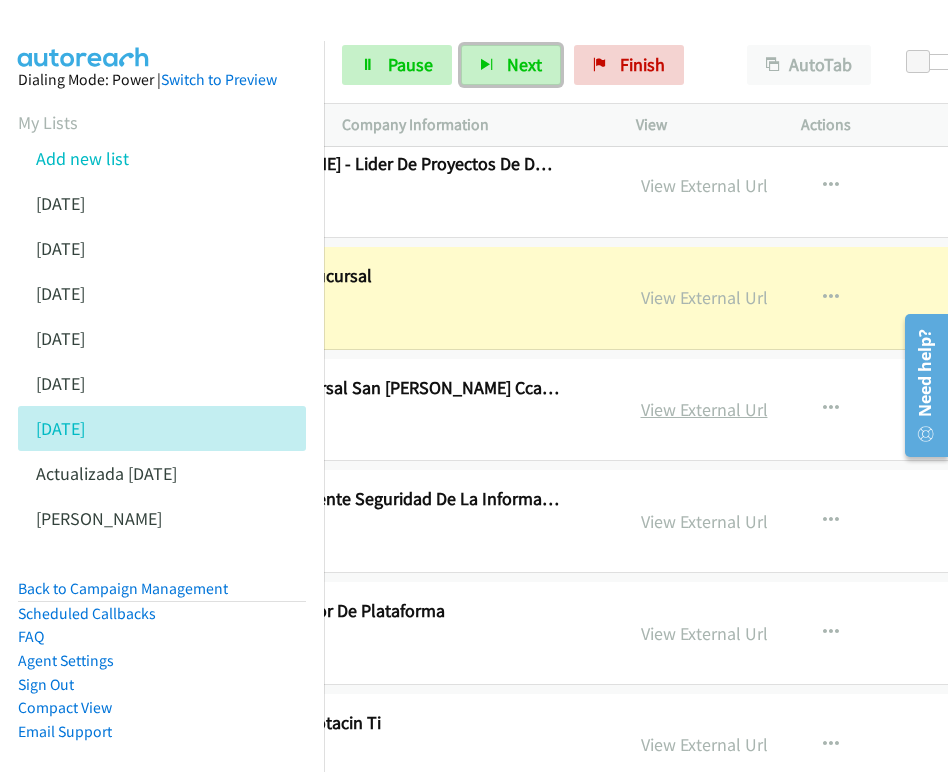 click on "View External Url" at bounding box center (704, 409) 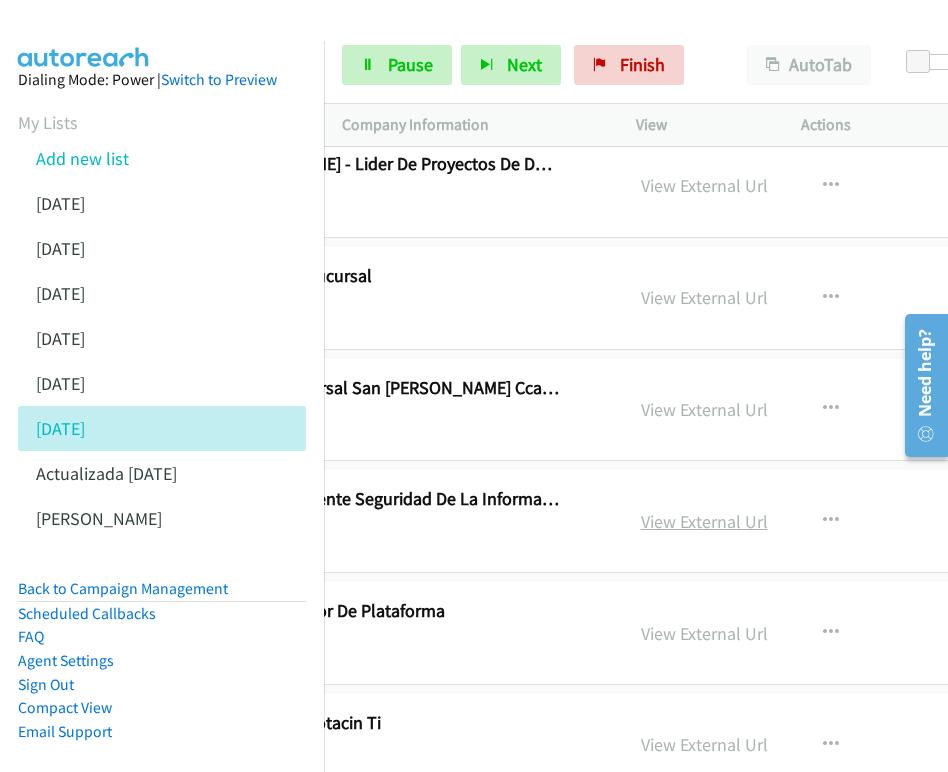 click on "View External Url" at bounding box center [704, 521] 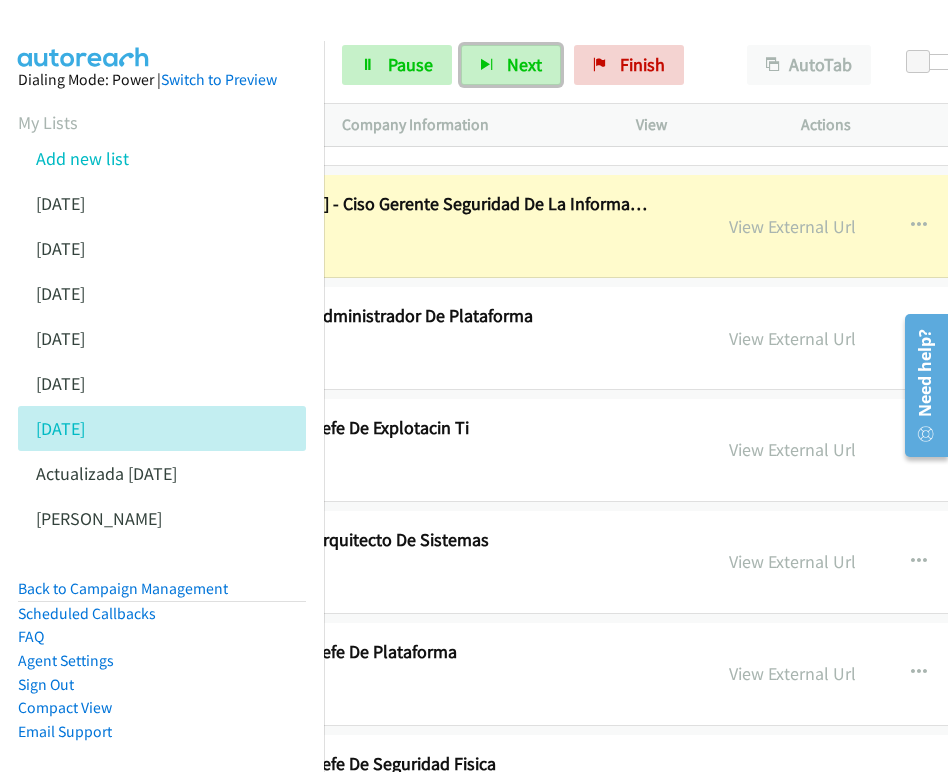 scroll, scrollTop: 20214, scrollLeft: 557, axis: both 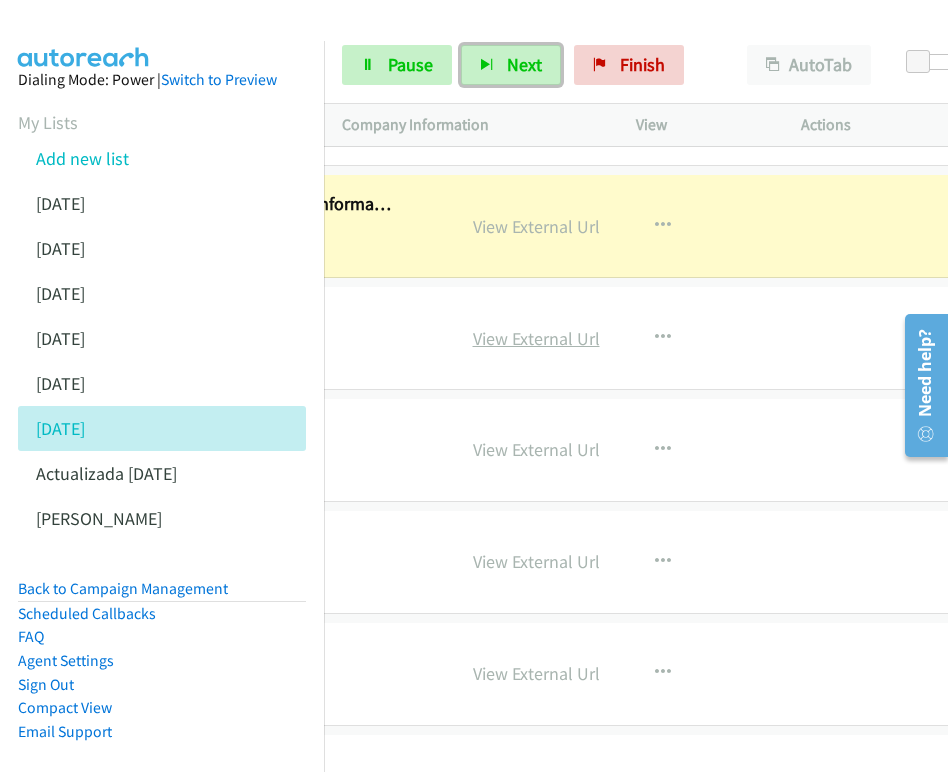 click on "View External Url" at bounding box center [536, 338] 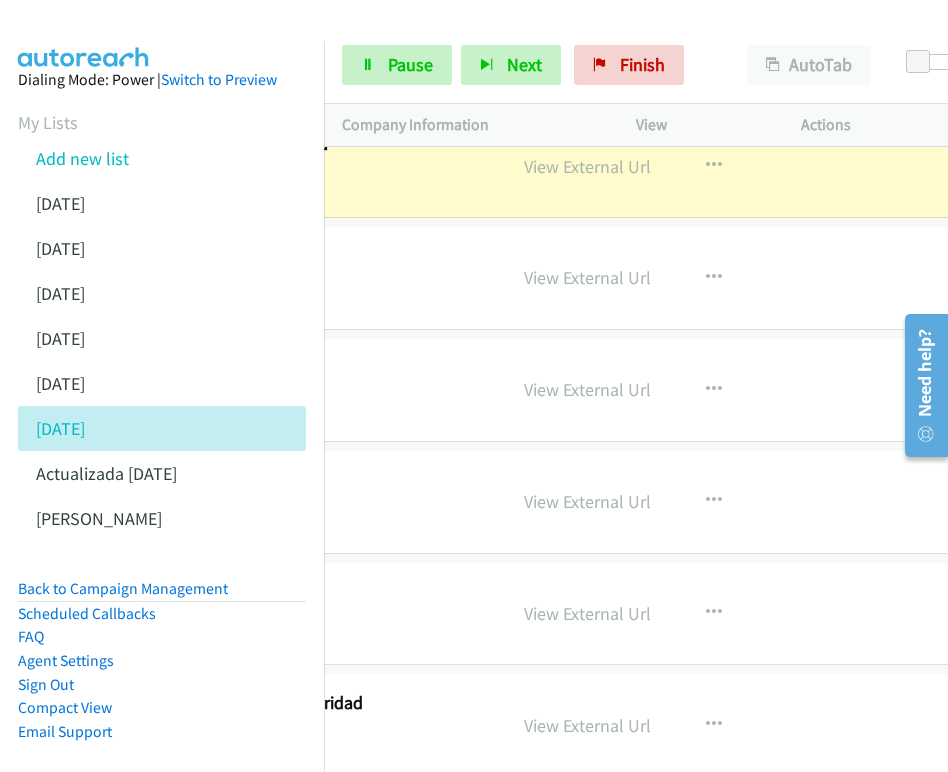 scroll, scrollTop: 20386, scrollLeft: 520, axis: both 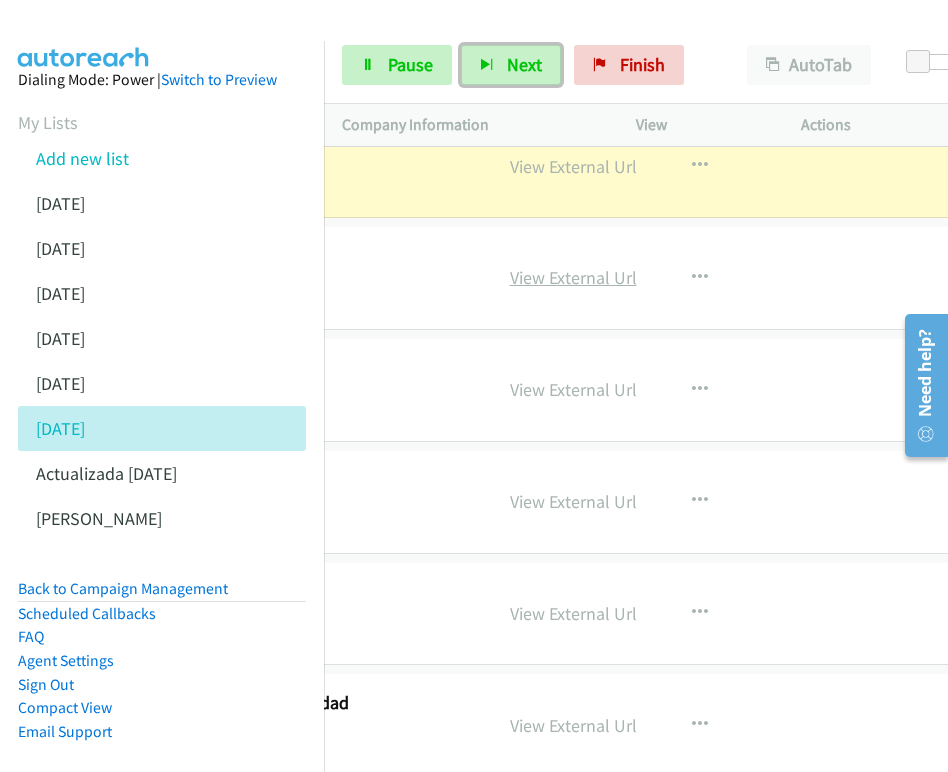 click on "View External Url" at bounding box center (573, 277) 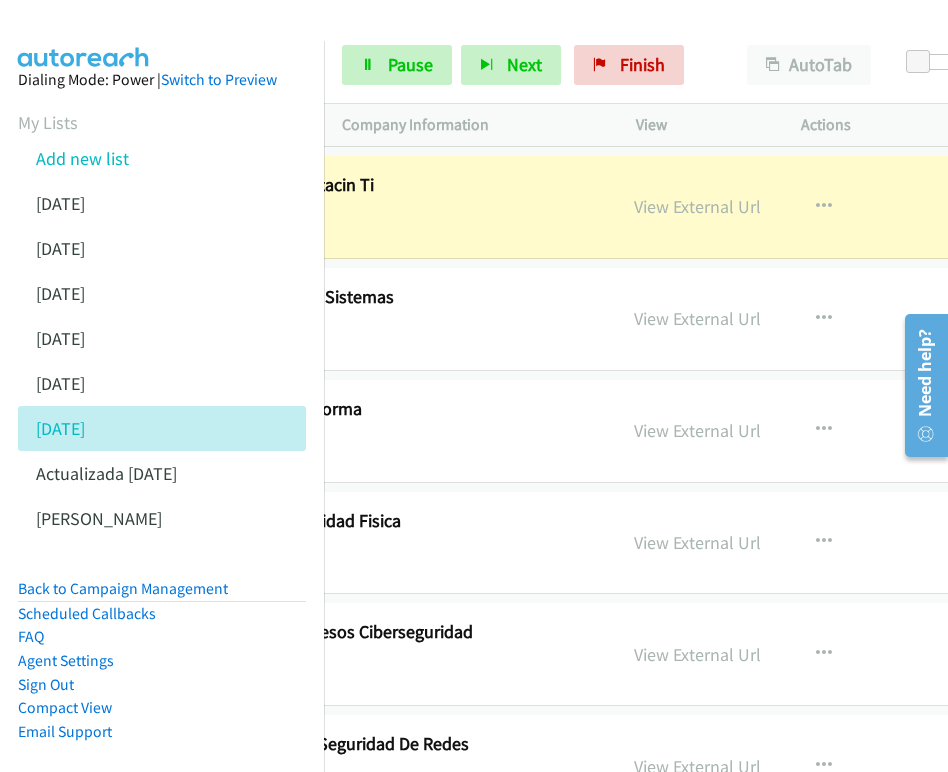 scroll, scrollTop: 20457, scrollLeft: 468, axis: both 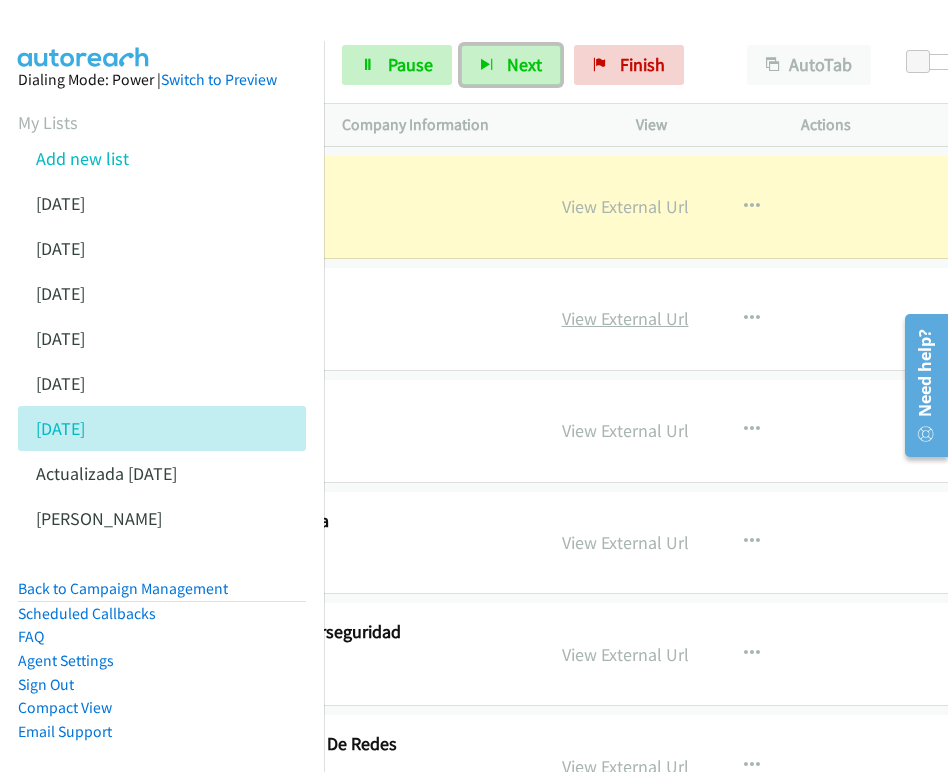 click on "View External Url" at bounding box center (625, 318) 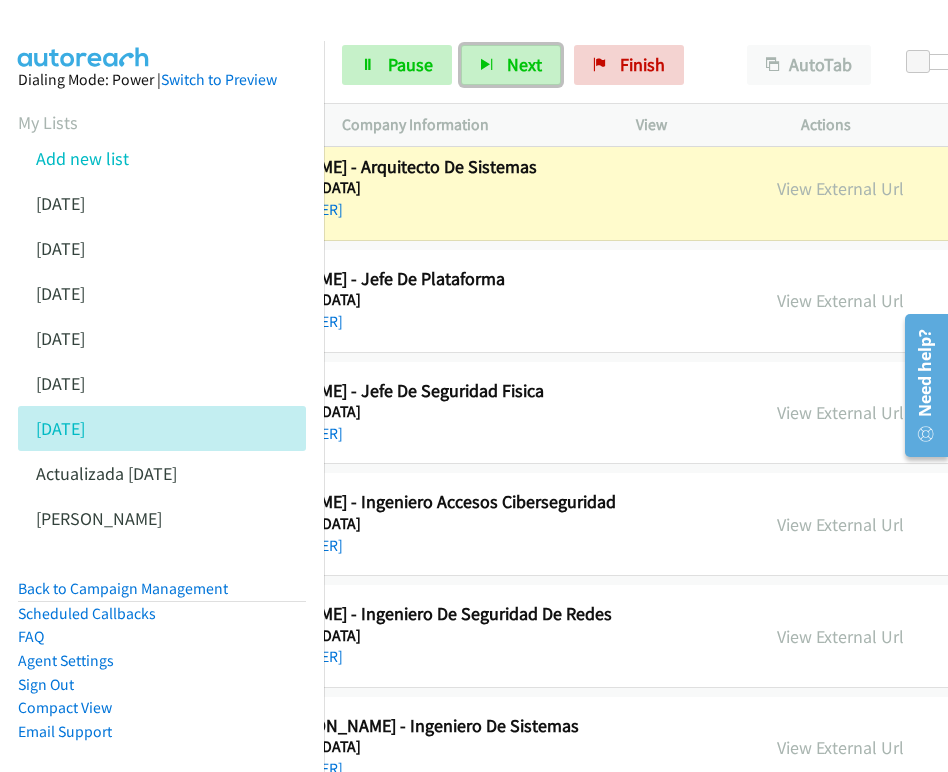 scroll, scrollTop: 20587, scrollLeft: 311, axis: both 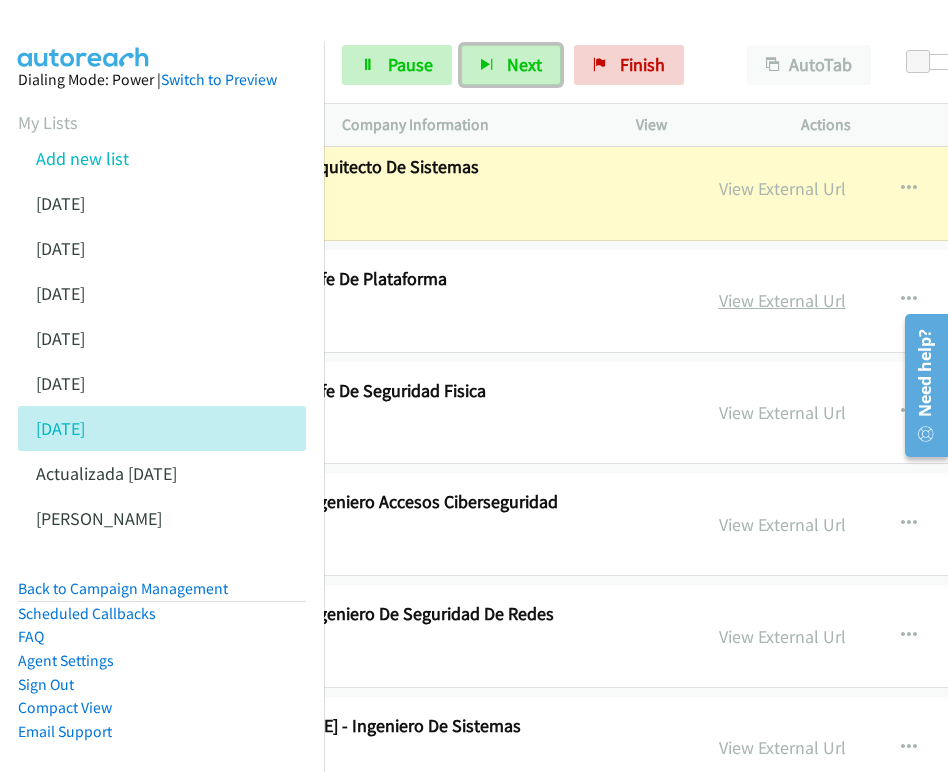 click on "View External Url" at bounding box center (782, 300) 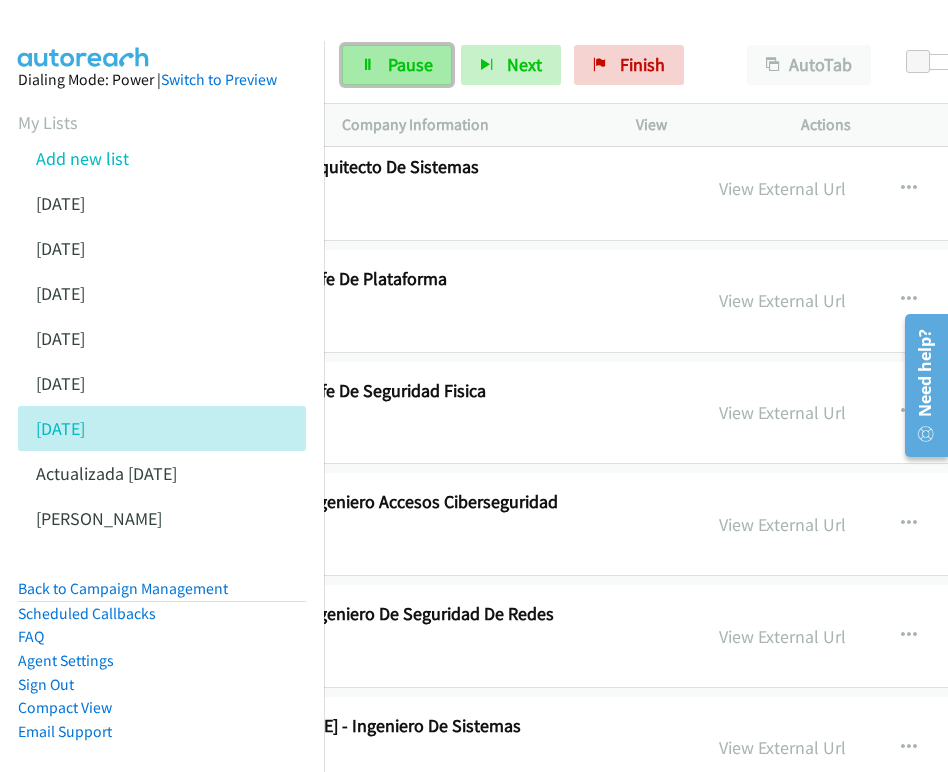 click on "Pause" at bounding box center (410, 64) 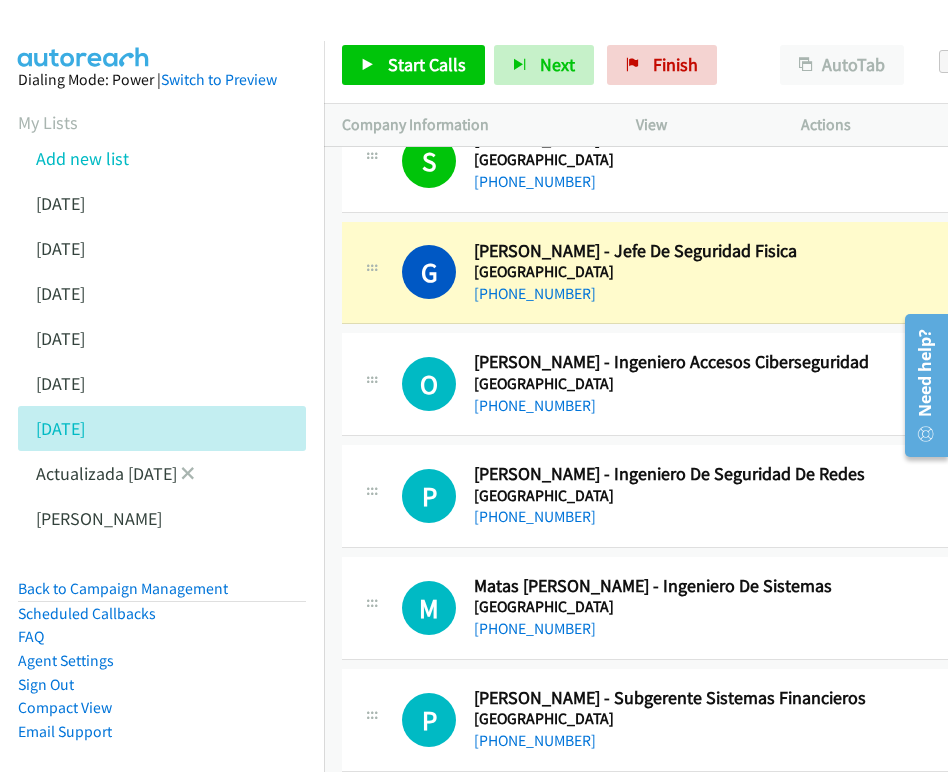 scroll, scrollTop: 20741, scrollLeft: 0, axis: vertical 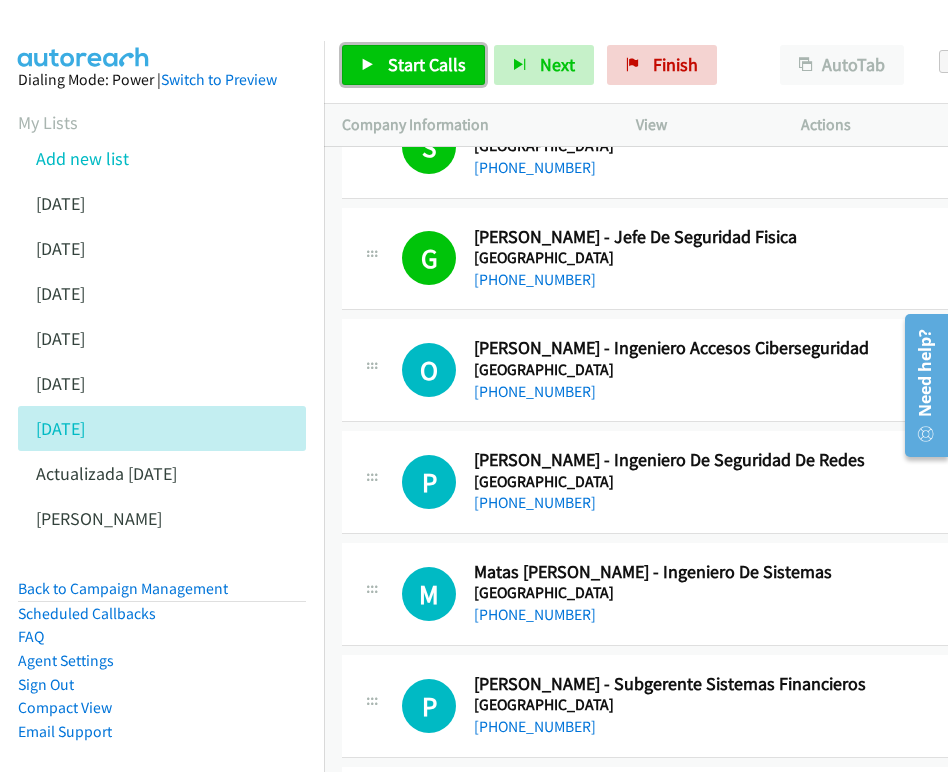 click on "Start Calls" at bounding box center (427, 64) 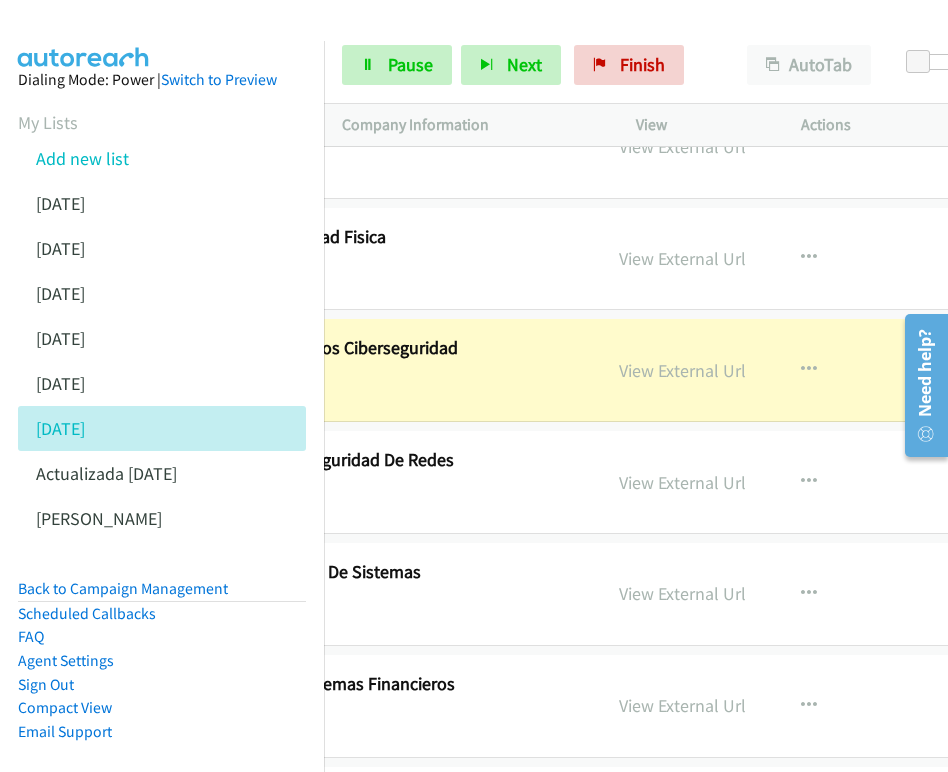 scroll, scrollTop: 20741, scrollLeft: 608, axis: both 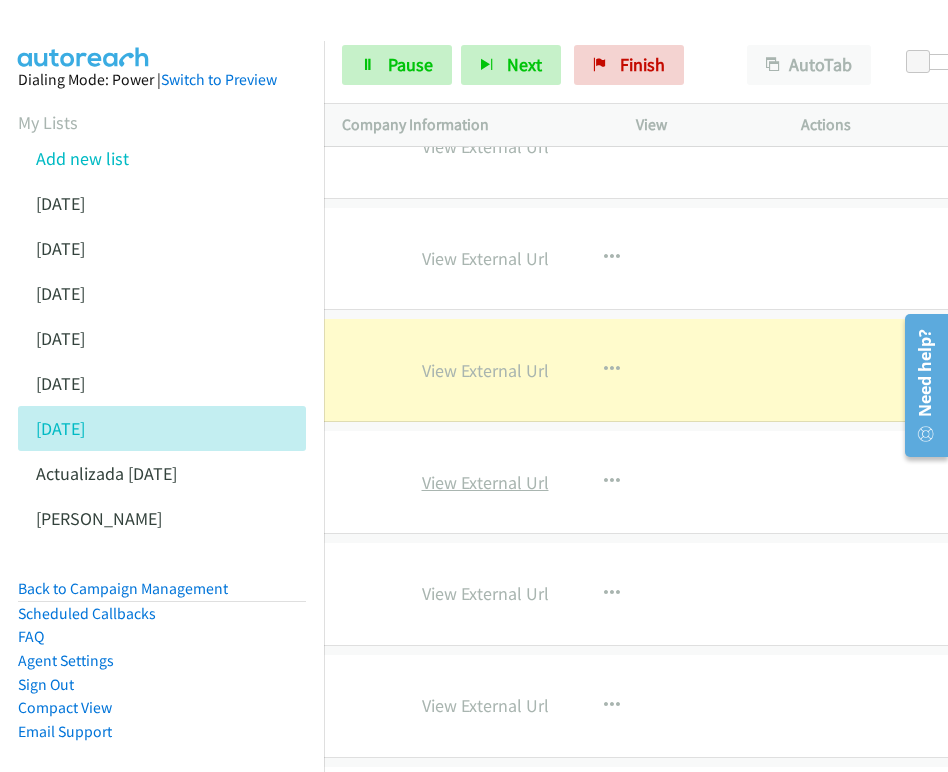 click on "View External Url" at bounding box center (485, 482) 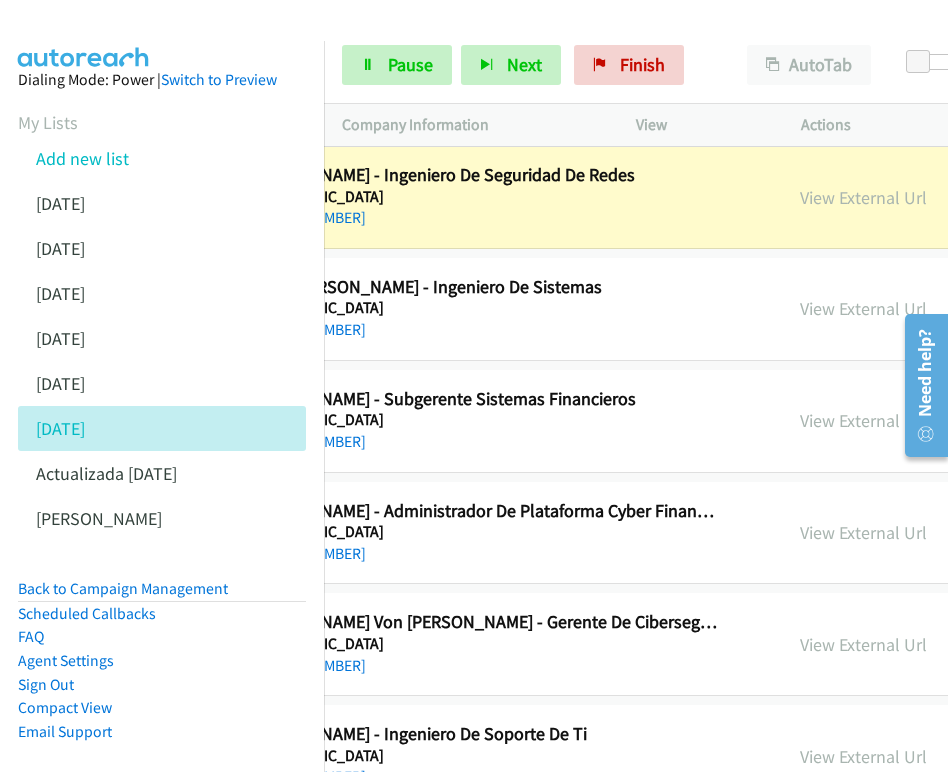 scroll, scrollTop: 21026, scrollLeft: 361, axis: both 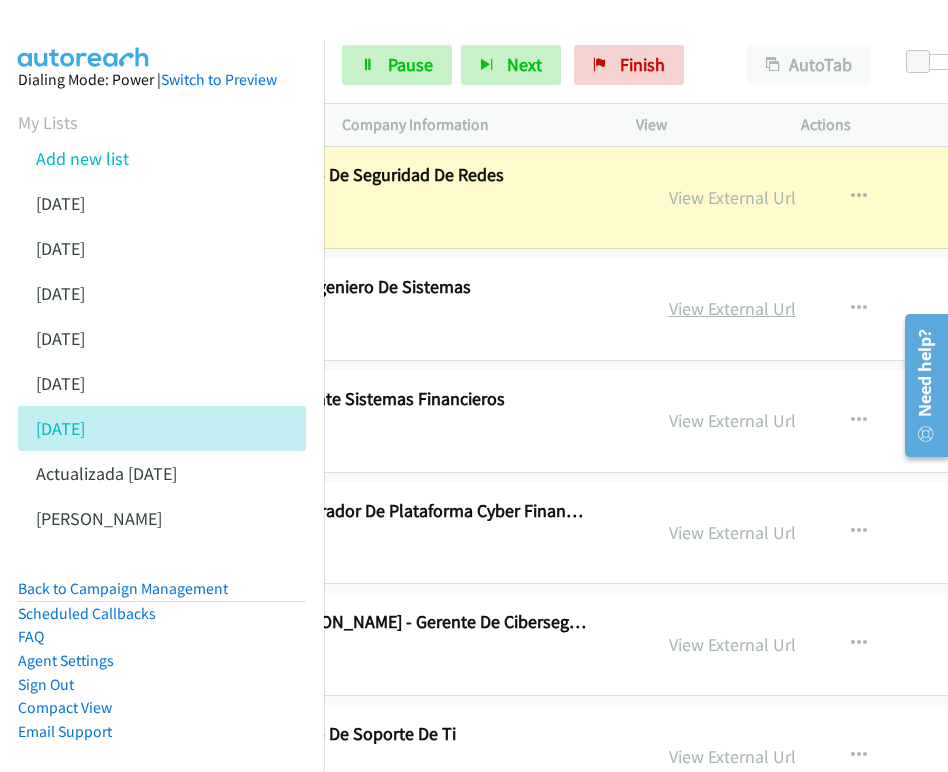click on "View External Url" at bounding box center (732, 308) 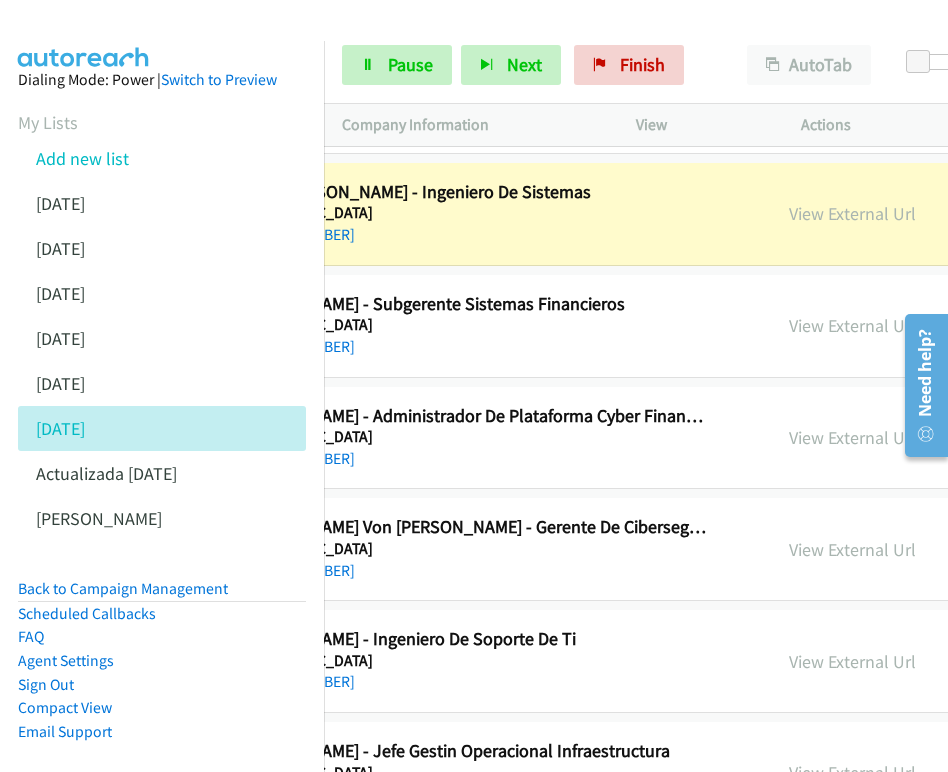 scroll, scrollTop: 21121, scrollLeft: 252, axis: both 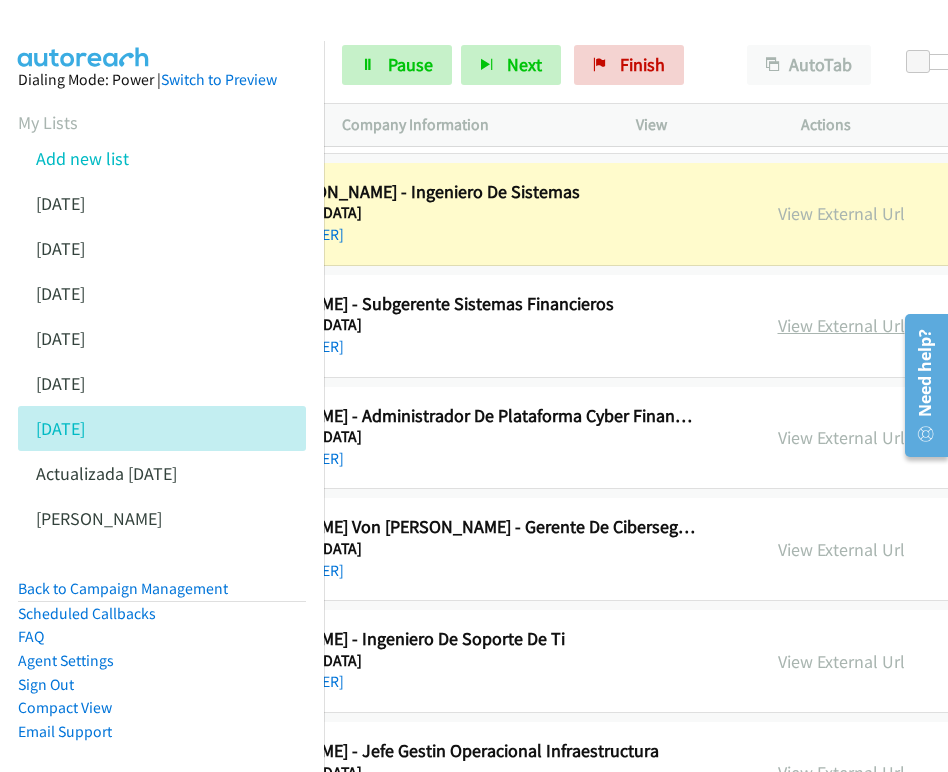click on "View External Url" at bounding box center [841, 325] 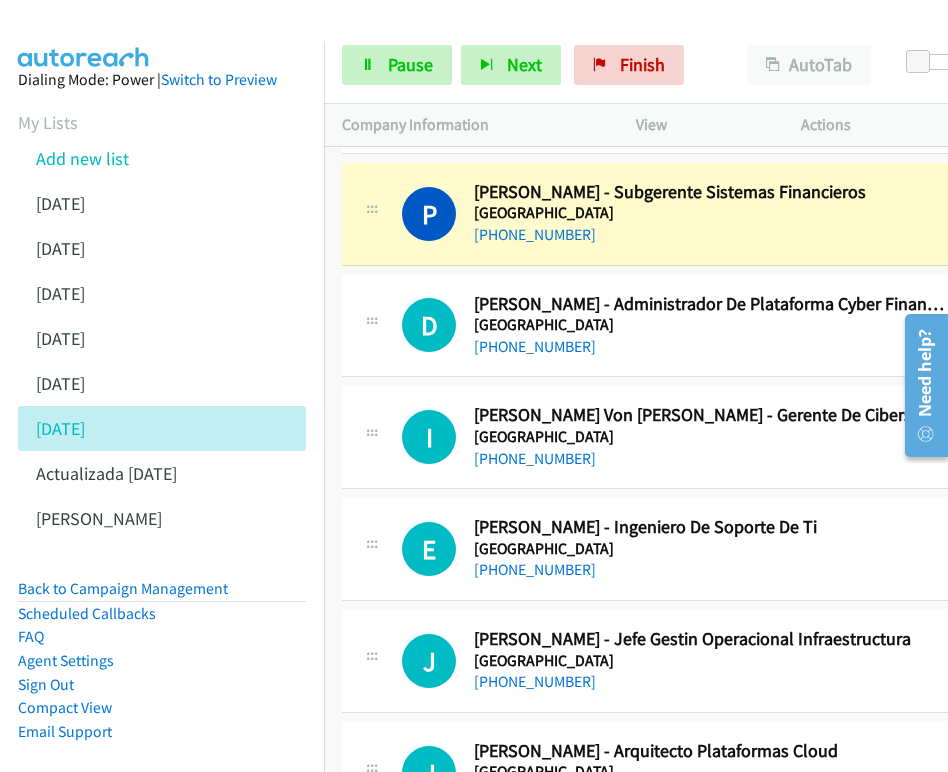 scroll, scrollTop: 21239, scrollLeft: 0, axis: vertical 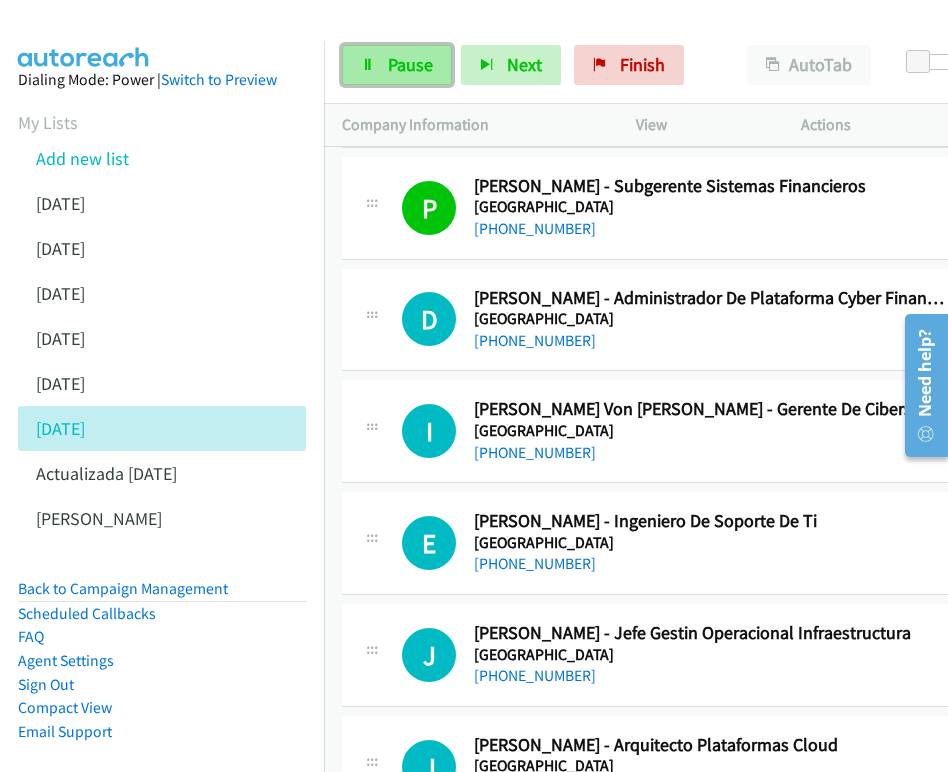 click on "Pause" at bounding box center [397, 65] 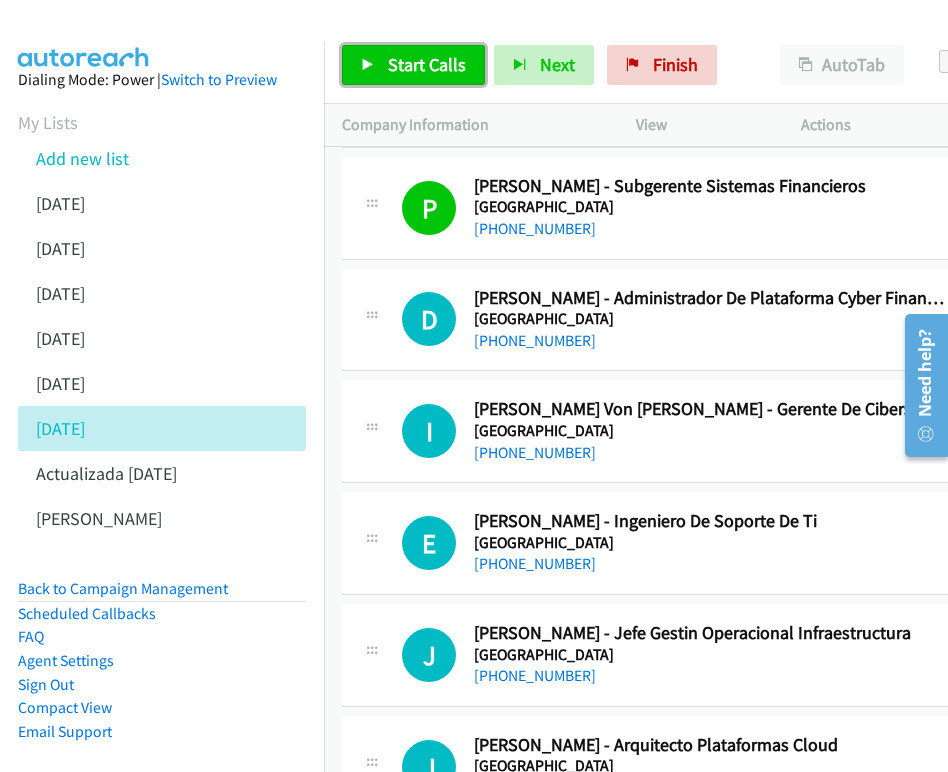click on "Start Calls" at bounding box center (427, 64) 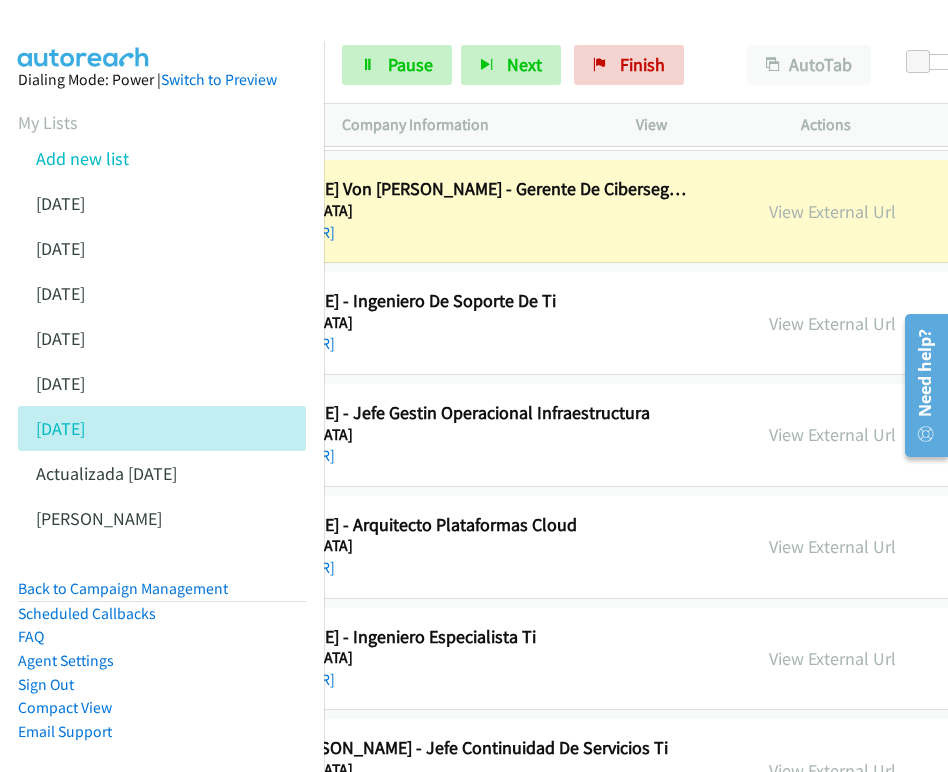 scroll, scrollTop: 21459, scrollLeft: 381, axis: both 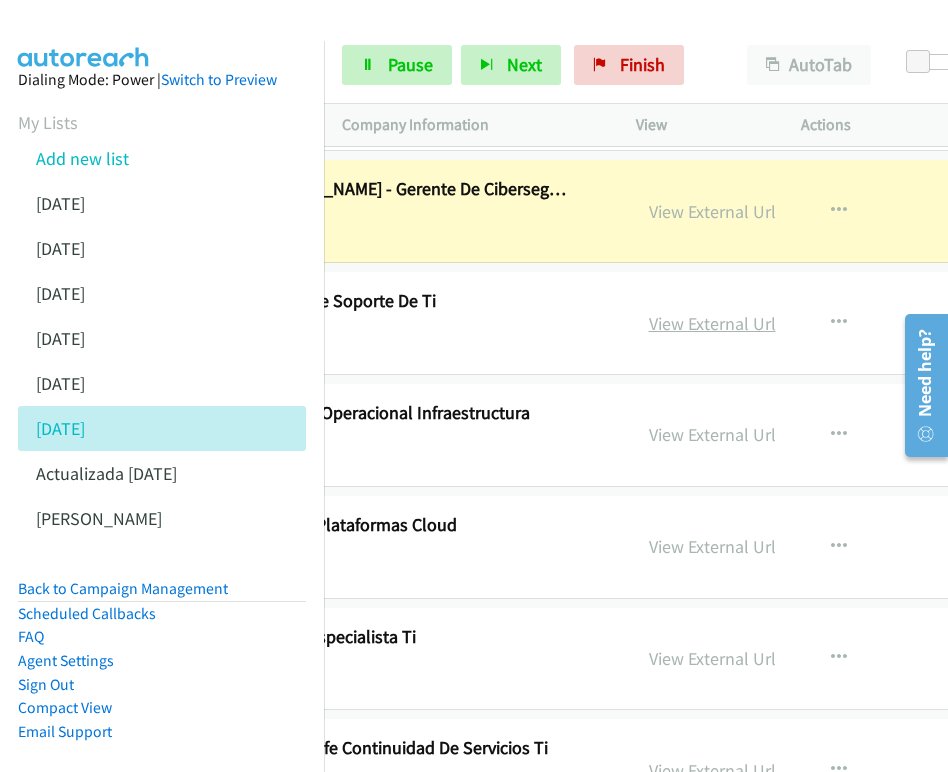 click on "View External Url" at bounding box center (712, 323) 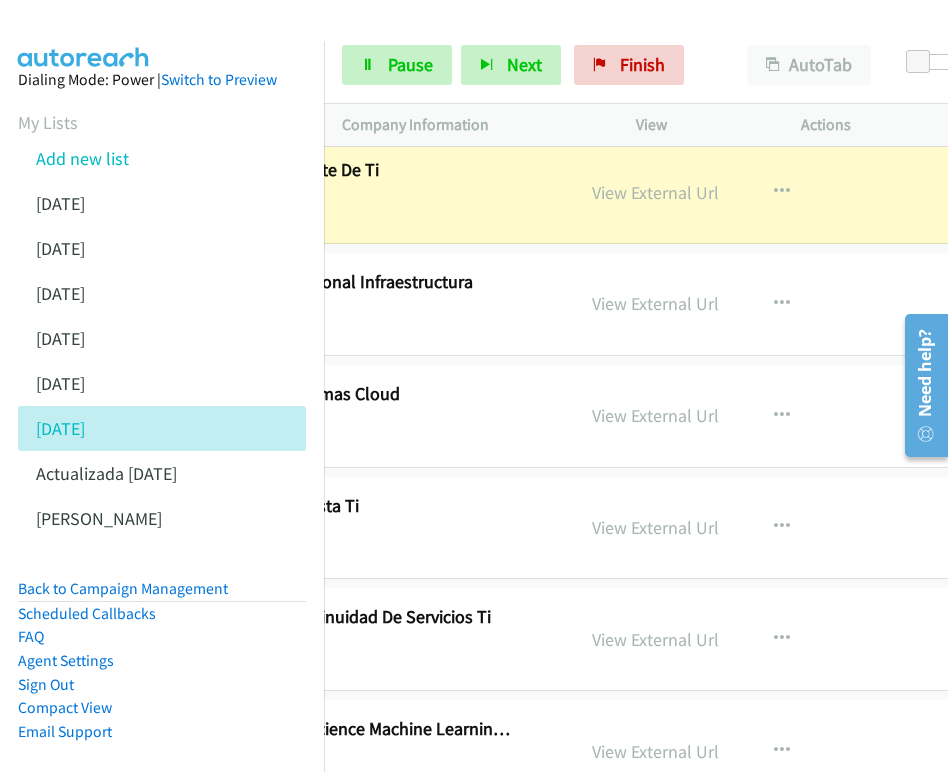 scroll, scrollTop: 21590, scrollLeft: 472, axis: both 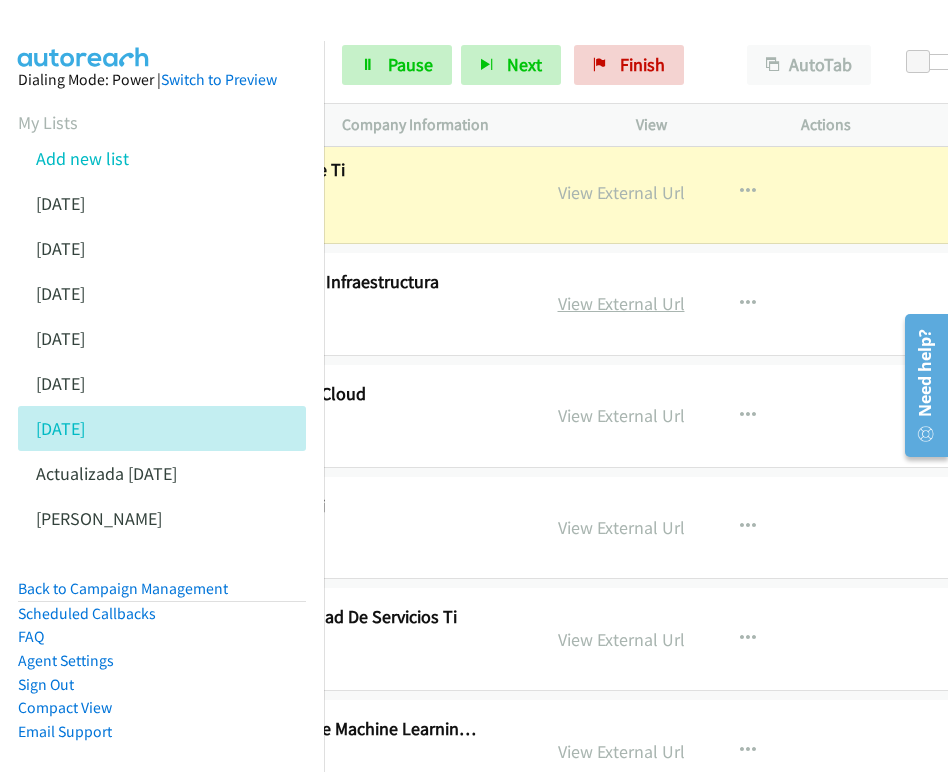 click on "View External Url" at bounding box center (621, 303) 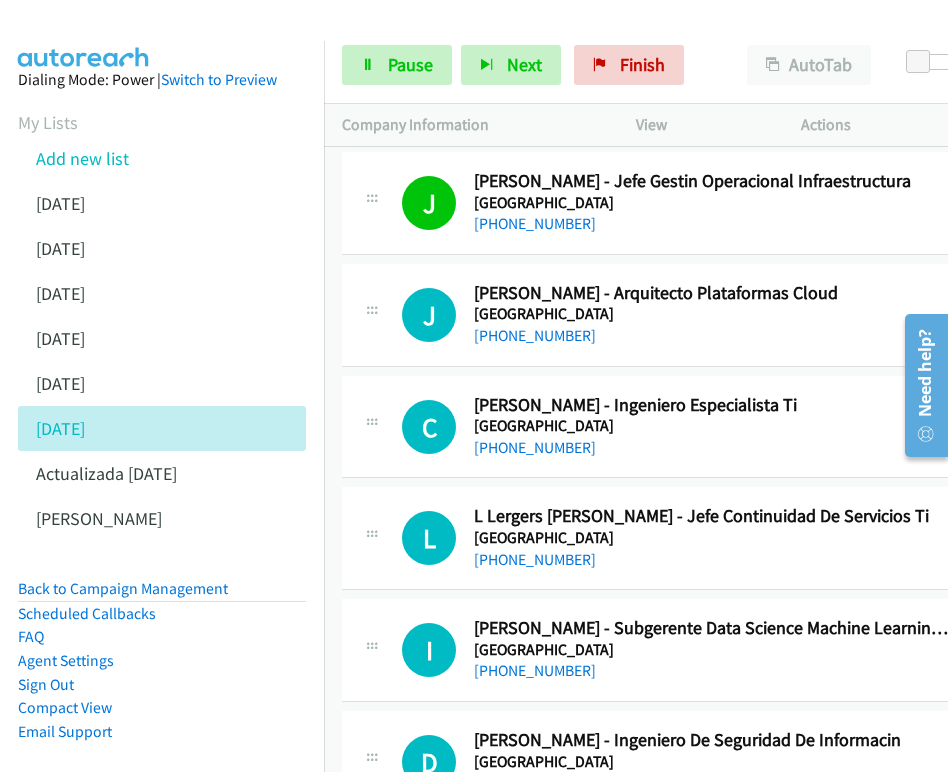 scroll, scrollTop: 21665, scrollLeft: 0, axis: vertical 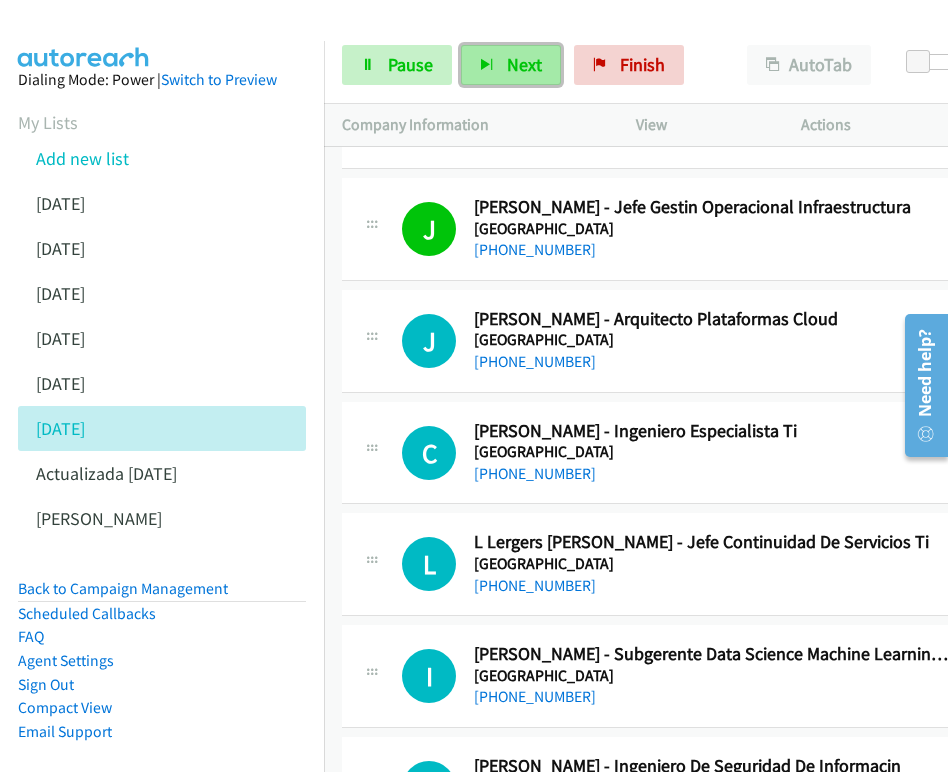 click on "Next" at bounding box center [524, 64] 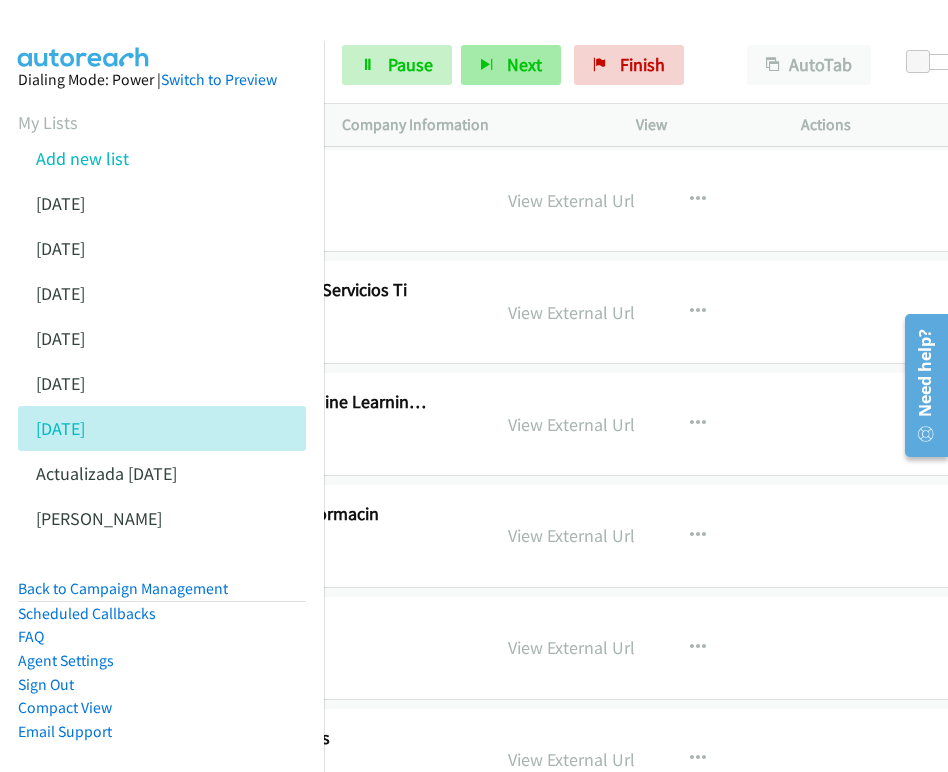 scroll, scrollTop: 21917, scrollLeft: 662, axis: both 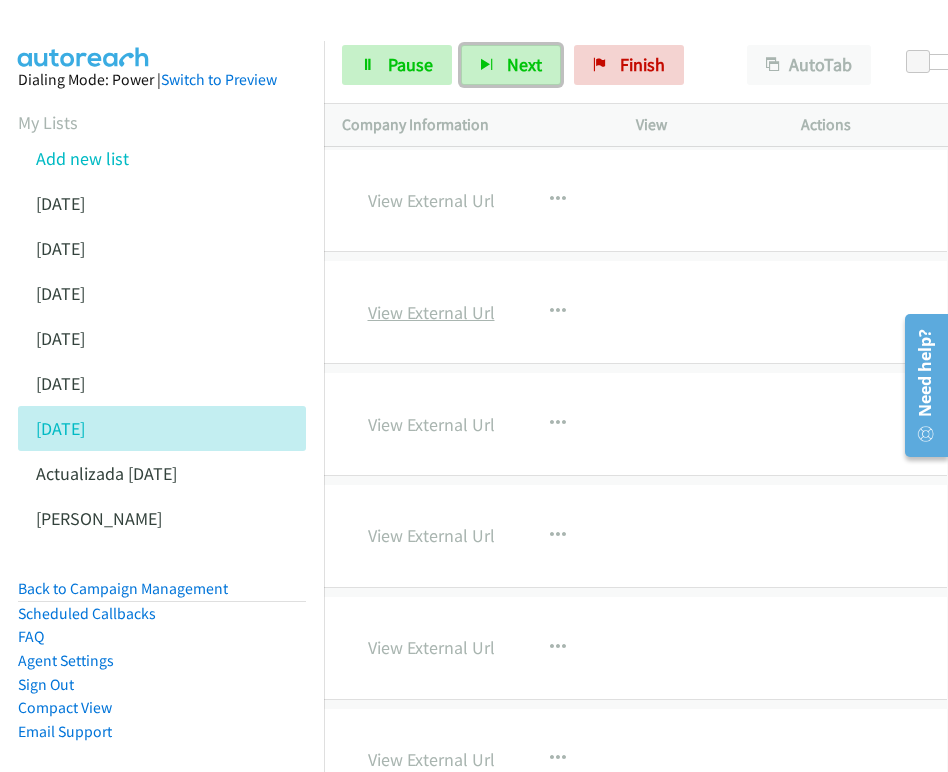 click on "View External Url" at bounding box center (431, 312) 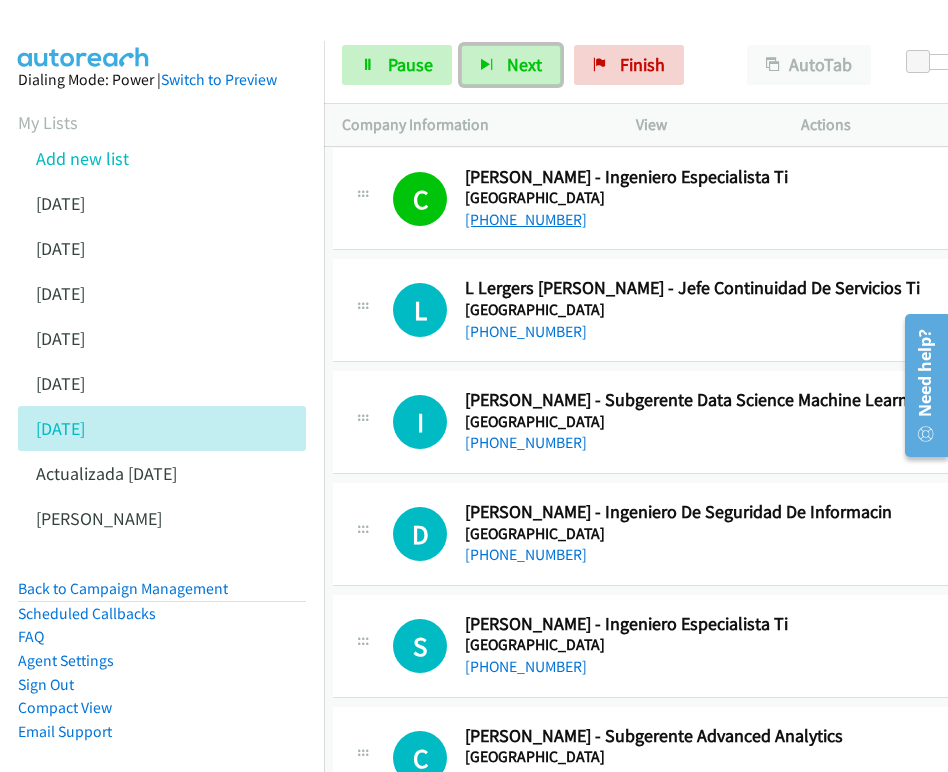 scroll, scrollTop: 21919, scrollLeft: 0, axis: vertical 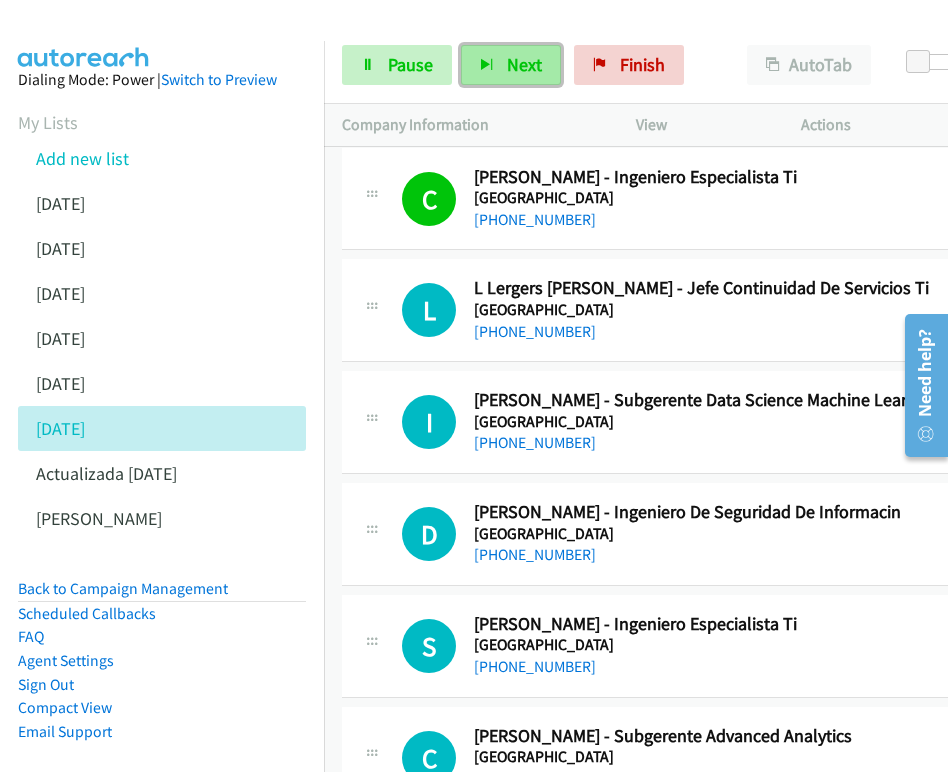 click on "Next" at bounding box center [511, 65] 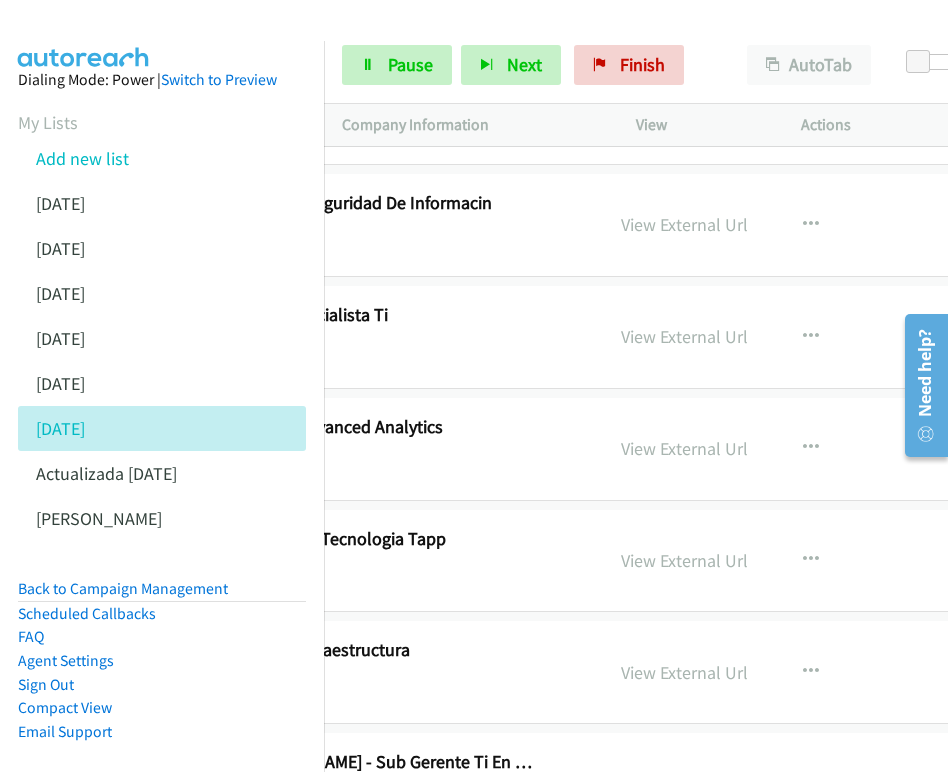 scroll, scrollTop: 22229, scrollLeft: 409, axis: both 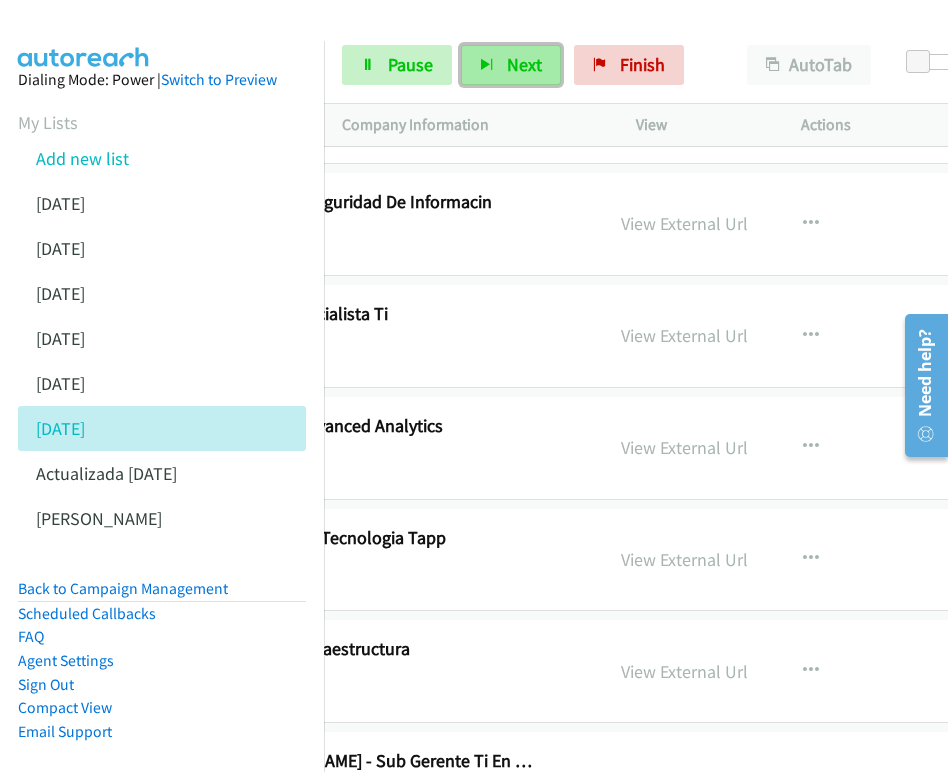 click on "Next" at bounding box center [524, 64] 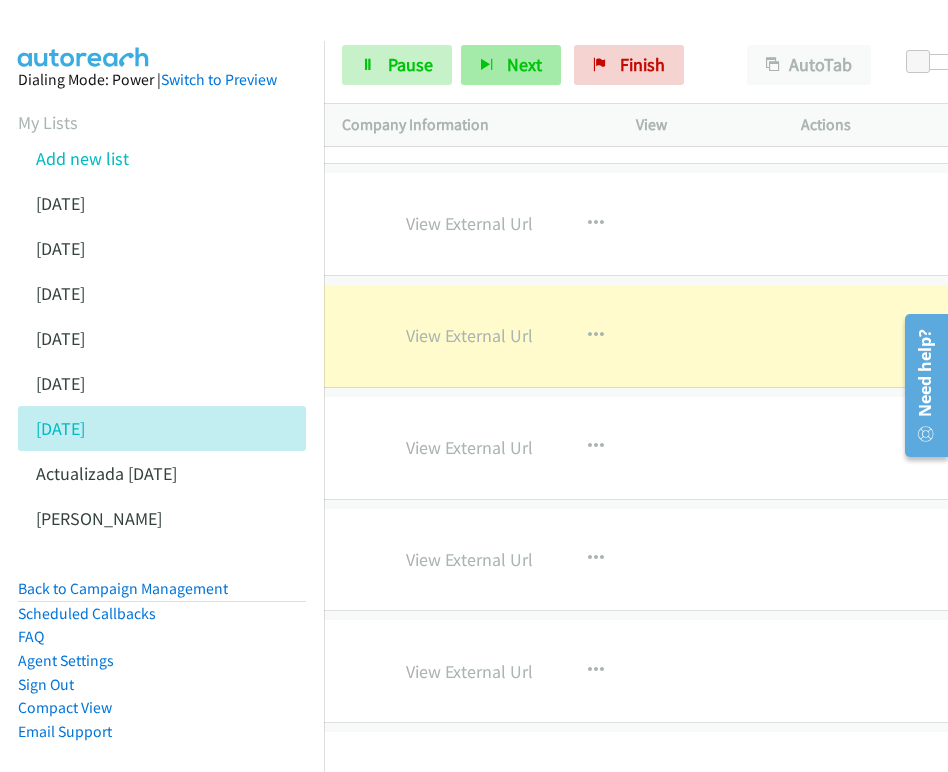 scroll, scrollTop: 22229, scrollLeft: 674, axis: both 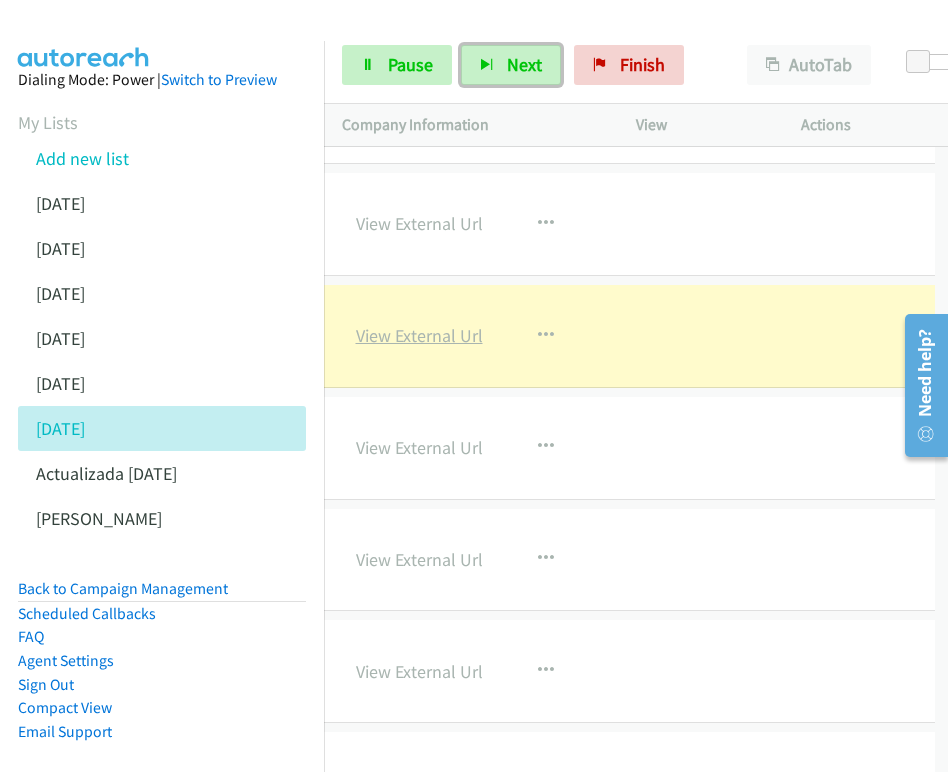 click on "View External Url" at bounding box center [419, 335] 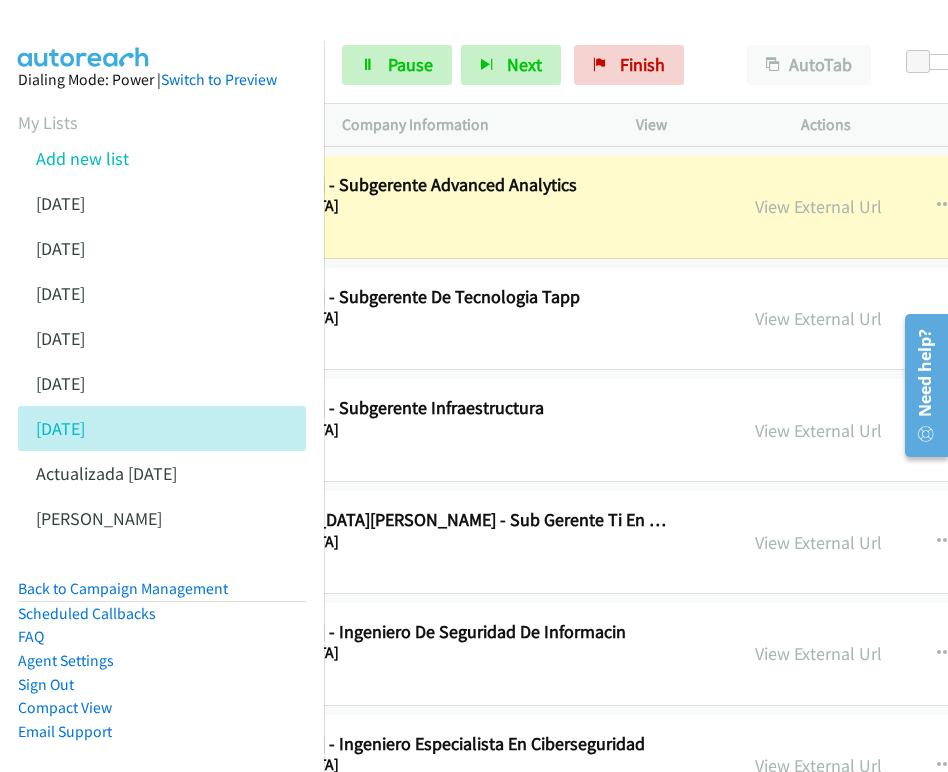 scroll, scrollTop: 22477, scrollLeft: 275, axis: both 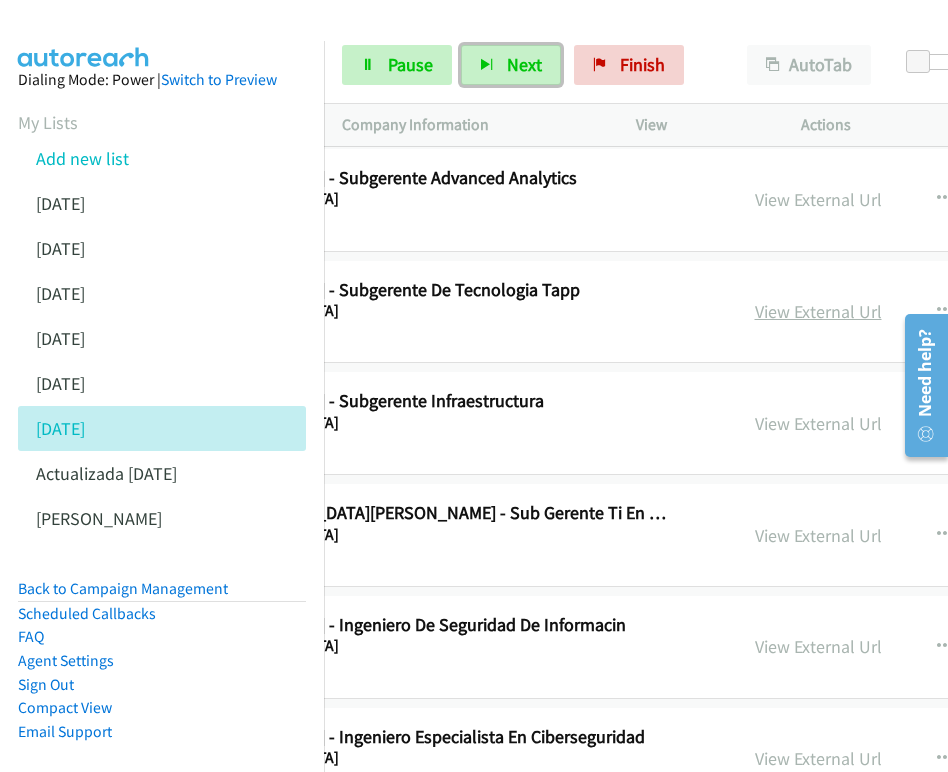 click on "View External Url" at bounding box center [818, 311] 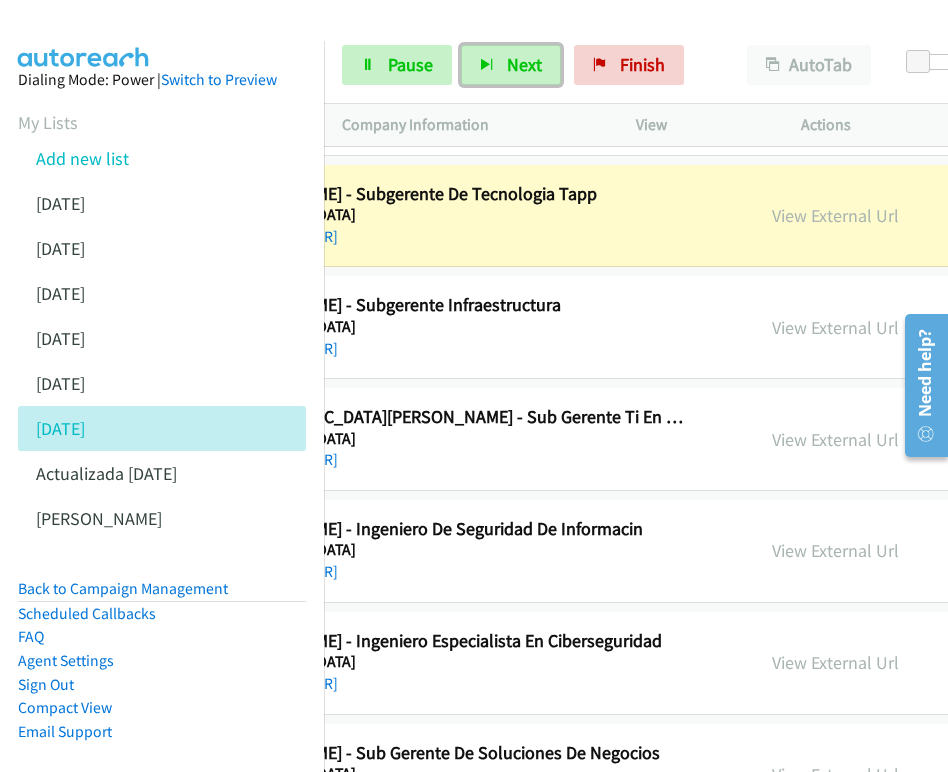 scroll, scrollTop: 22573, scrollLeft: 343, axis: both 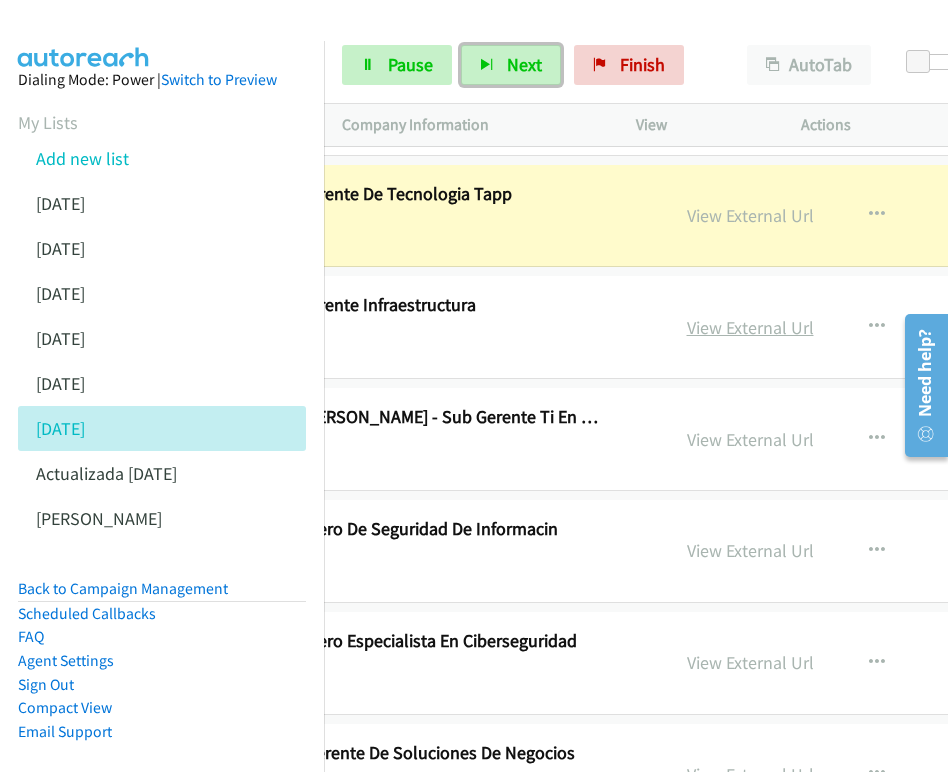 click on "View External Url" at bounding box center [750, 327] 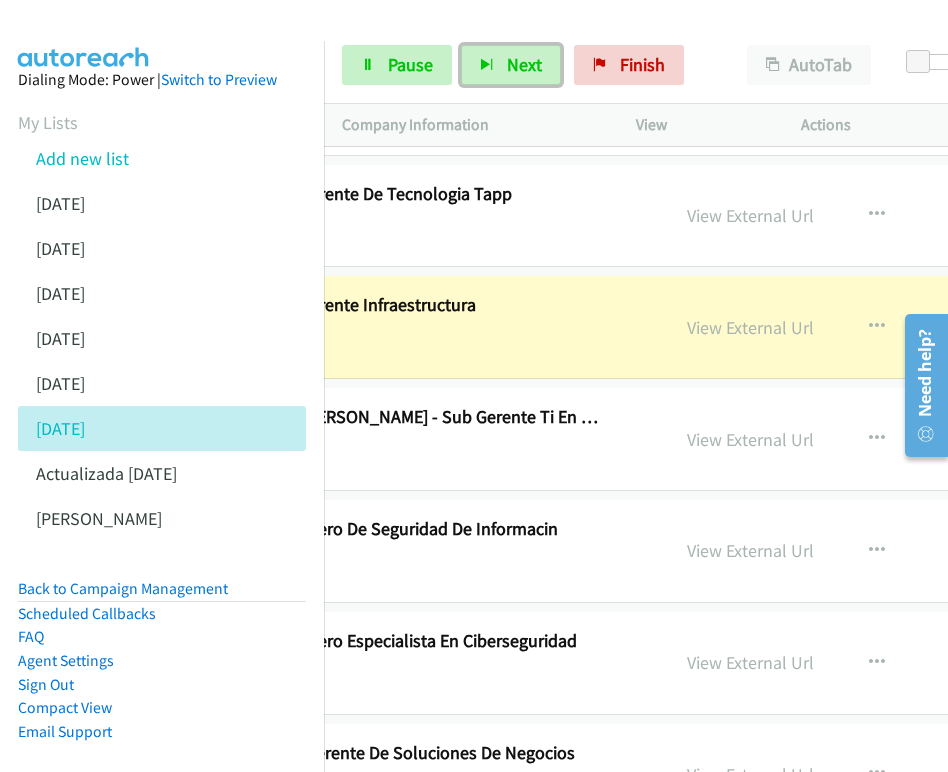 scroll, scrollTop: 22573, scrollLeft: 435, axis: both 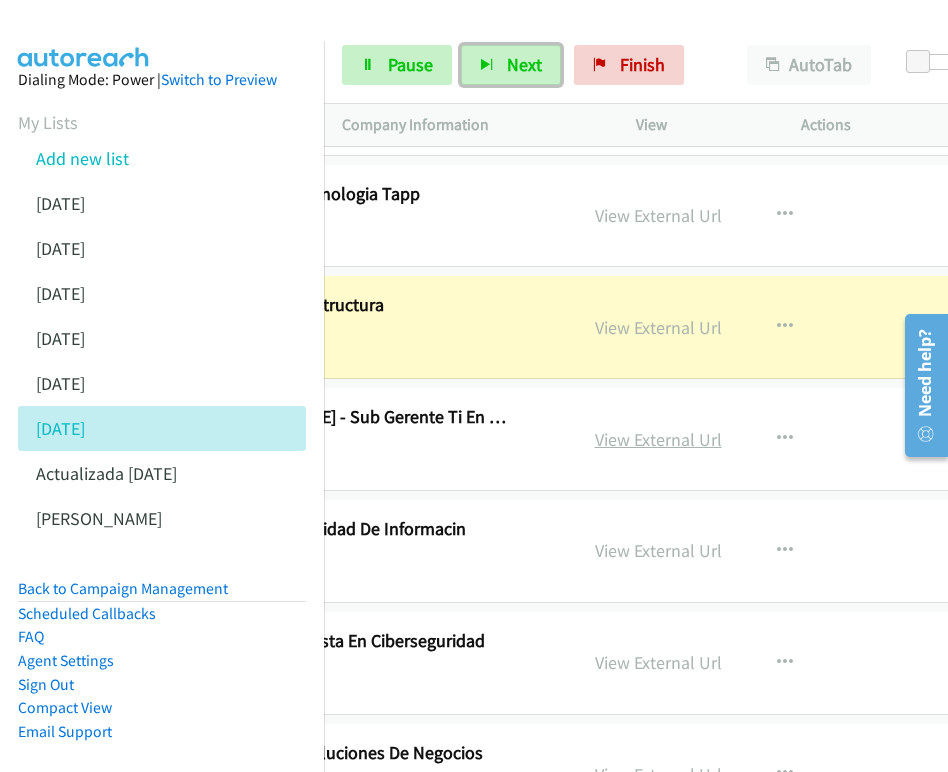click on "View External Url" at bounding box center [658, 439] 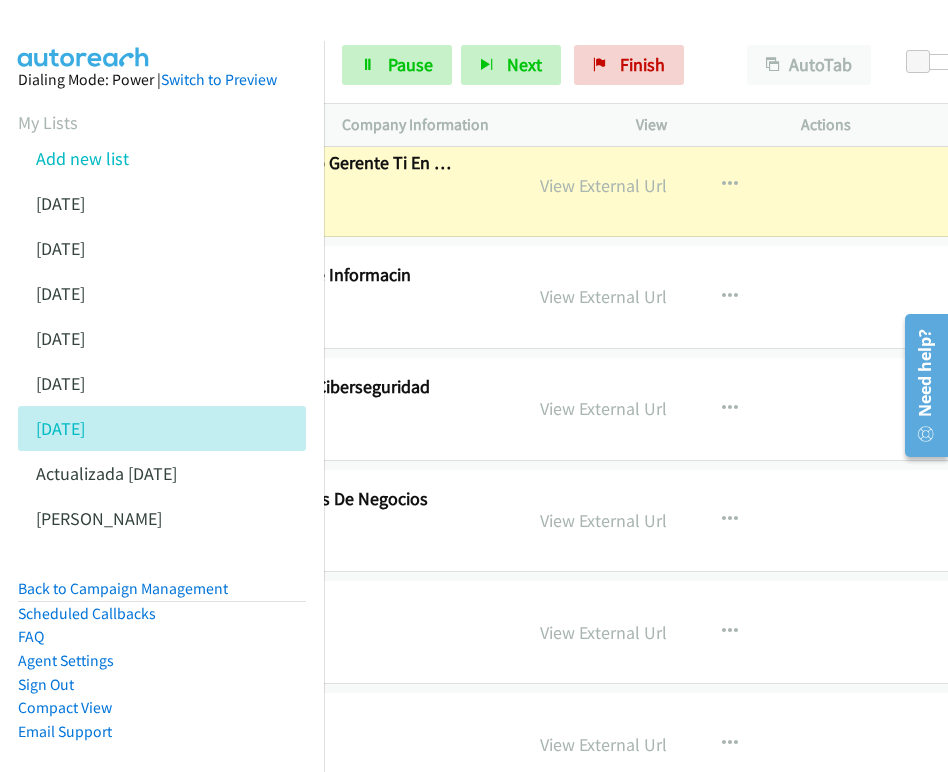 scroll, scrollTop: 22827, scrollLeft: 508, axis: both 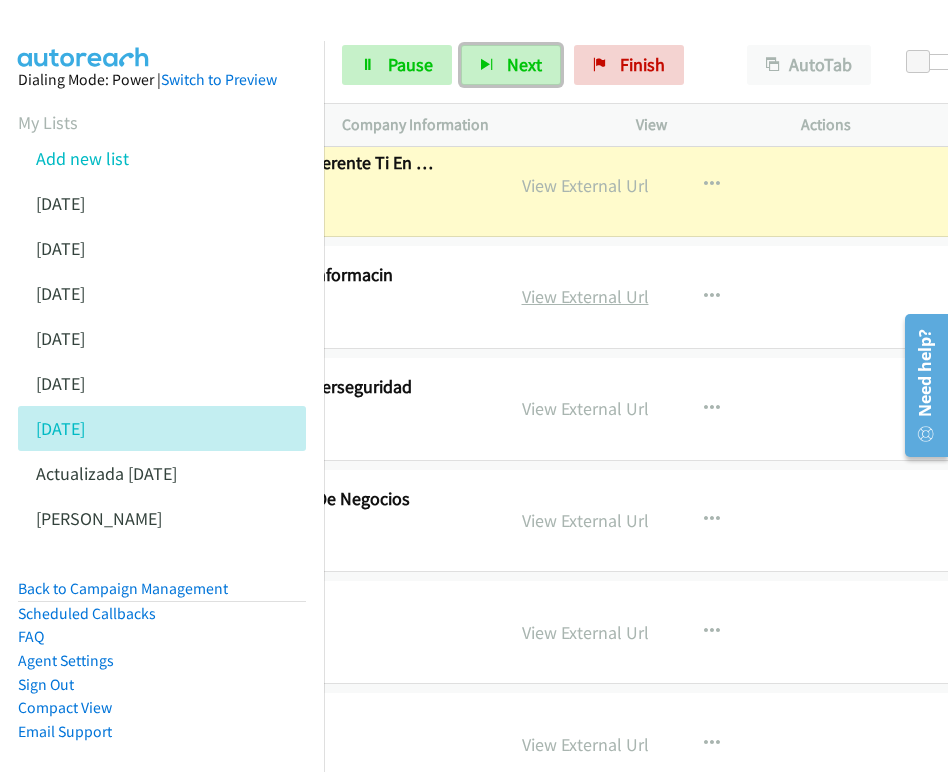 click on "View External Url" at bounding box center [585, 296] 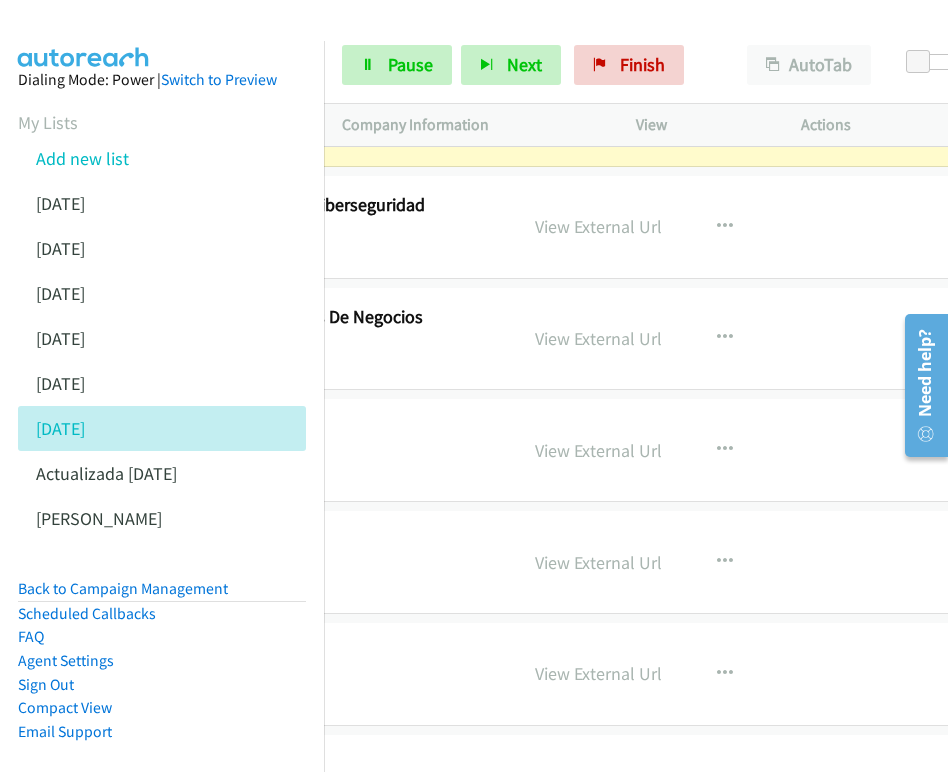 scroll, scrollTop: 23009, scrollLeft: 497, axis: both 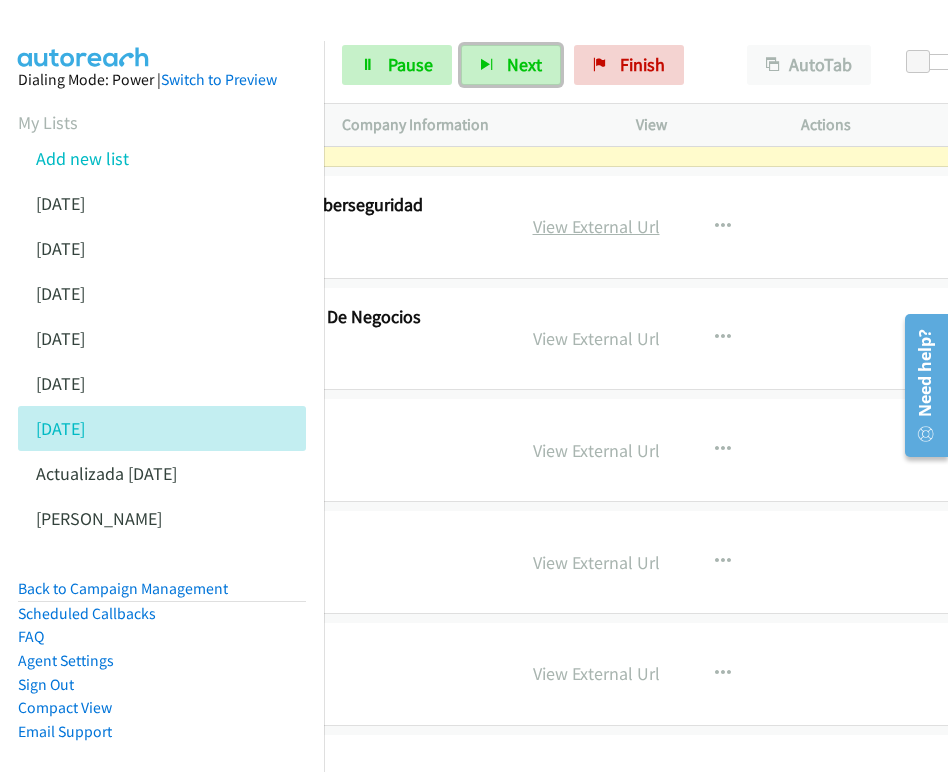 click on "View External Url" at bounding box center (596, 226) 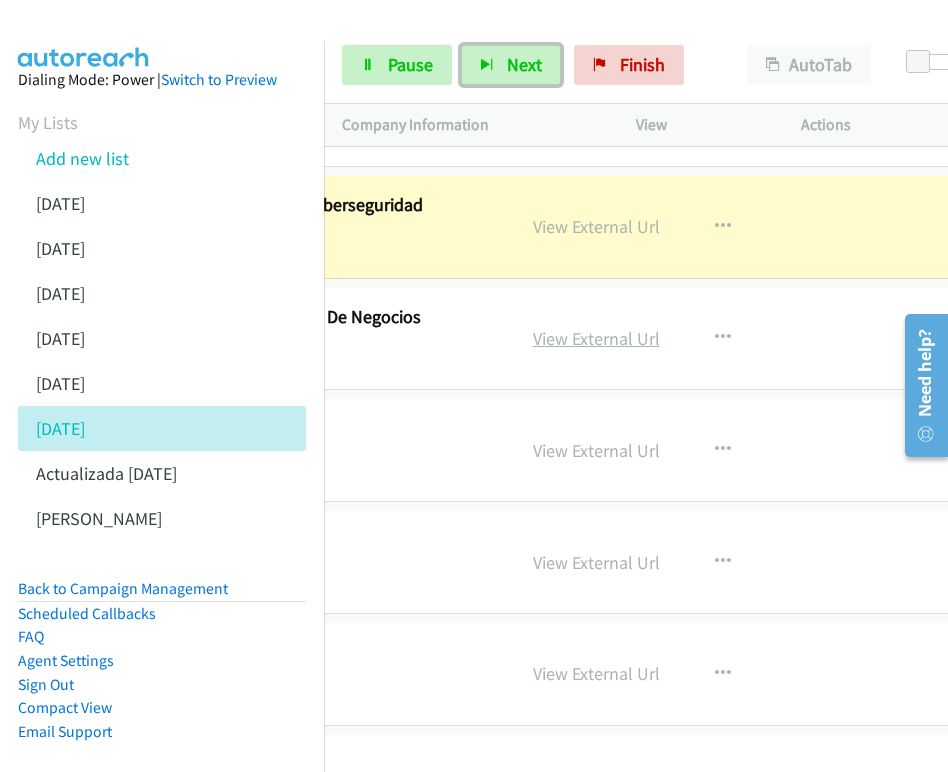 click on "View External Url" at bounding box center [596, 338] 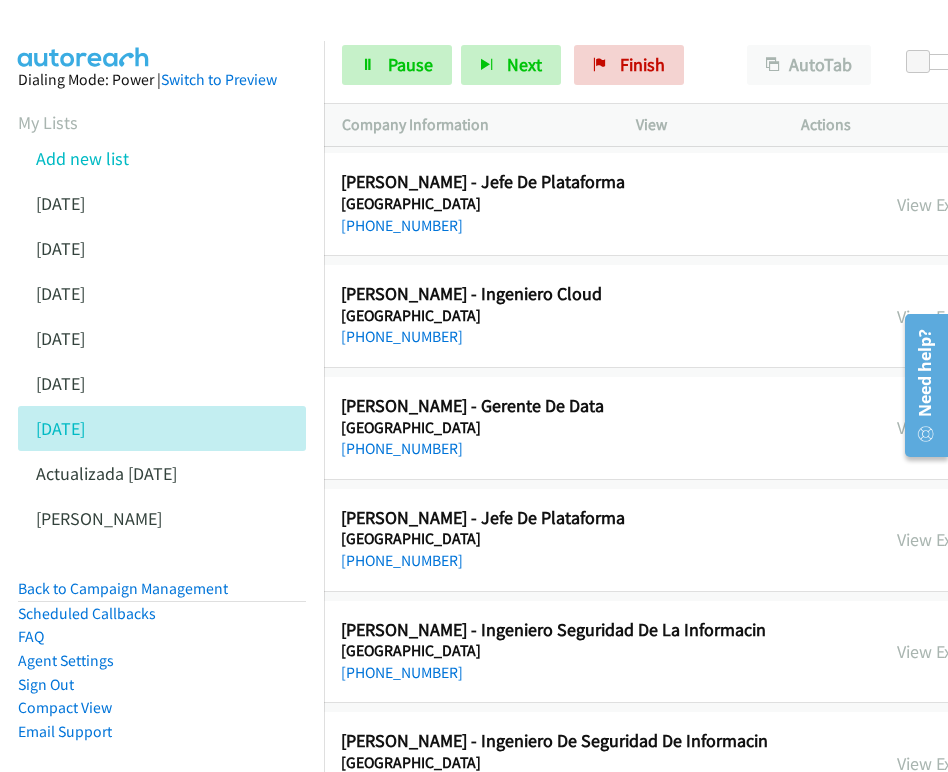 scroll, scrollTop: 23255, scrollLeft: 0, axis: vertical 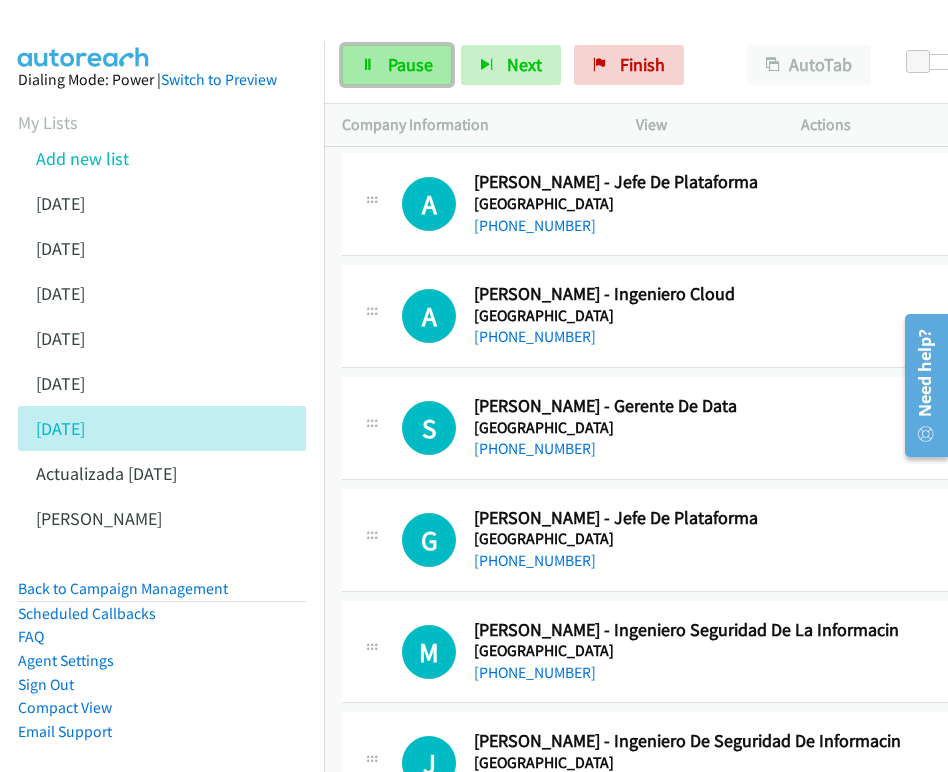 click on "Pause" at bounding box center (410, 64) 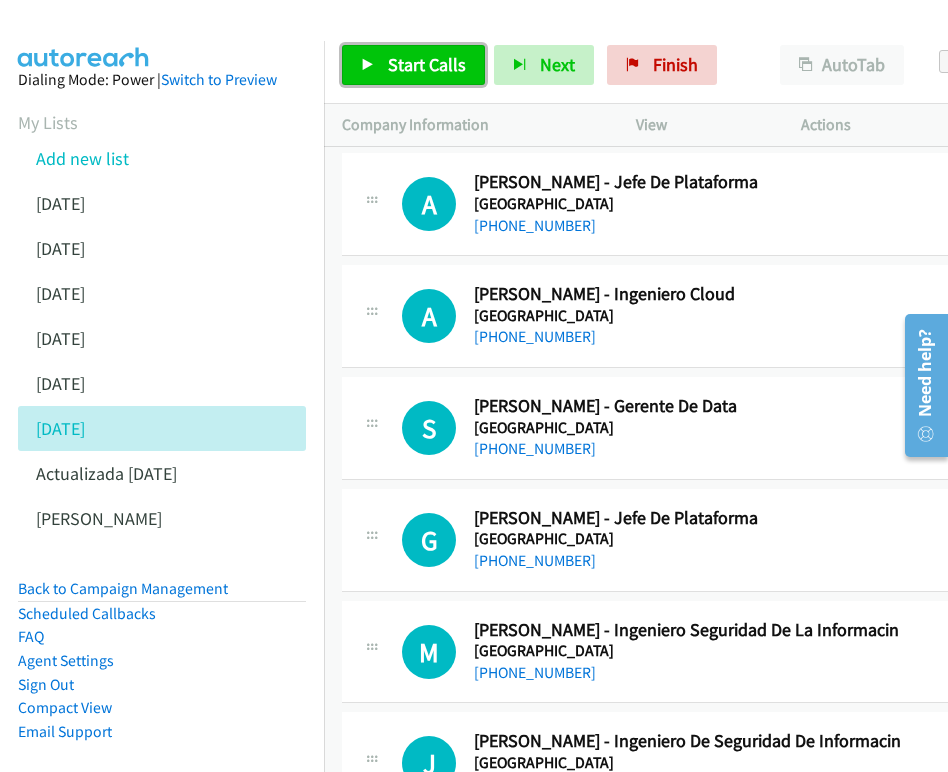 click on "Start Calls" at bounding box center [427, 64] 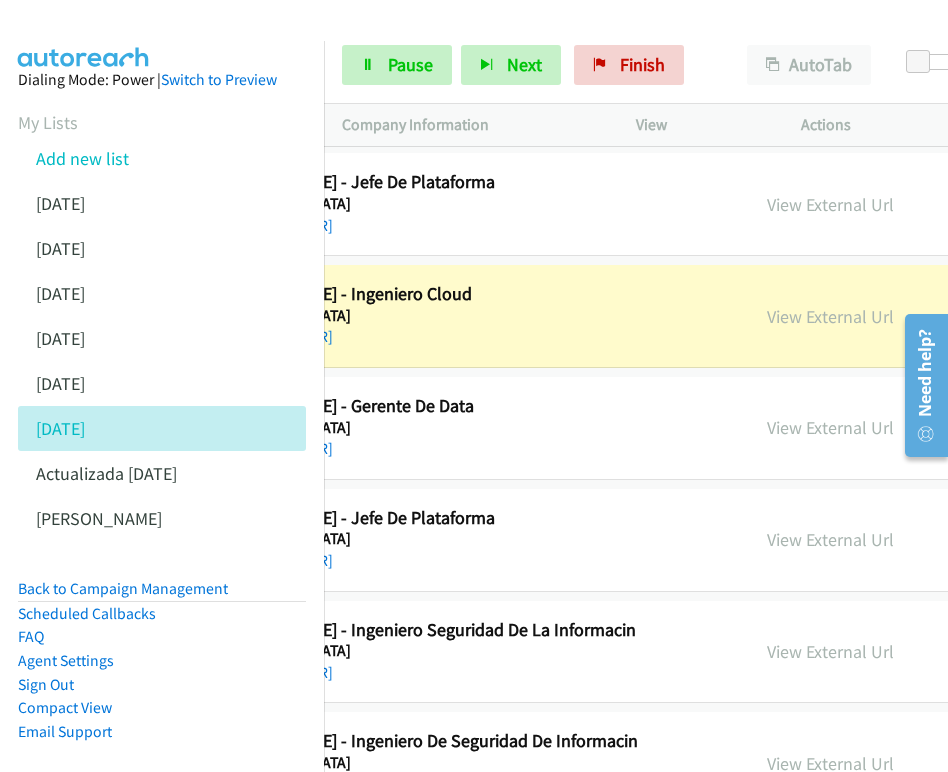 scroll, scrollTop: 23255, scrollLeft: 313, axis: both 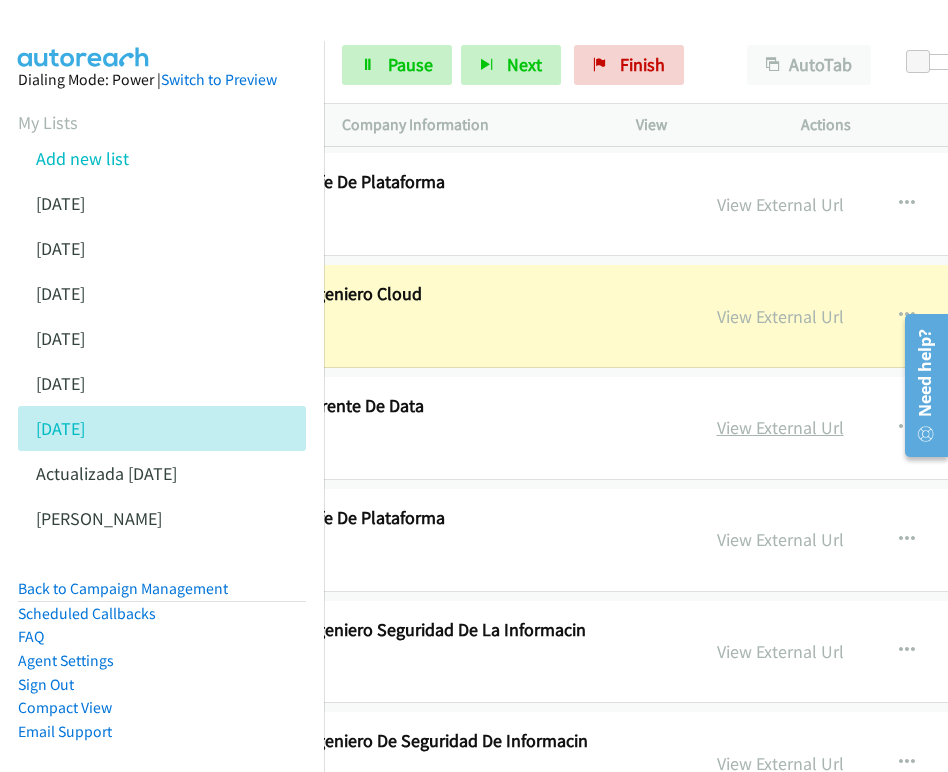 click on "View External Url" at bounding box center (780, 427) 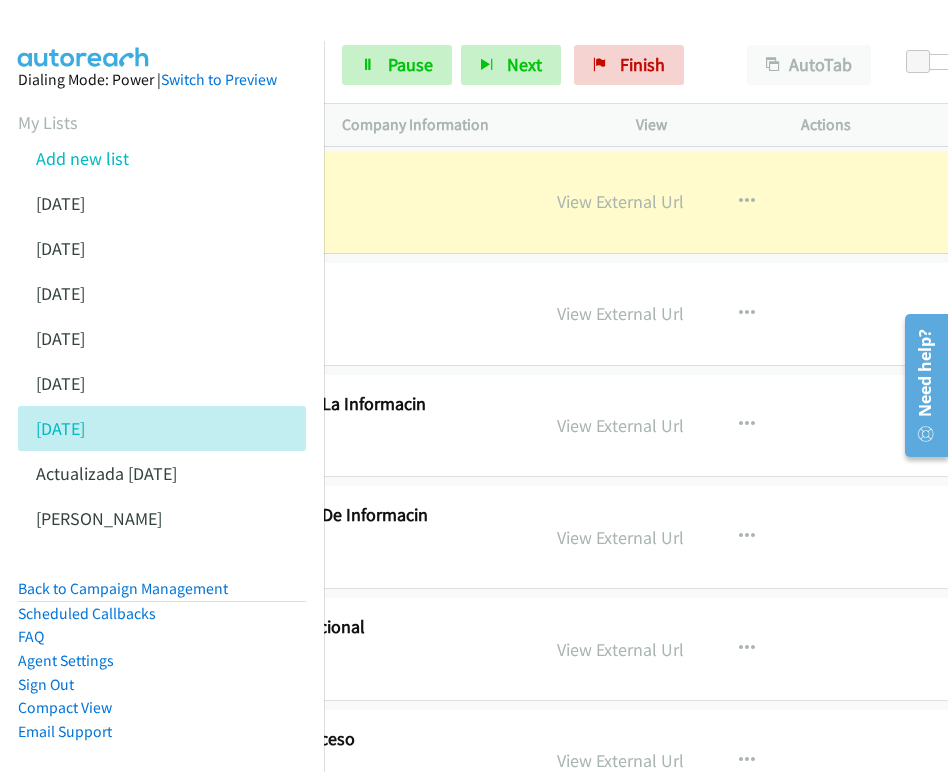 scroll, scrollTop: 23481, scrollLeft: 509, axis: both 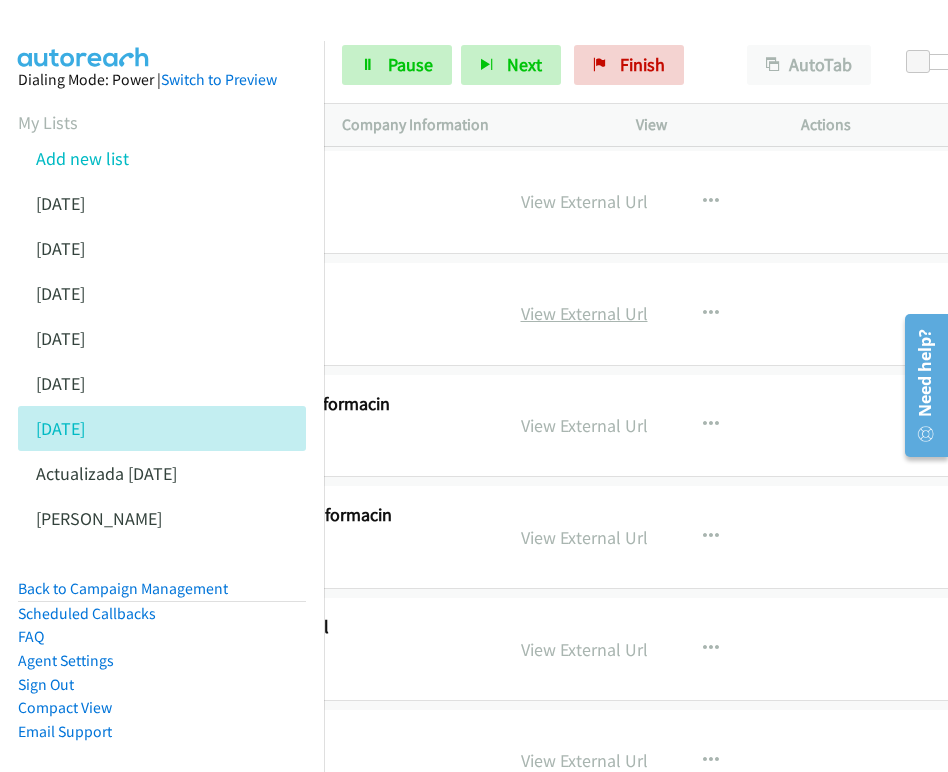 click on "View External Url" at bounding box center (584, 313) 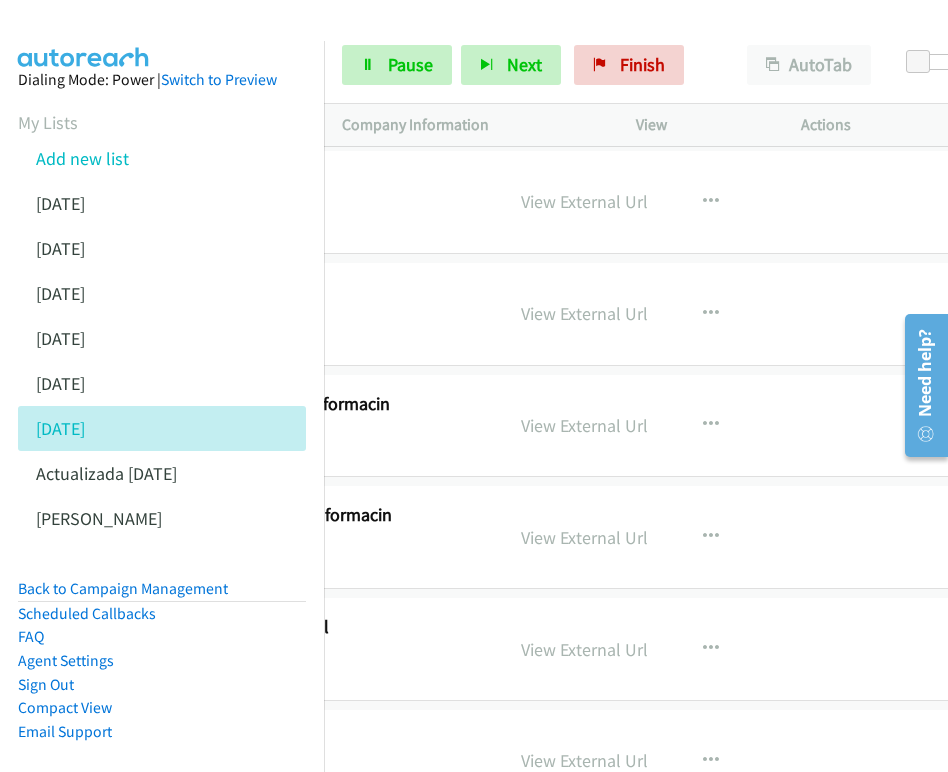 scroll, scrollTop: 23481, scrollLeft: 0, axis: vertical 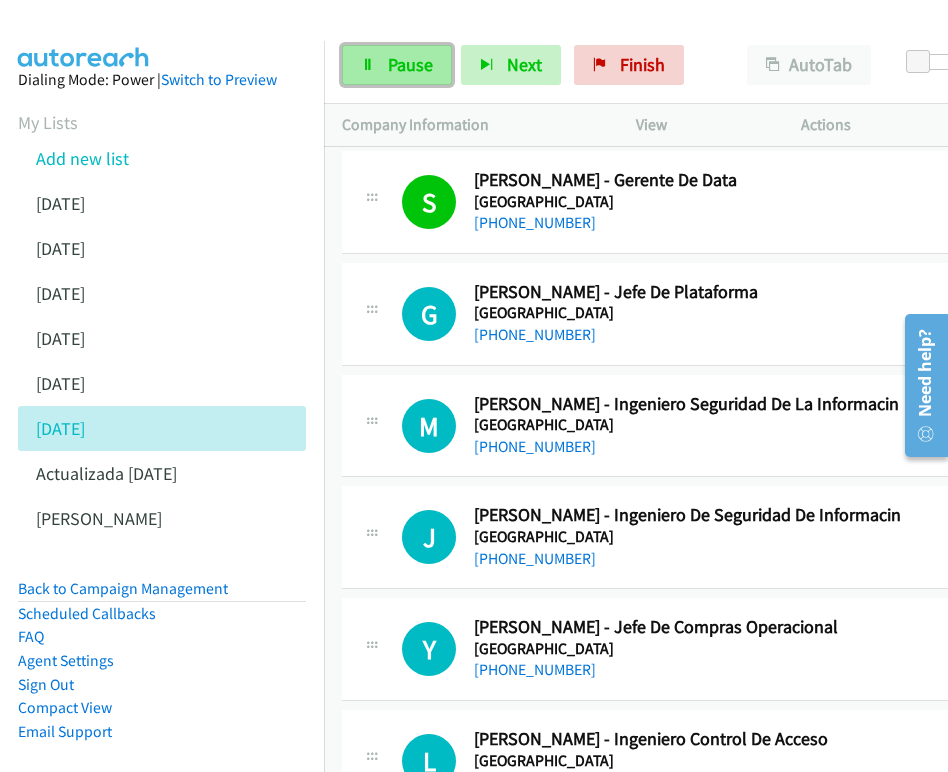 click on "Pause" at bounding box center [410, 64] 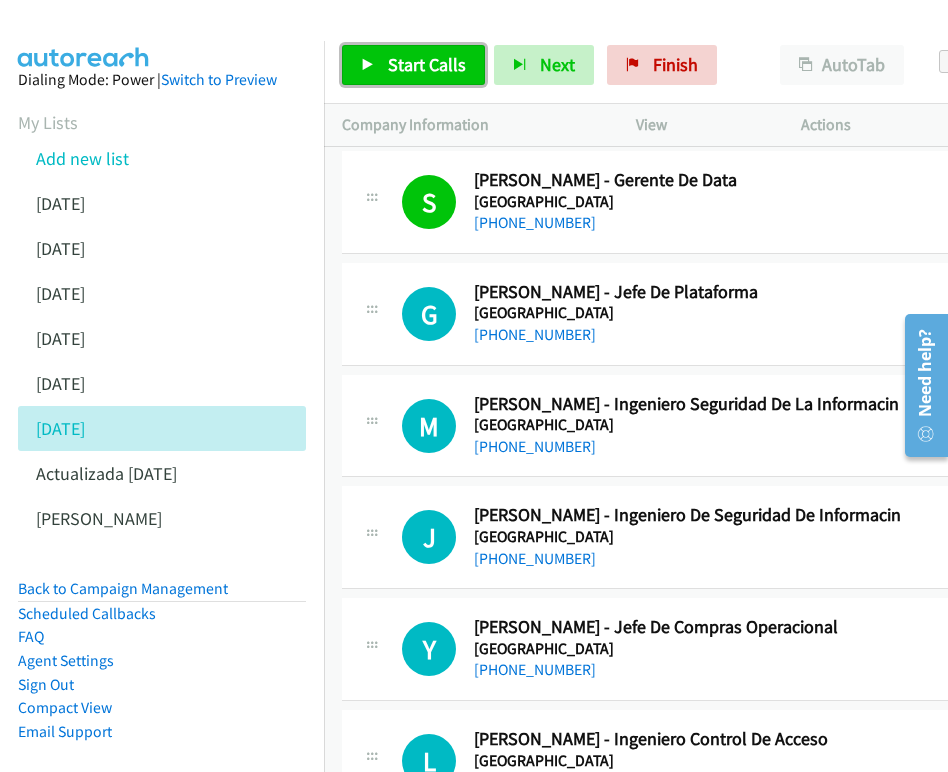 click on "Start Calls" at bounding box center [427, 64] 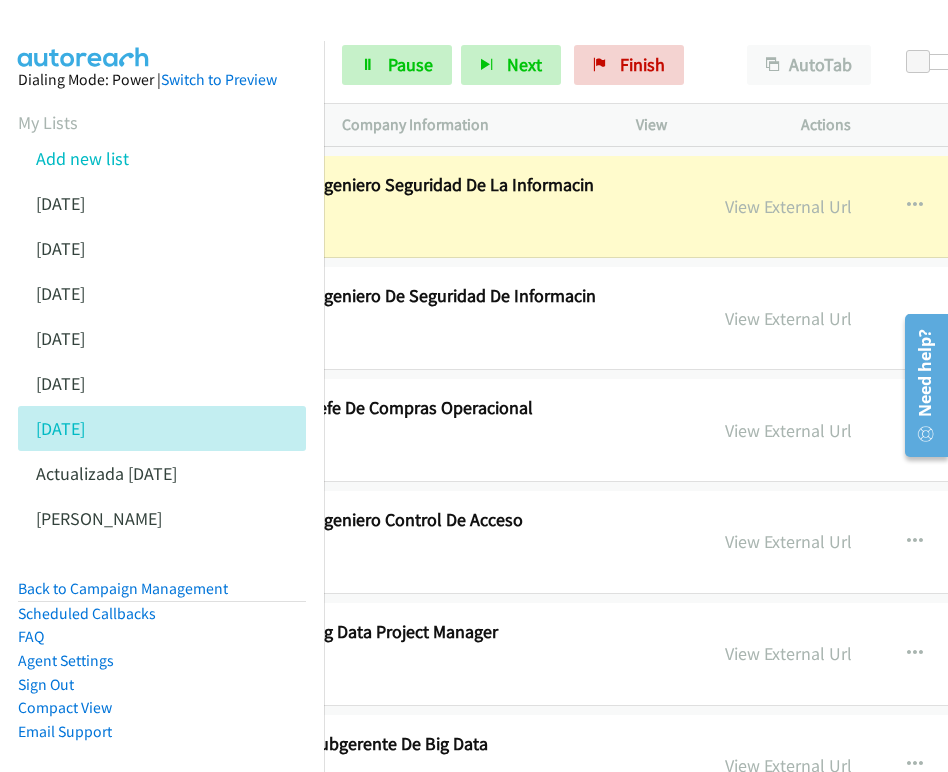 scroll, scrollTop: 23700, scrollLeft: 512, axis: both 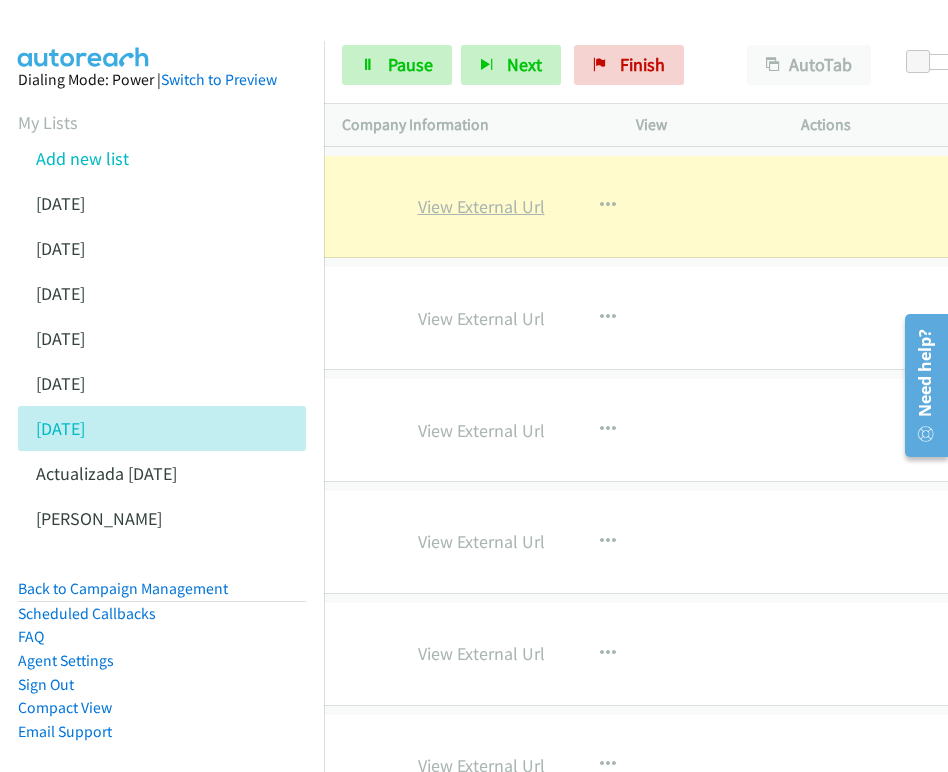 click on "View External Url" at bounding box center [481, 206] 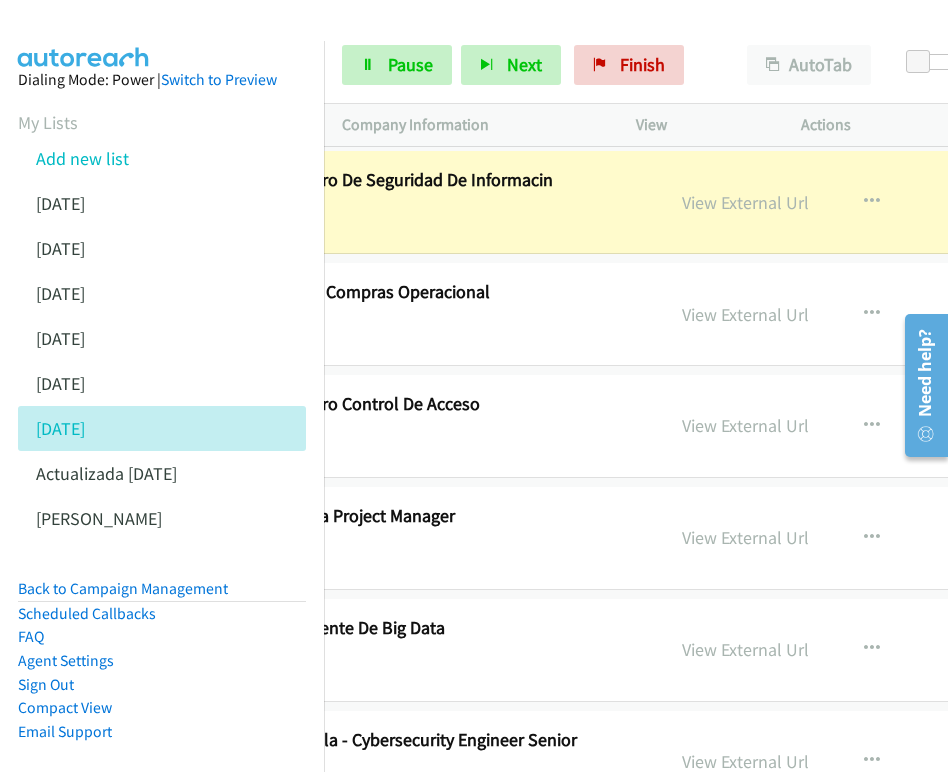 scroll, scrollTop: 23816, scrollLeft: 531, axis: both 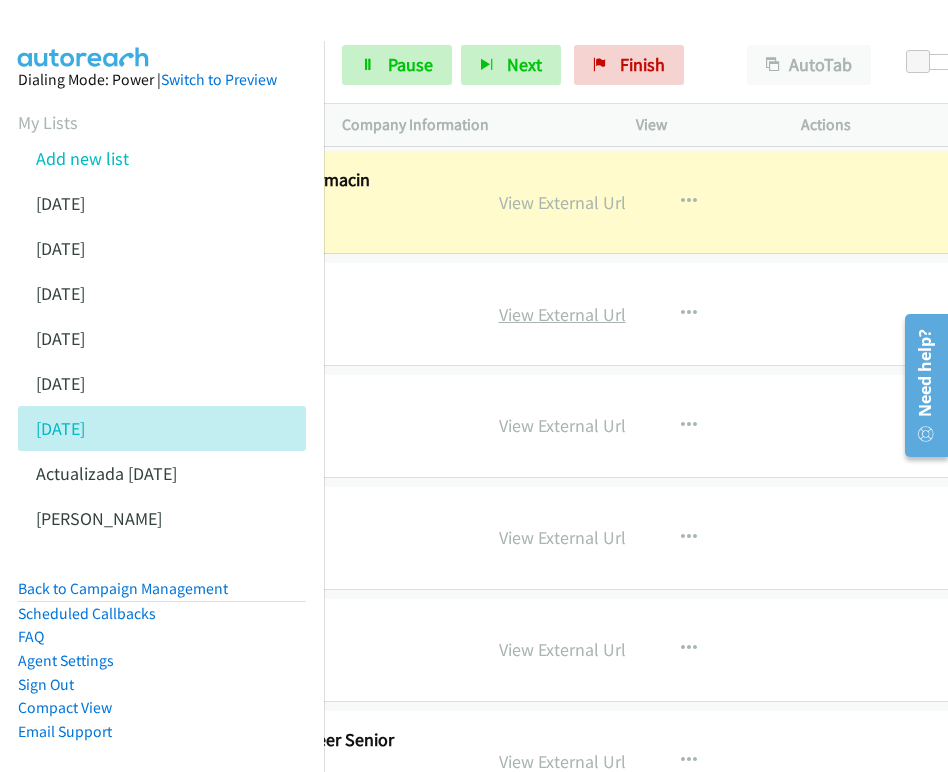 click on "View External Url" at bounding box center (562, 314) 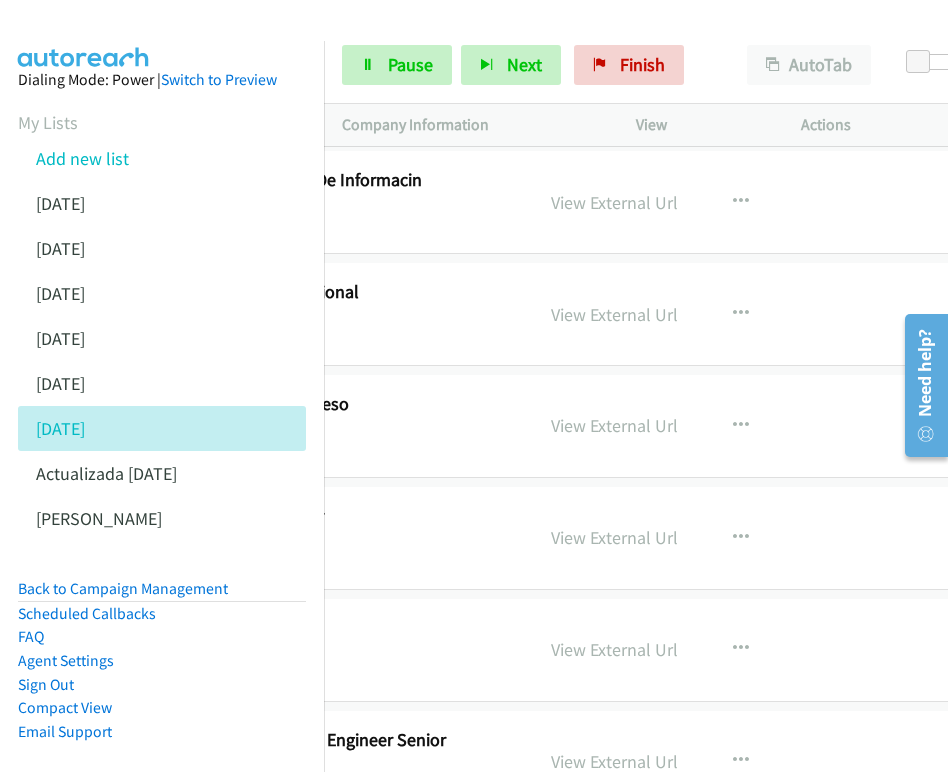 scroll, scrollTop: 23816, scrollLeft: 564, axis: both 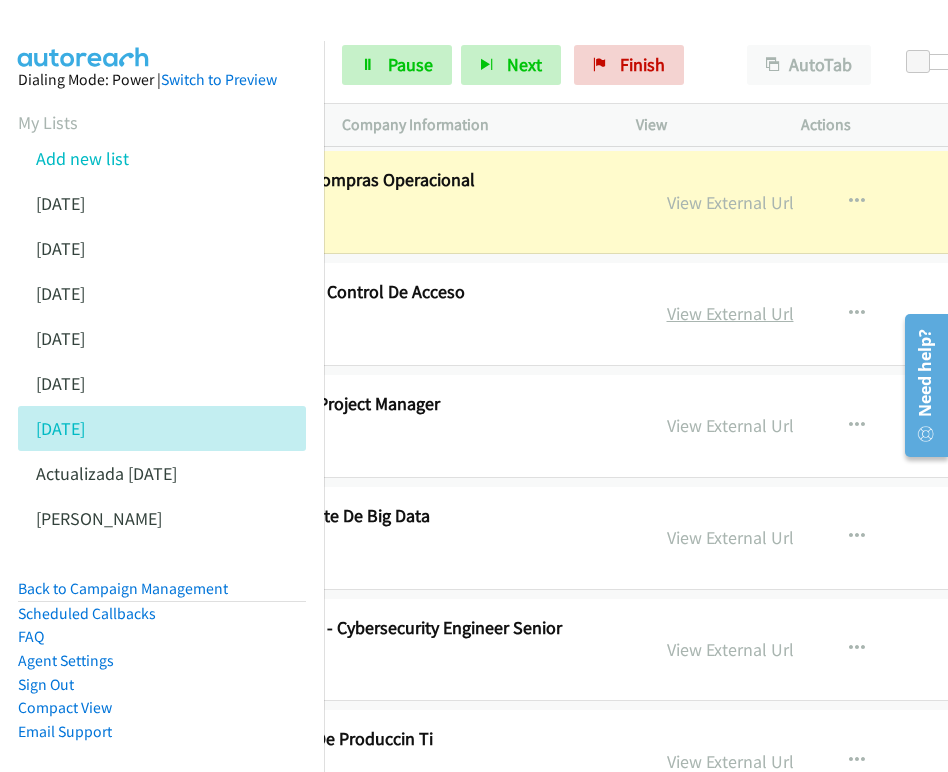 click on "View External Url" at bounding box center (730, 313) 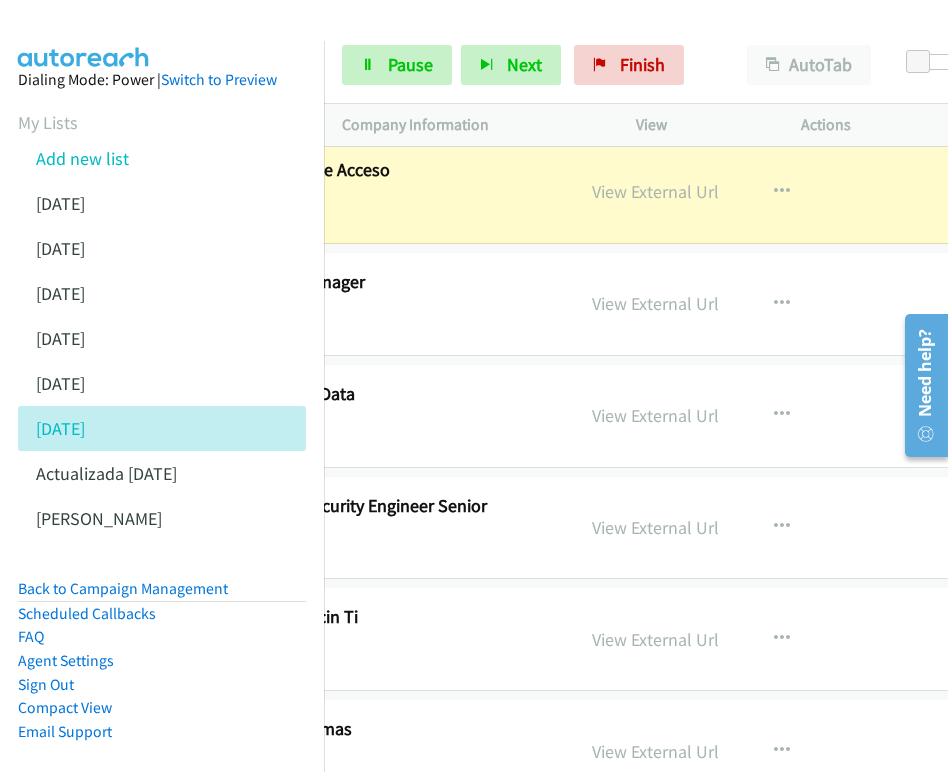 scroll, scrollTop: 24050, scrollLeft: 488, axis: both 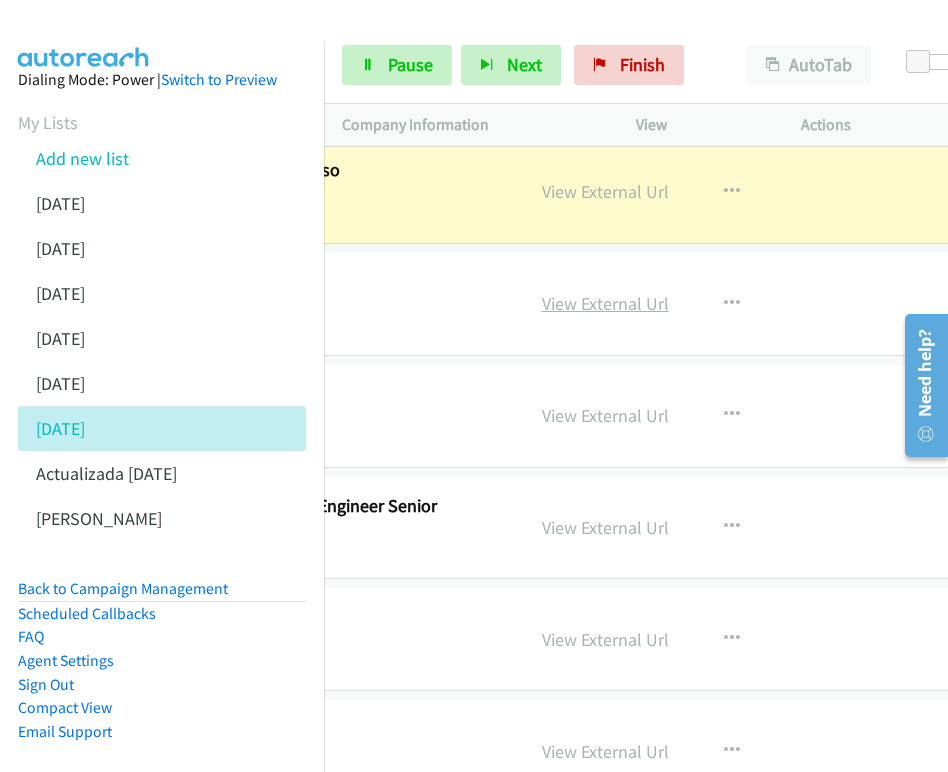 click on "View External Url" at bounding box center (605, 303) 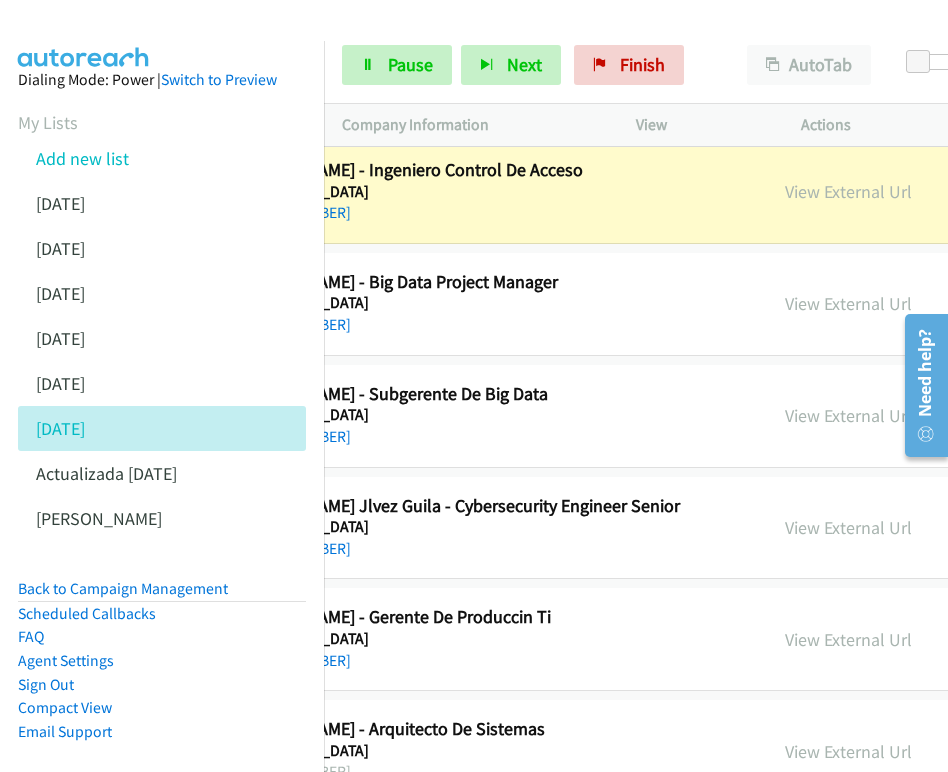 scroll, scrollTop: 24050, scrollLeft: 0, axis: vertical 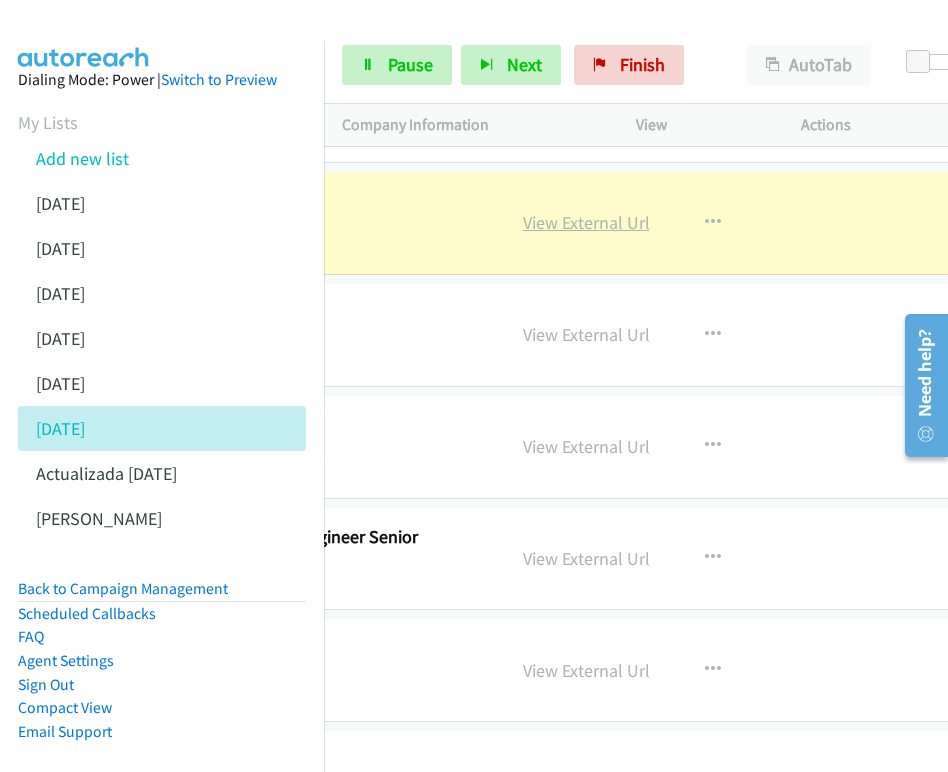 click on "View External Url" at bounding box center [586, 222] 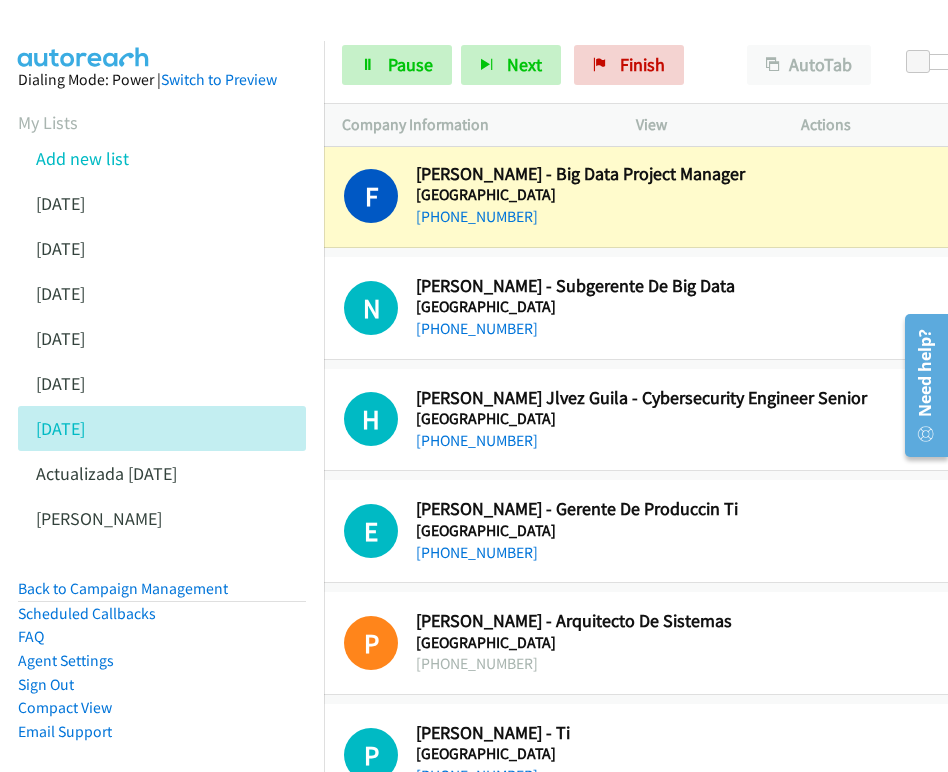 scroll, scrollTop: 24158, scrollLeft: 57, axis: both 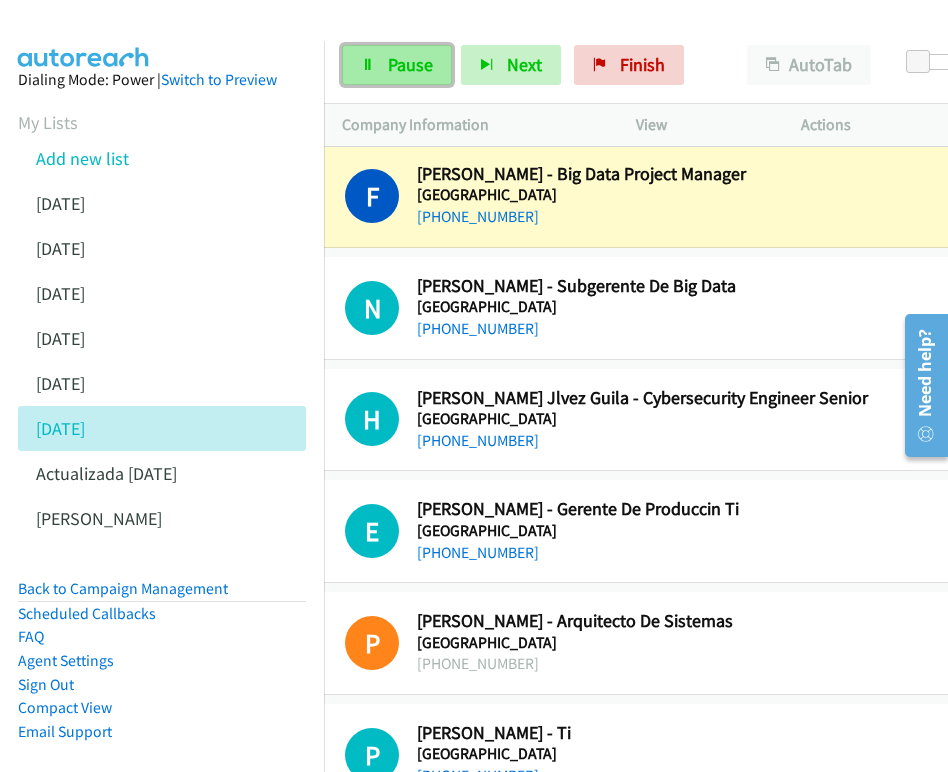 click on "Pause" at bounding box center (397, 65) 